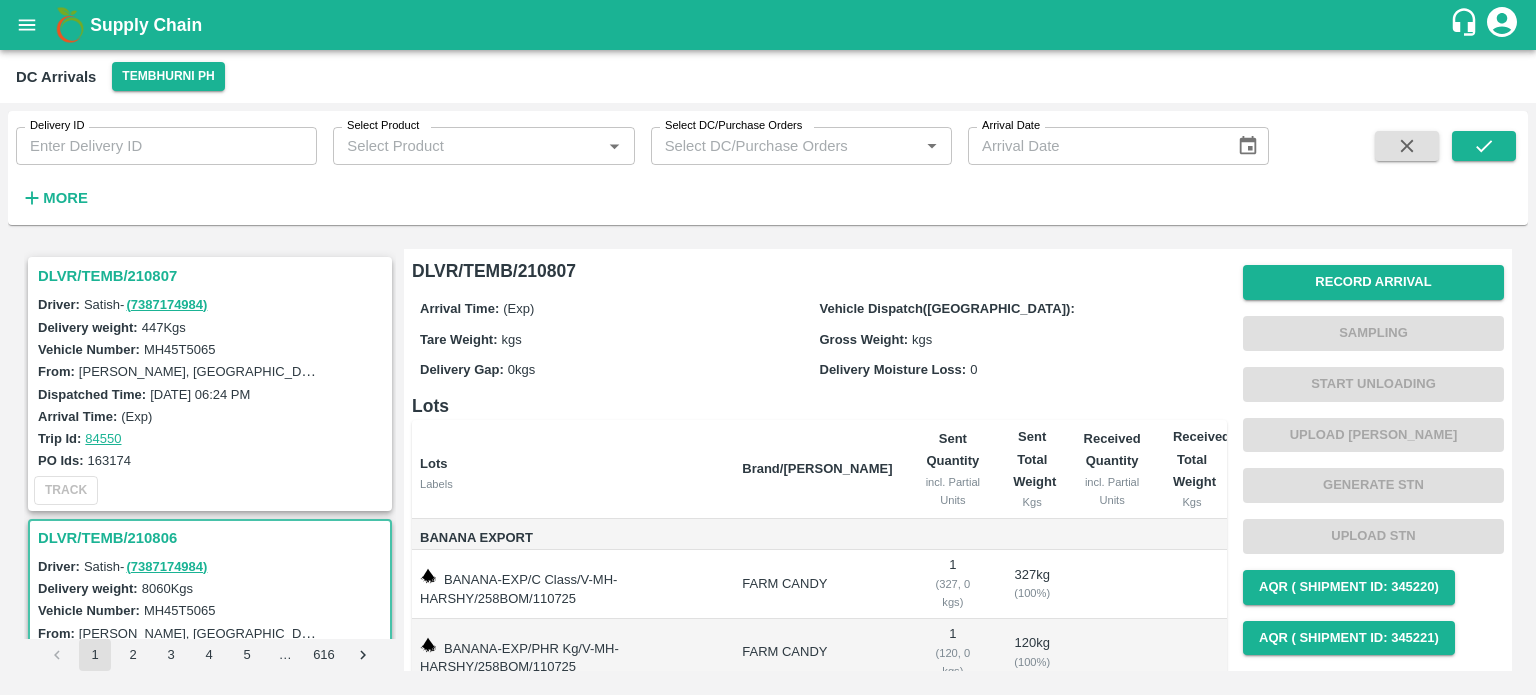 scroll, scrollTop: 0, scrollLeft: 0, axis: both 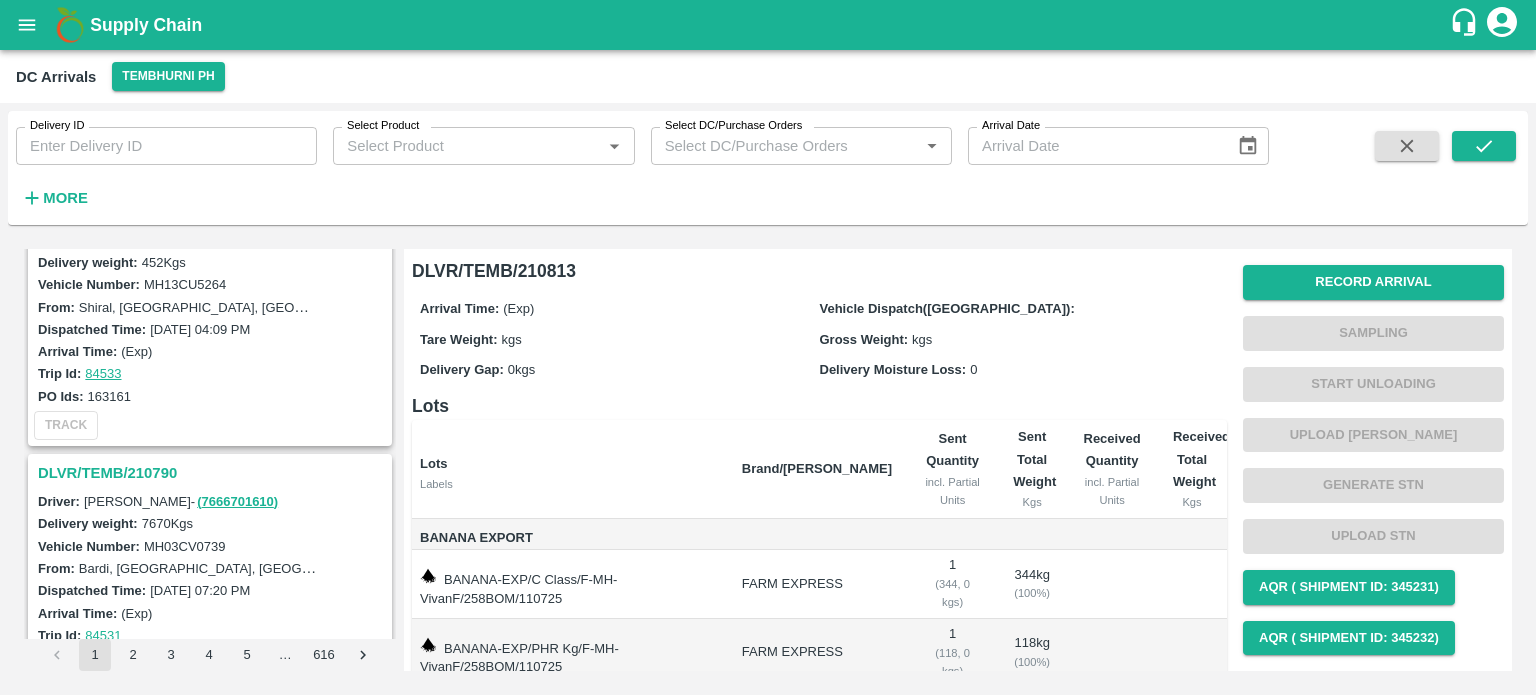click on "DLVR/TEMB/210790" at bounding box center [213, 473] 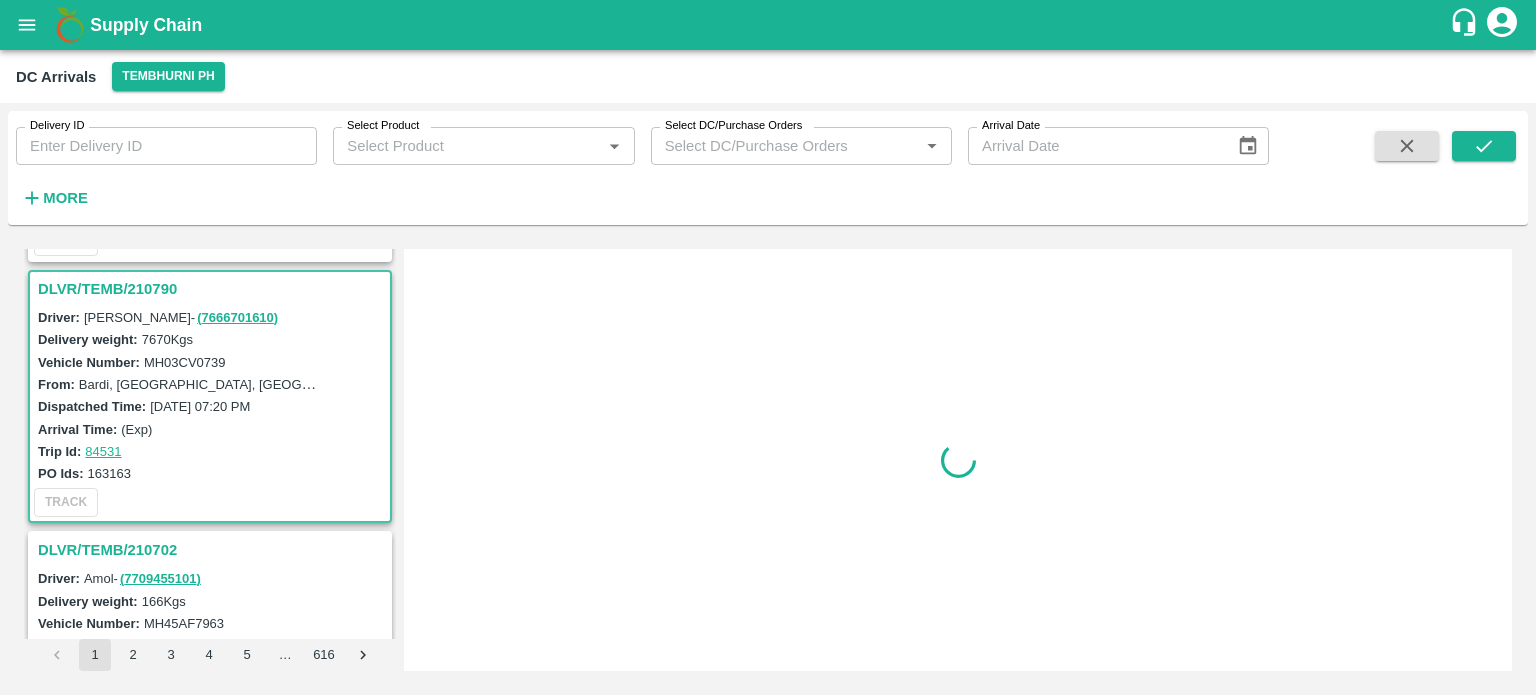 scroll, scrollTop: 3911, scrollLeft: 0, axis: vertical 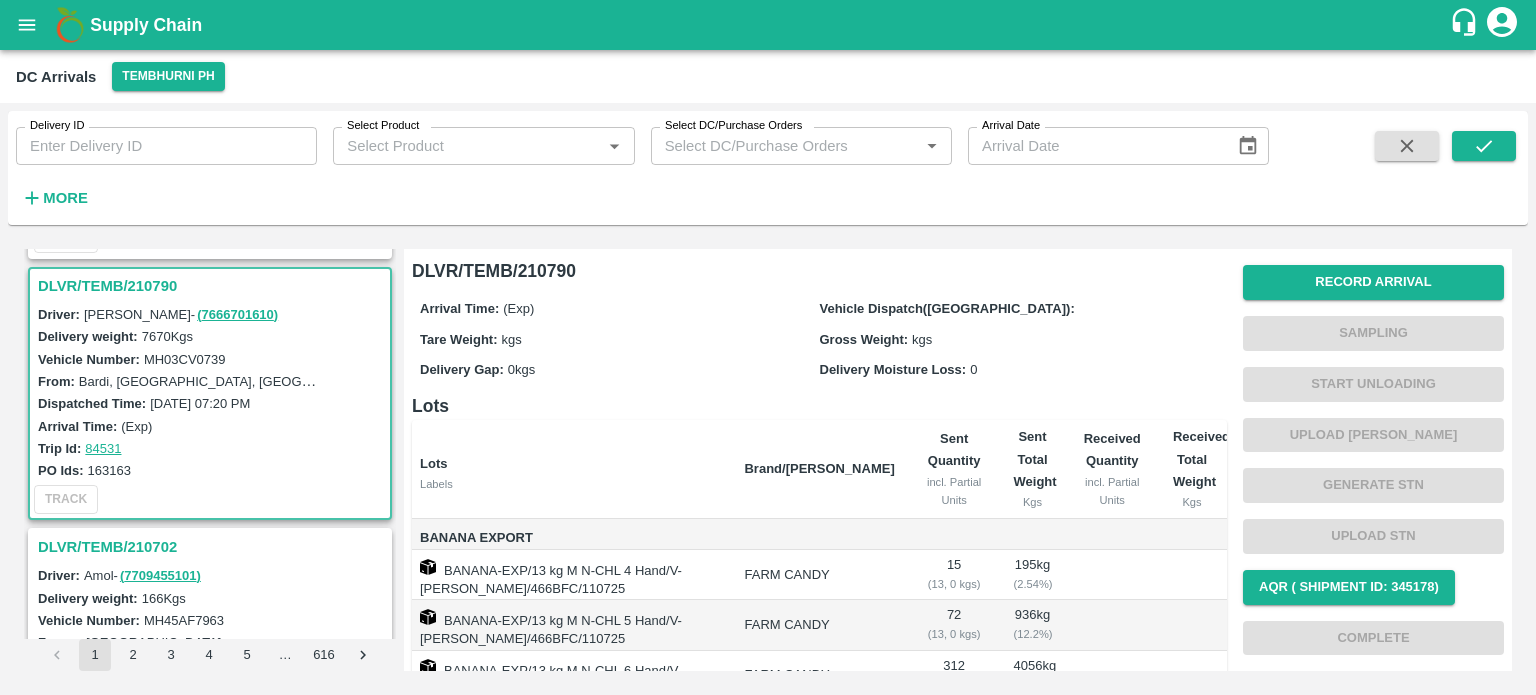 click on "MH03CV0739" at bounding box center (185, 359) 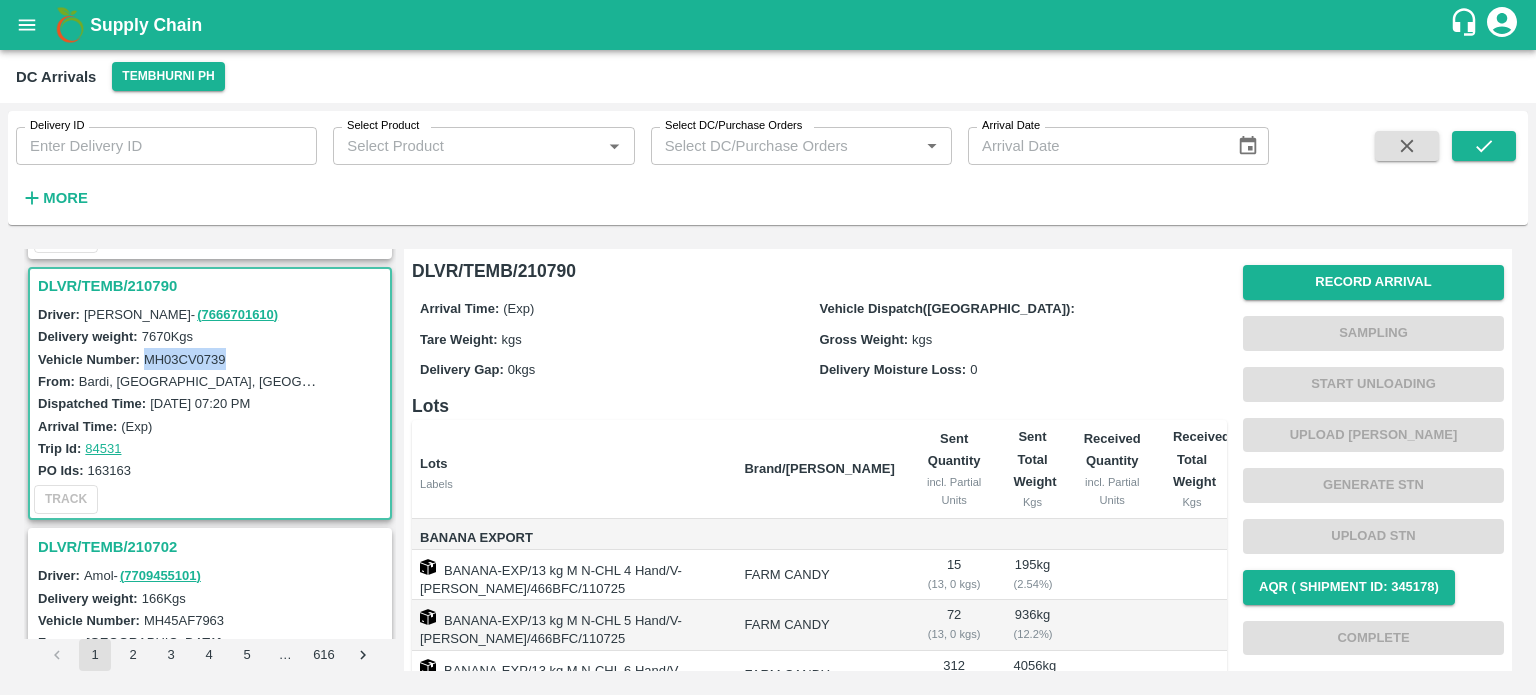 click on "MH03CV0739" at bounding box center (185, 359) 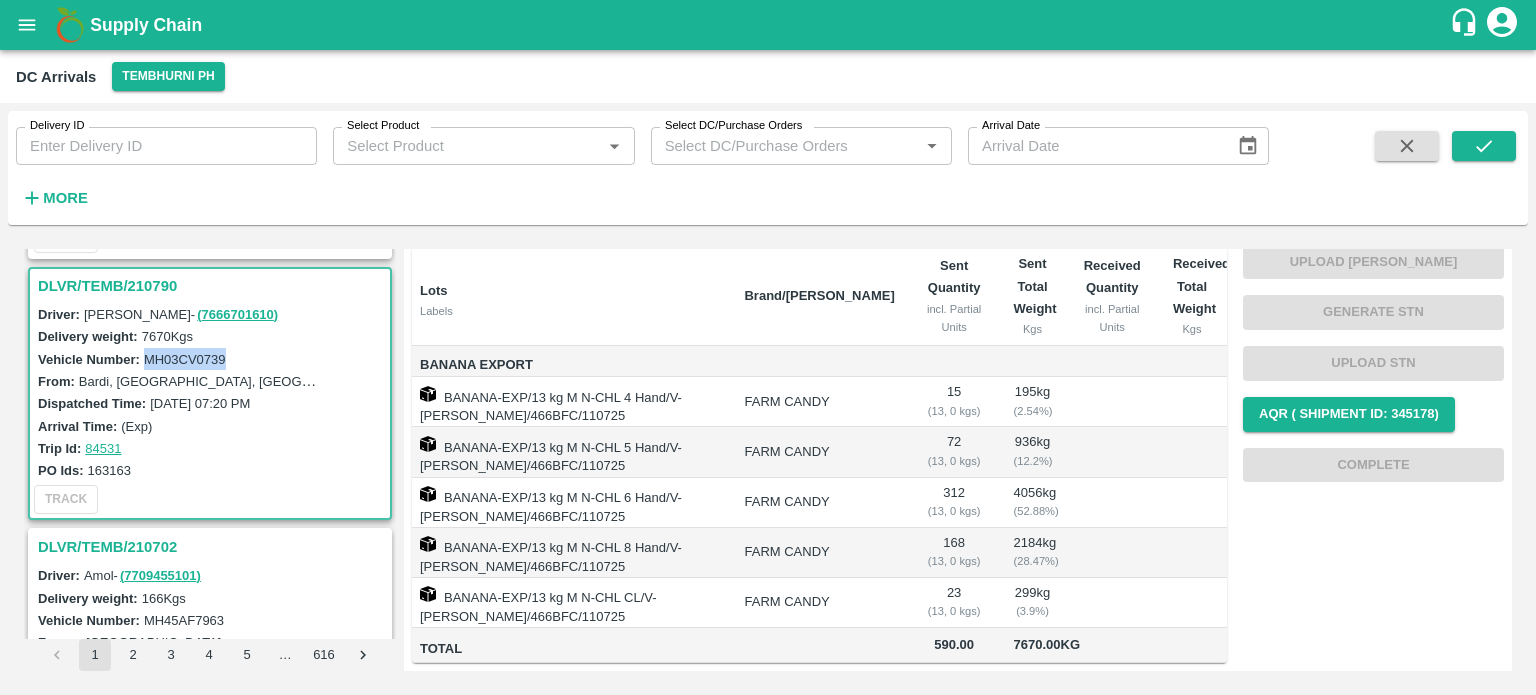 scroll, scrollTop: 0, scrollLeft: 0, axis: both 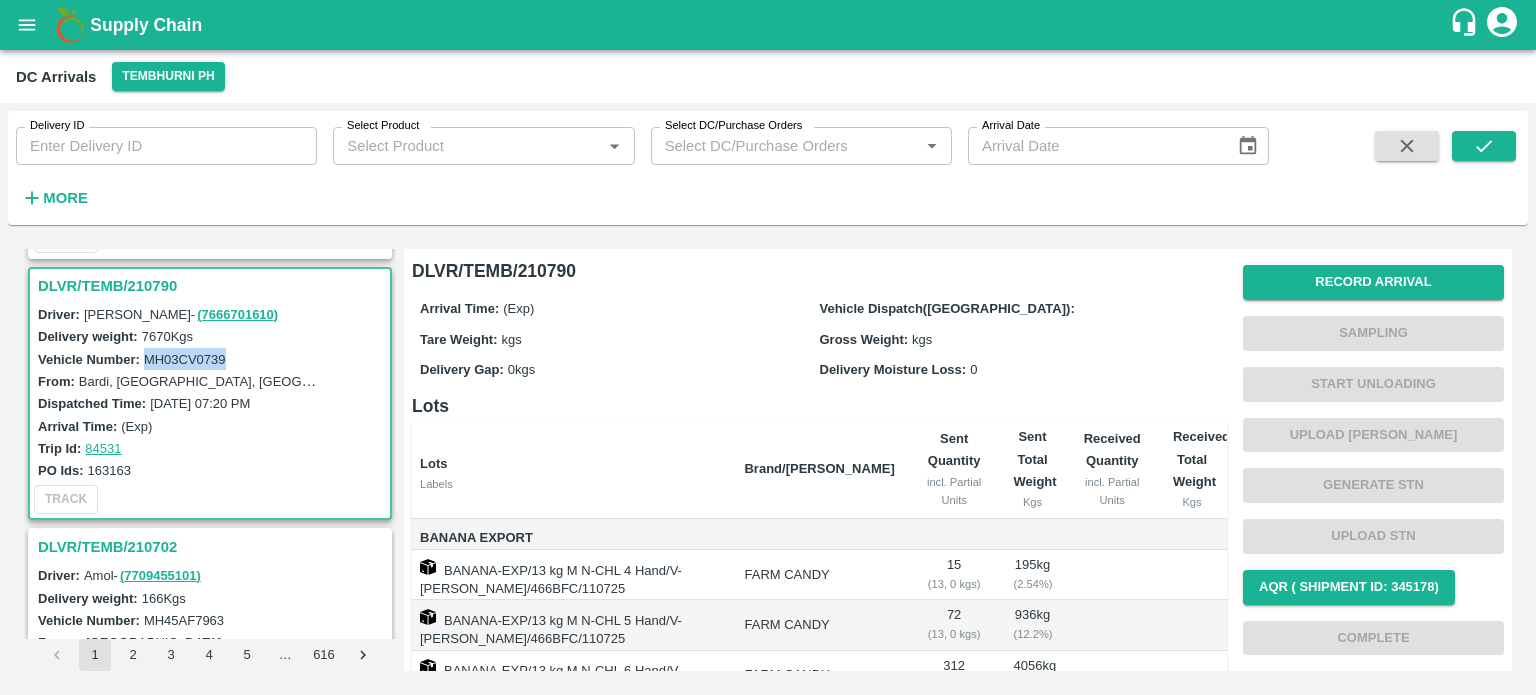 copy on "MH03CV0739" 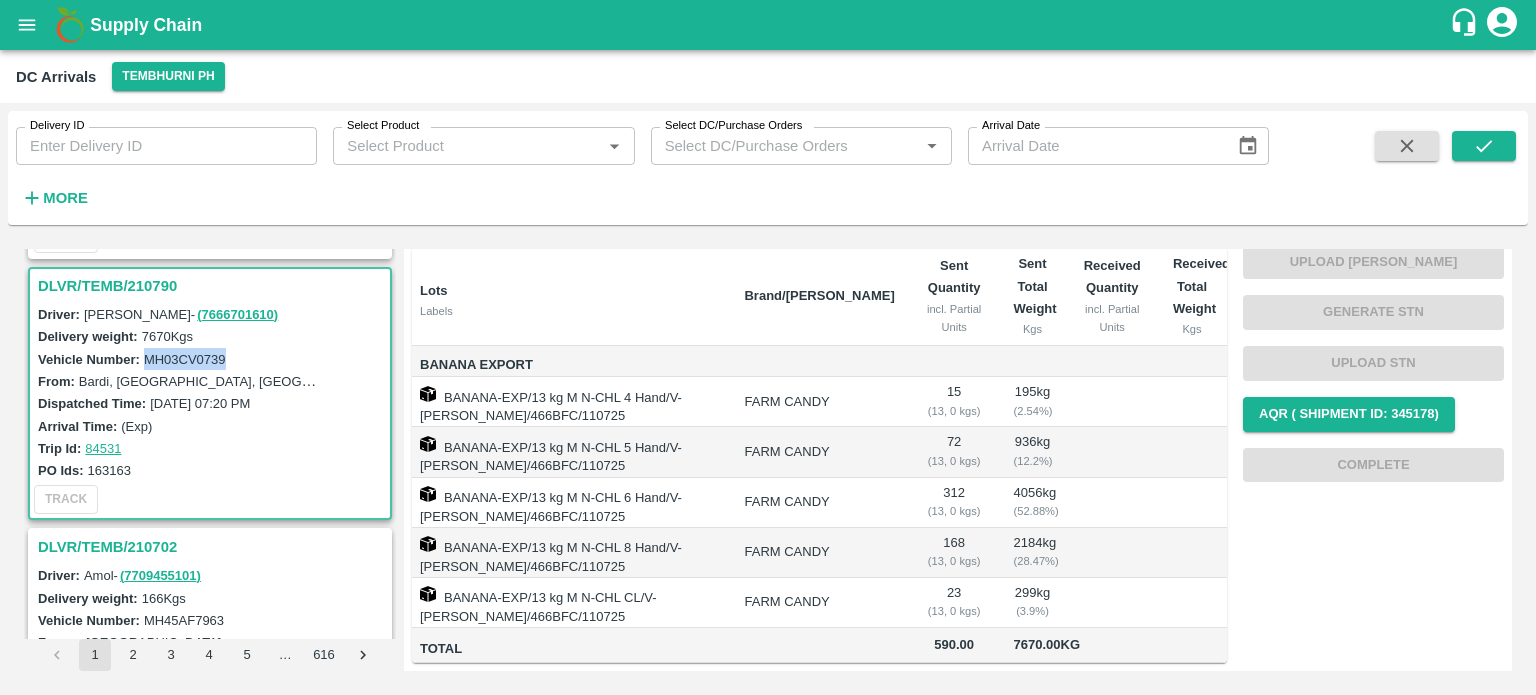 scroll, scrollTop: 0, scrollLeft: 0, axis: both 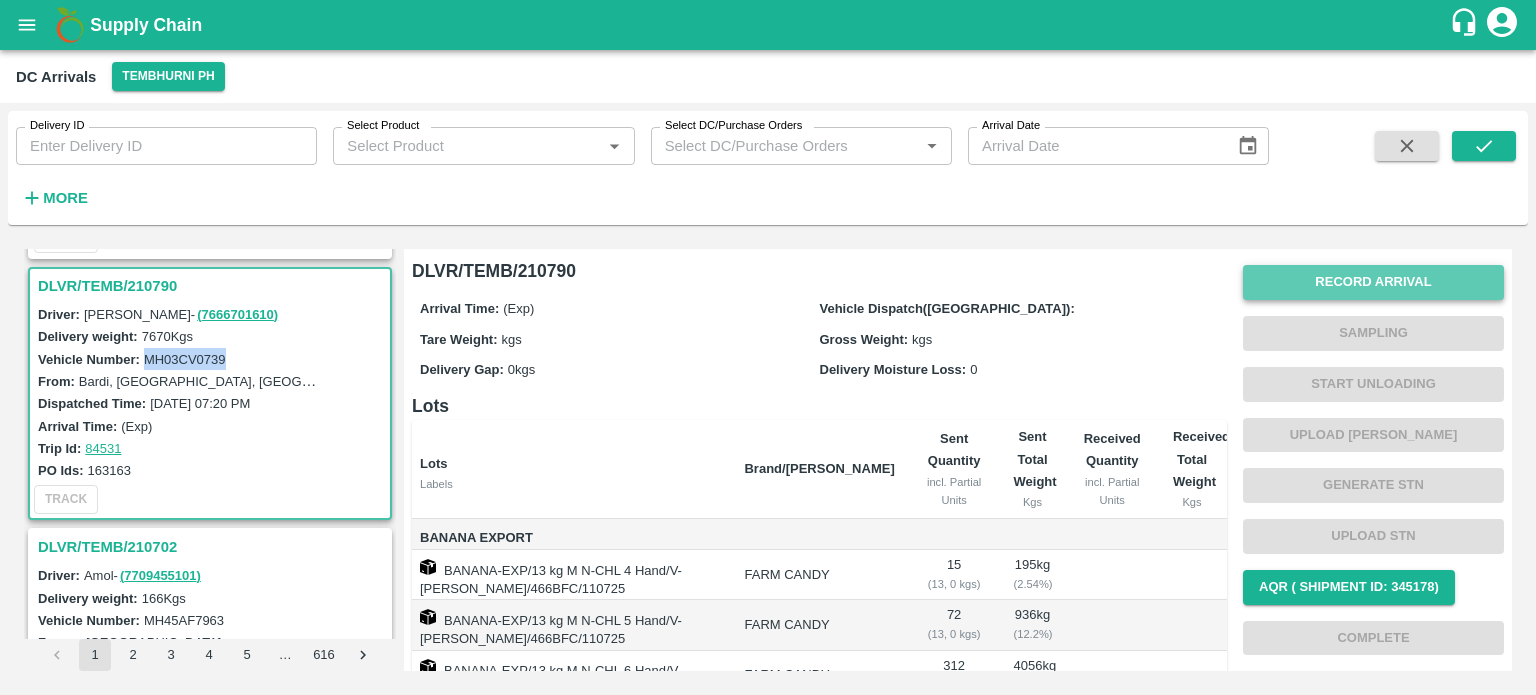 click on "Record Arrival" at bounding box center [1373, 282] 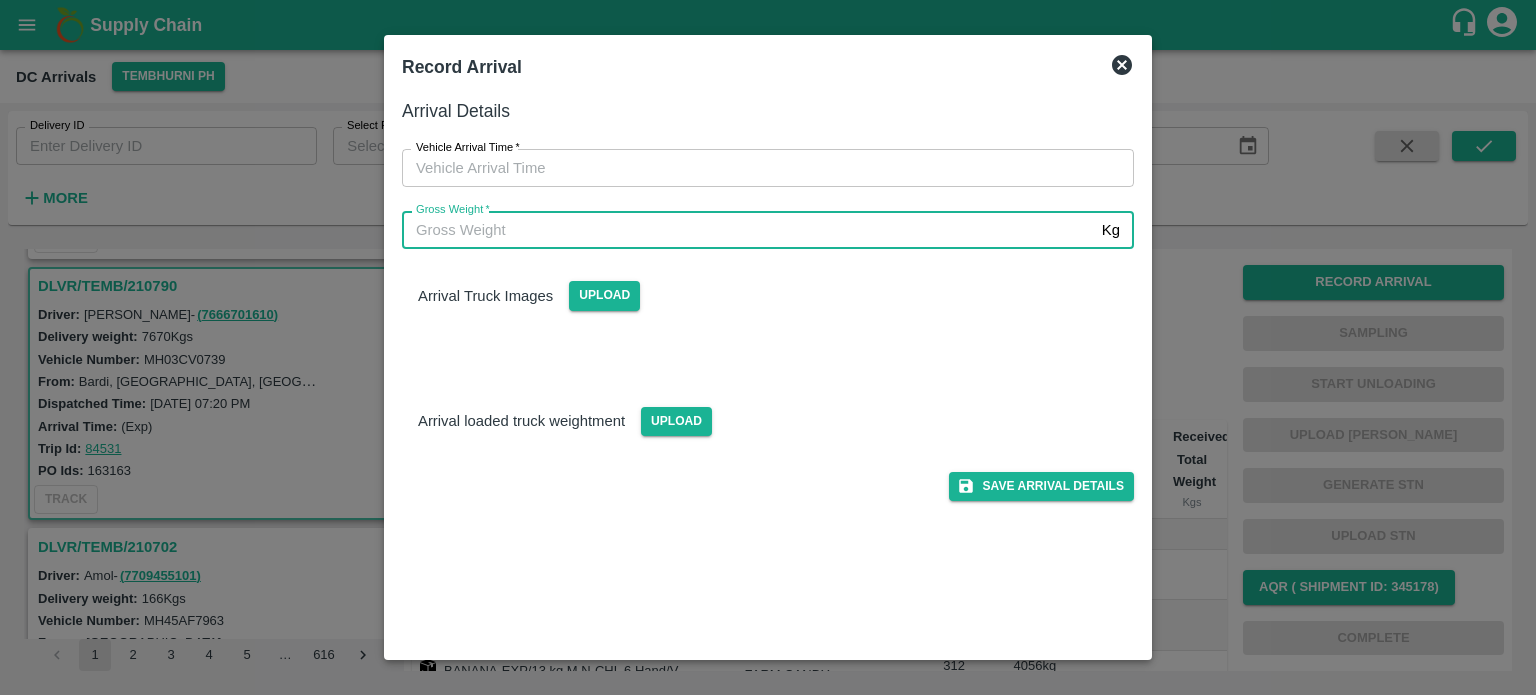 click on "Gross Weight   *" at bounding box center (748, 230) 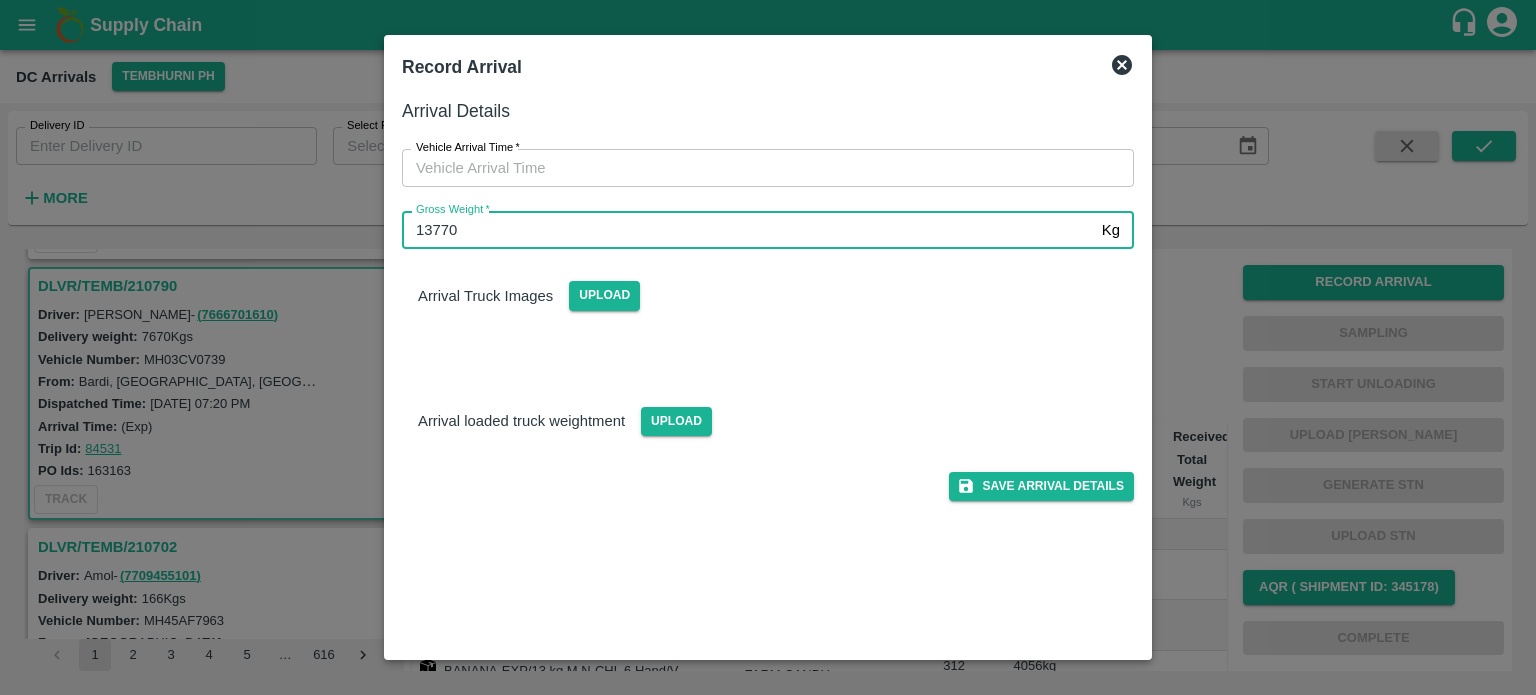 type on "13770" 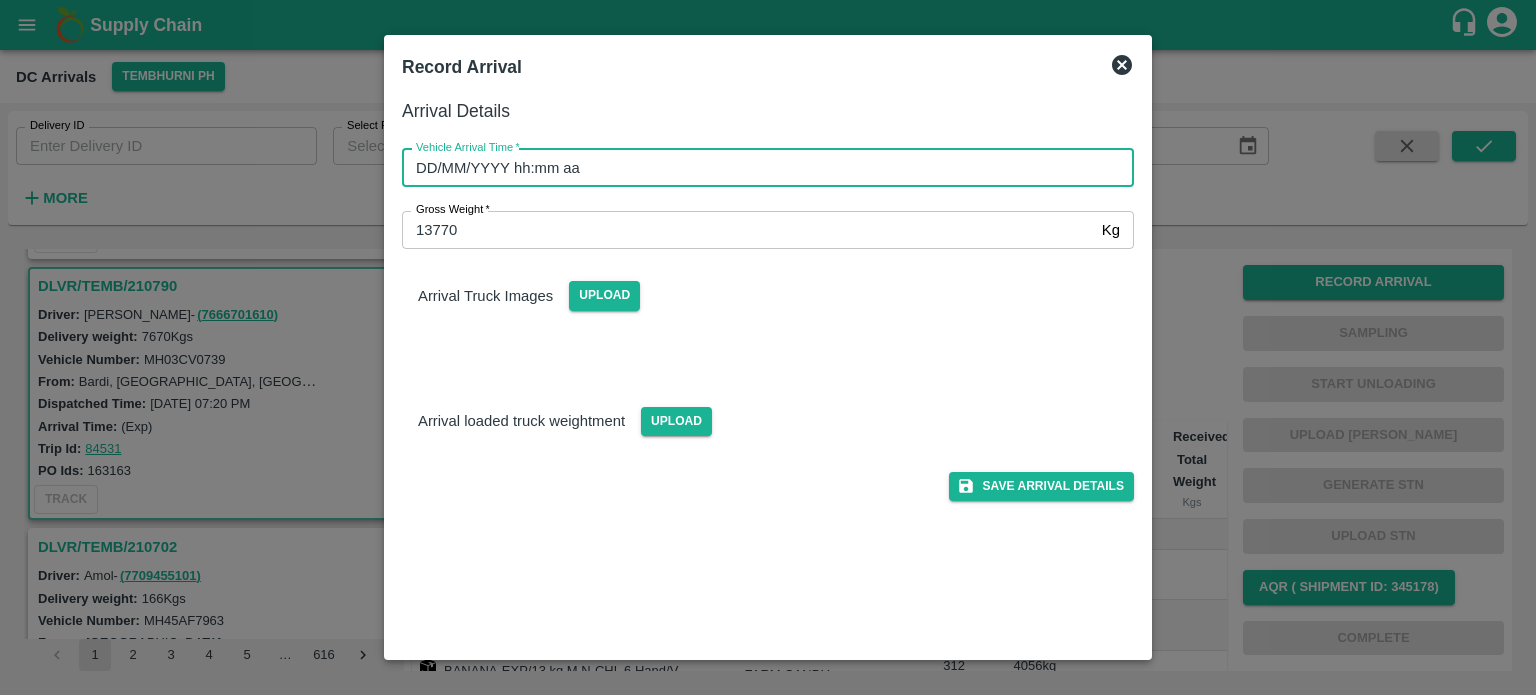 click on "DD/MM/YYYY hh:mm aa" at bounding box center [761, 168] 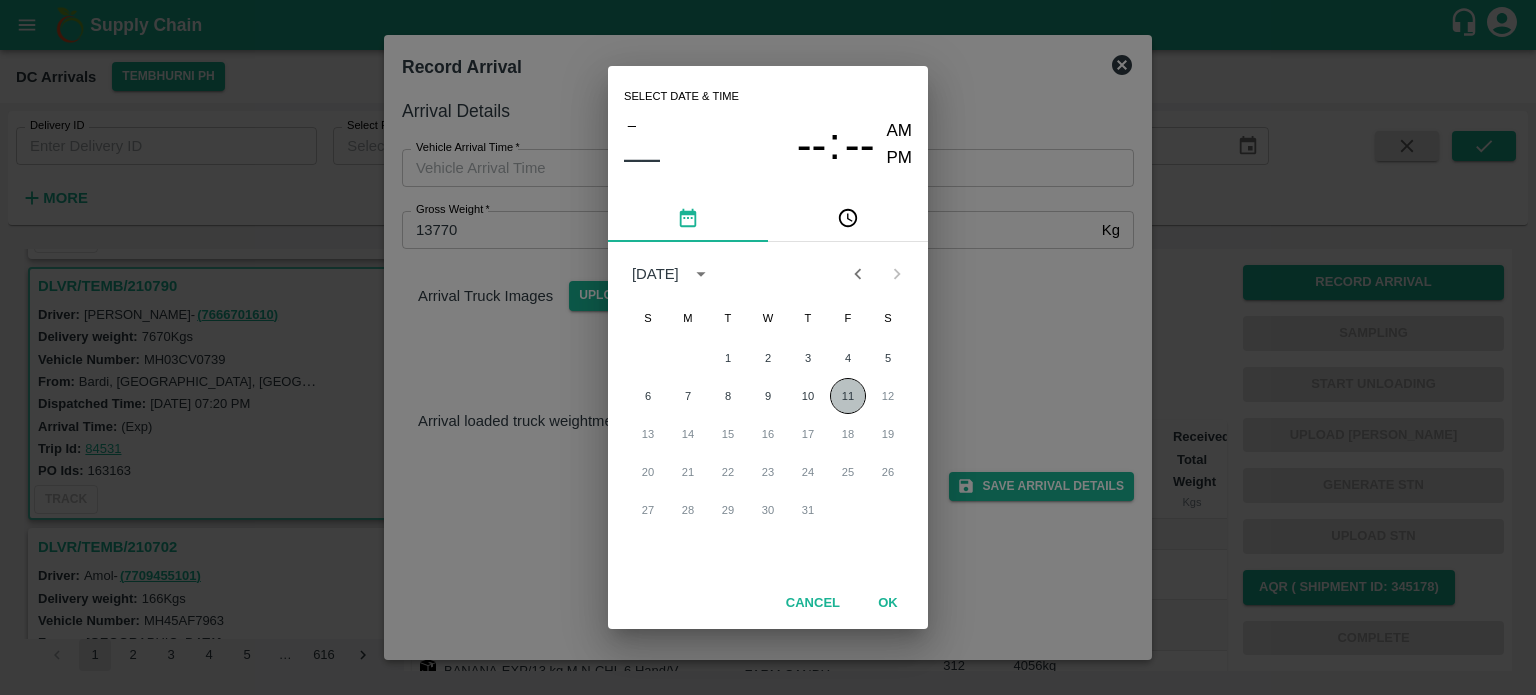 click on "11" at bounding box center [848, 396] 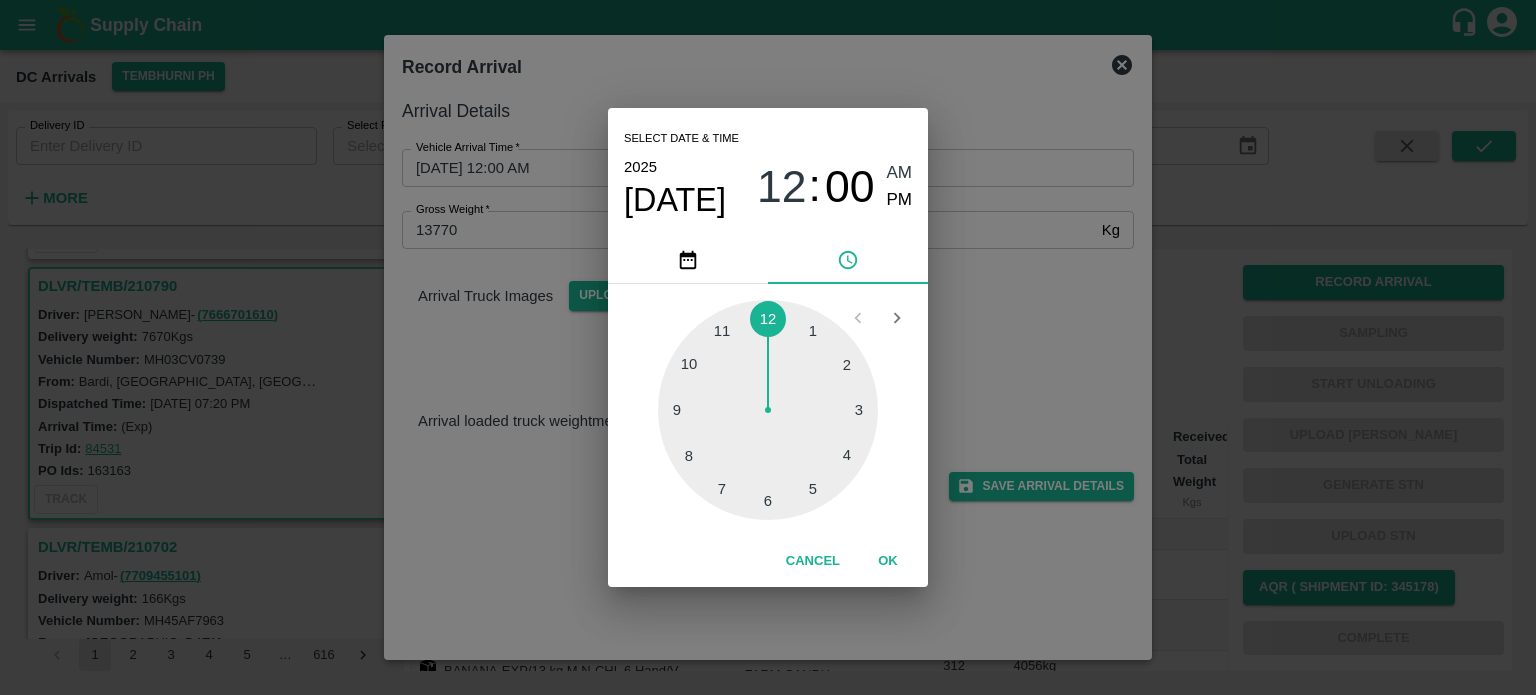 click at bounding box center [768, 410] 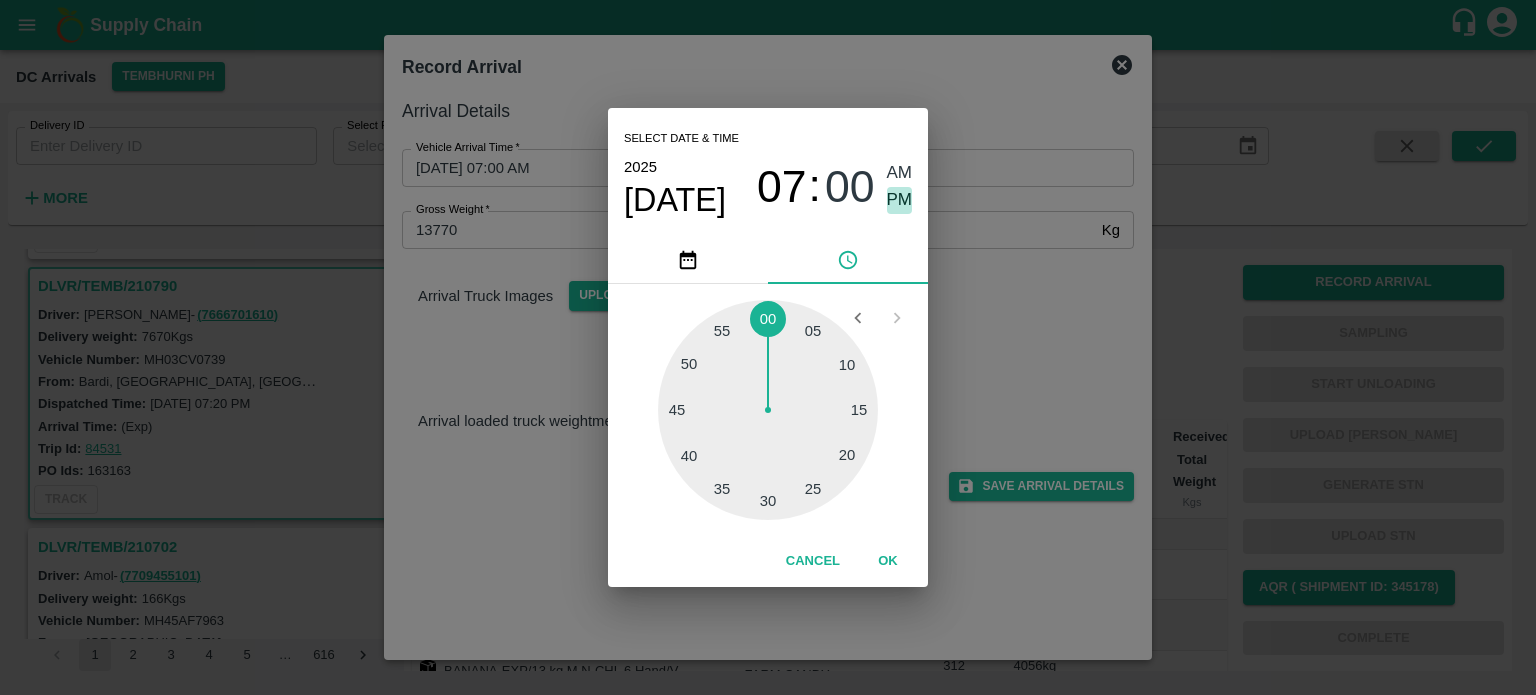 click on "PM" at bounding box center [900, 200] 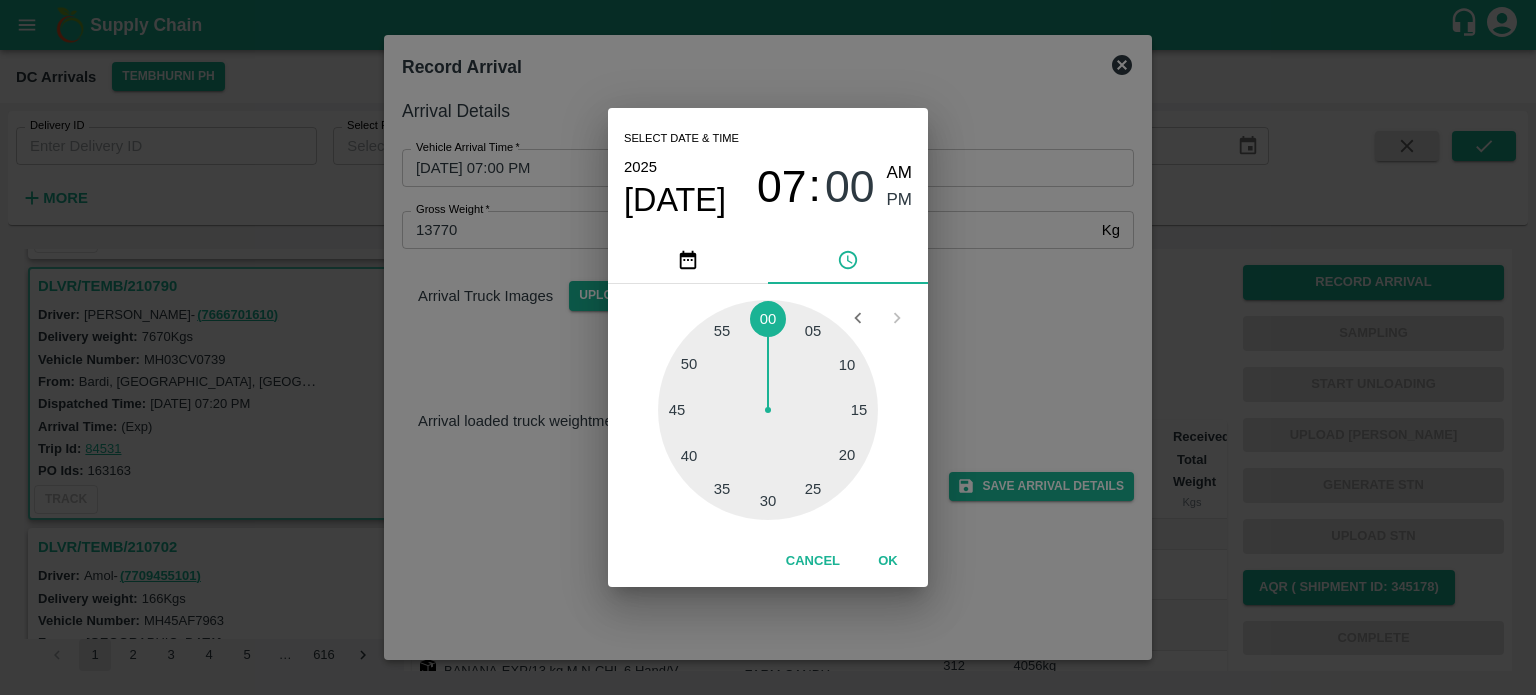 click on "Select date & time [DATE] 07 : 00 AM PM 05 10 15 20 25 30 35 40 45 50 55 00 Cancel OK" at bounding box center [768, 347] 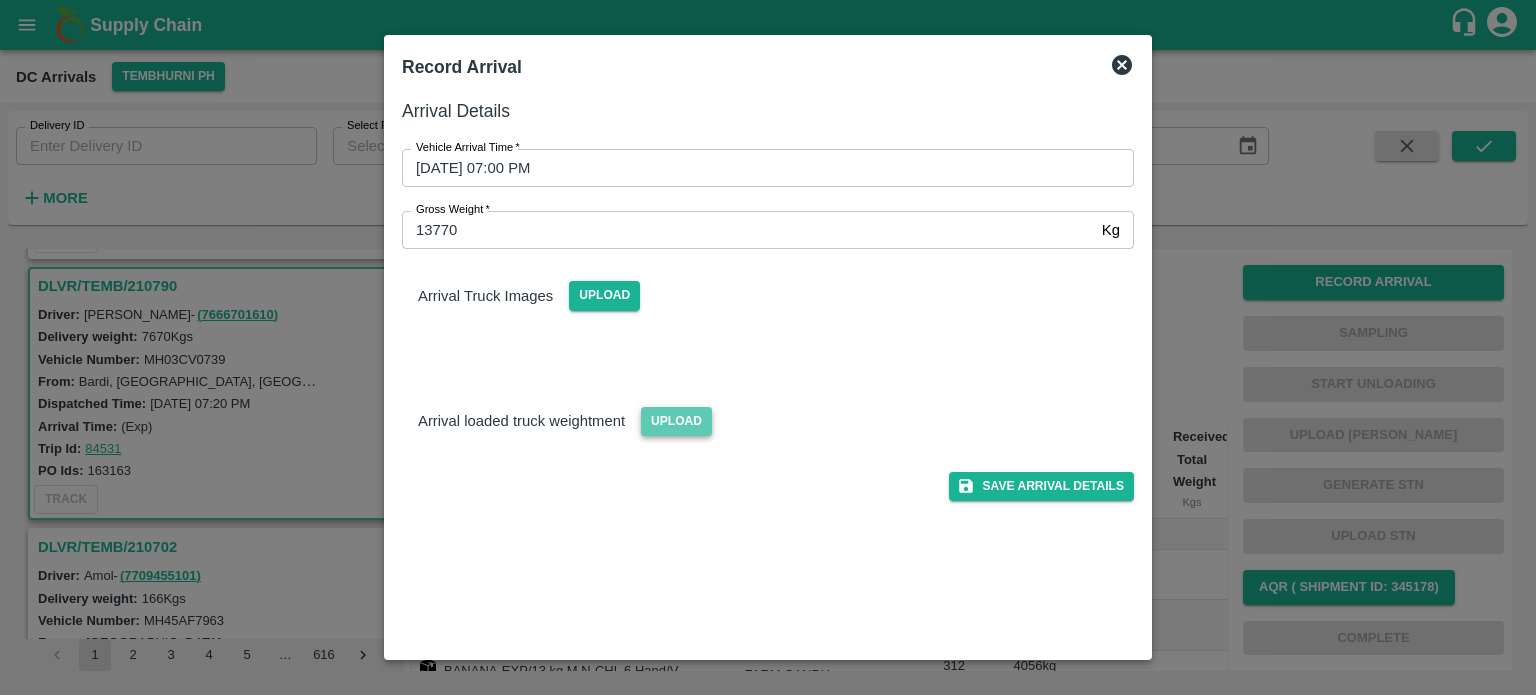 click on "Upload" at bounding box center [676, 421] 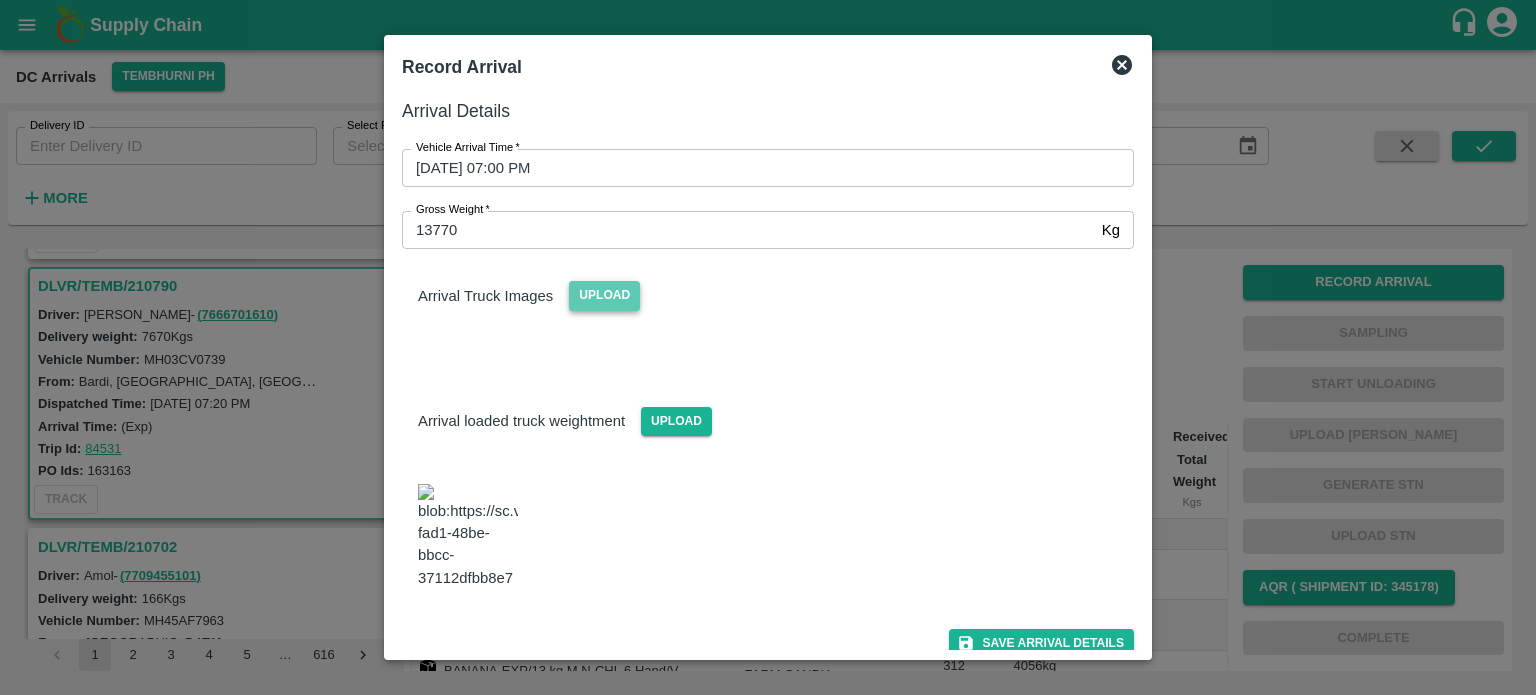 click on "Upload" at bounding box center (604, 295) 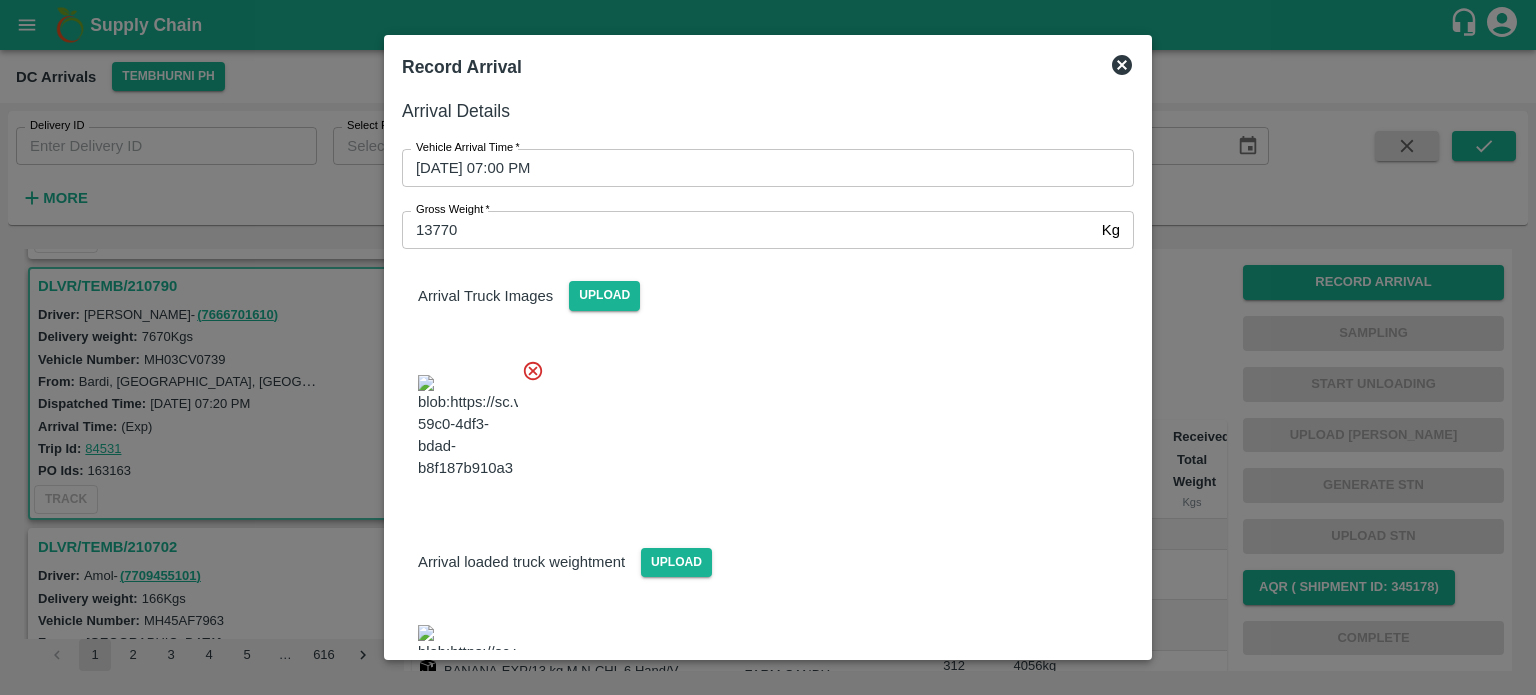 click at bounding box center [760, 421] 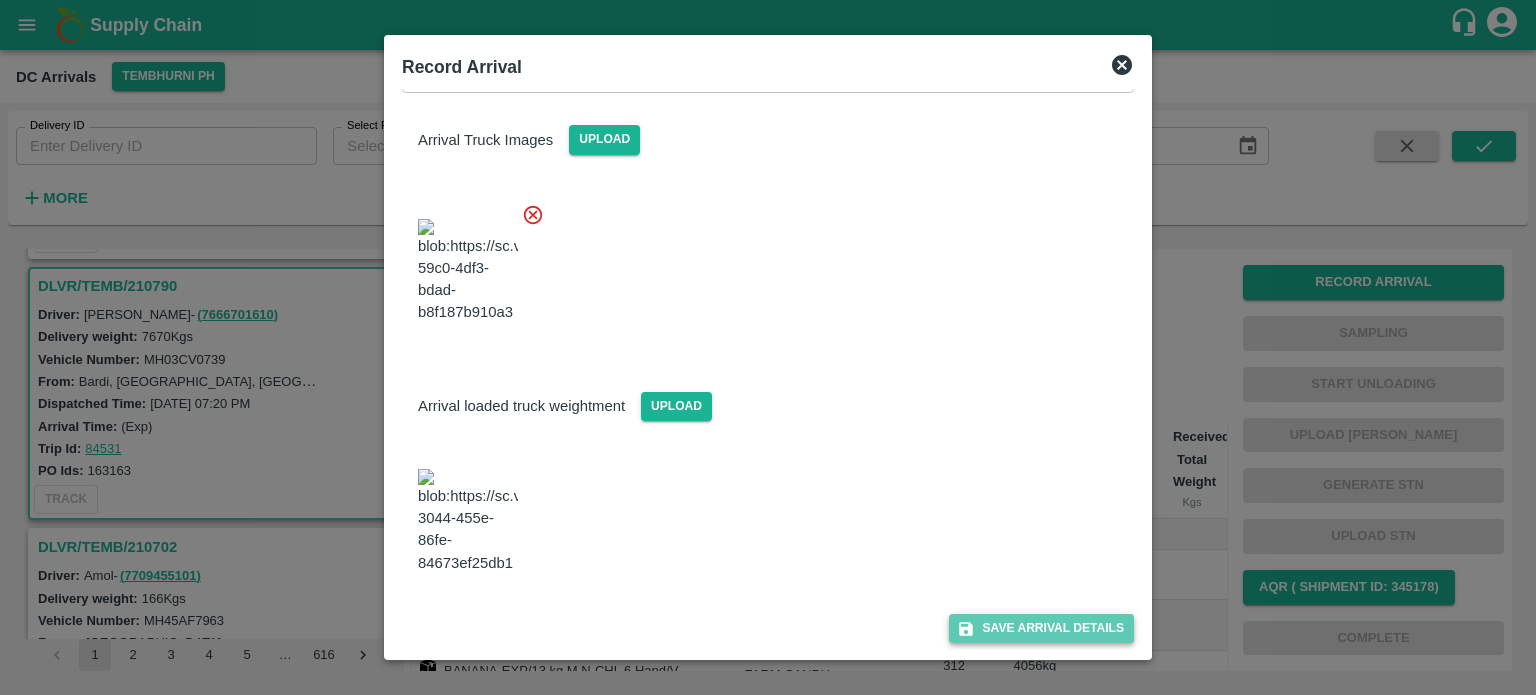 click on "Save Arrival Details" at bounding box center [1041, 628] 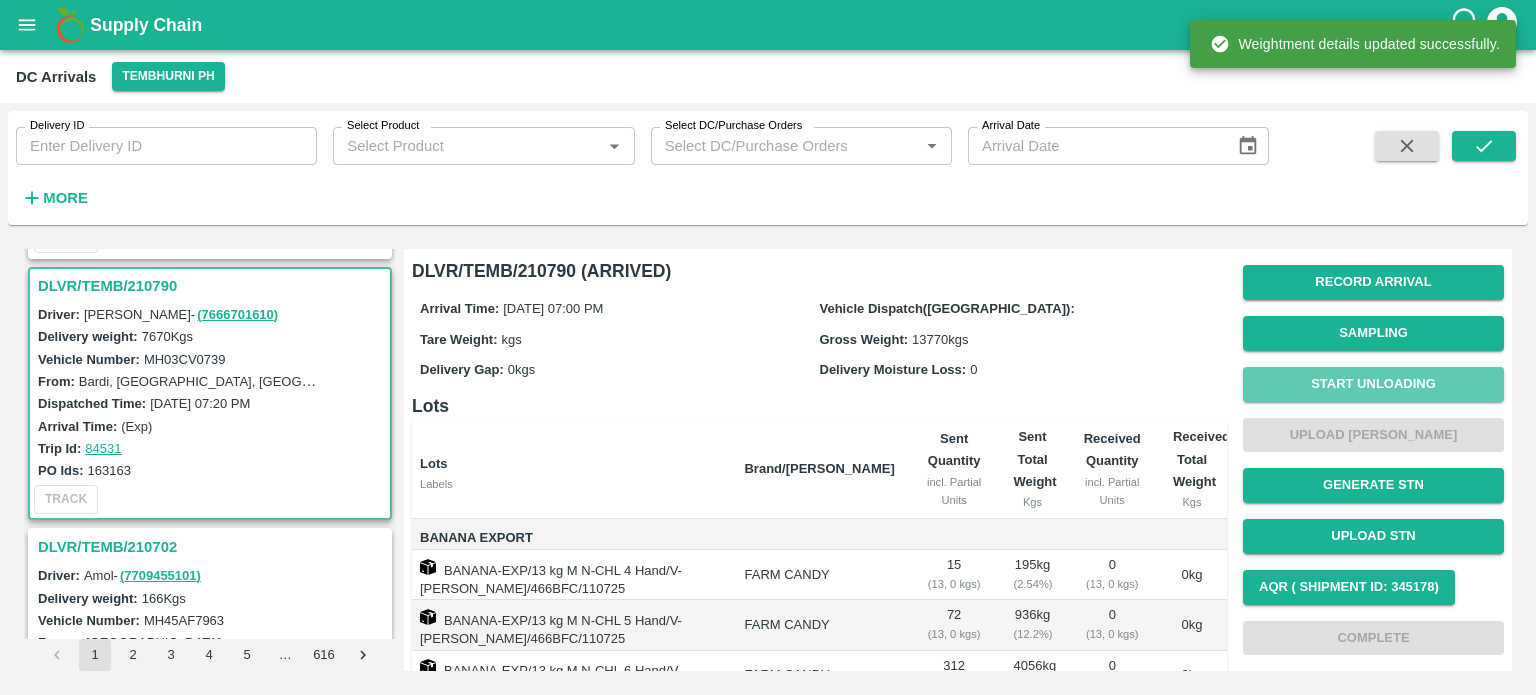 click on "Start Unloading" at bounding box center [1373, 384] 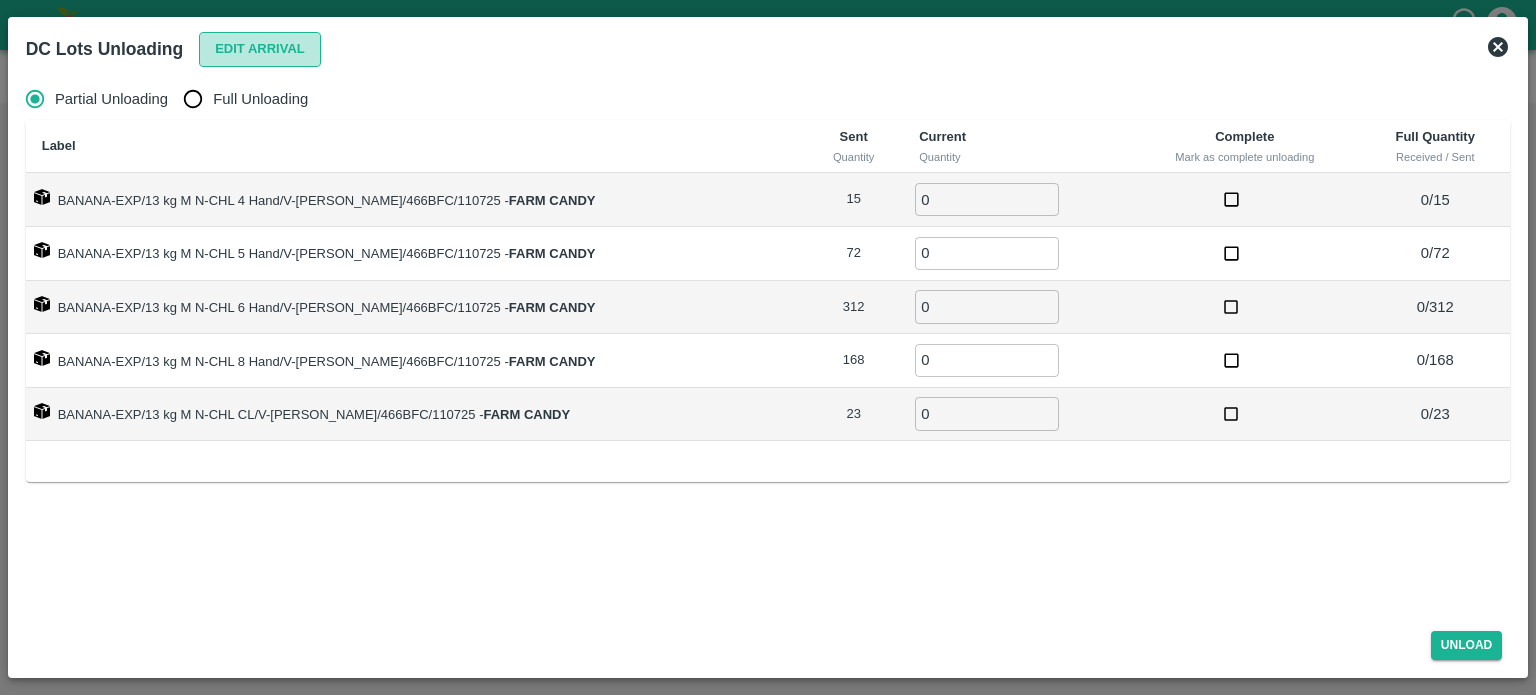 click on "Edit Arrival" at bounding box center [260, 49] 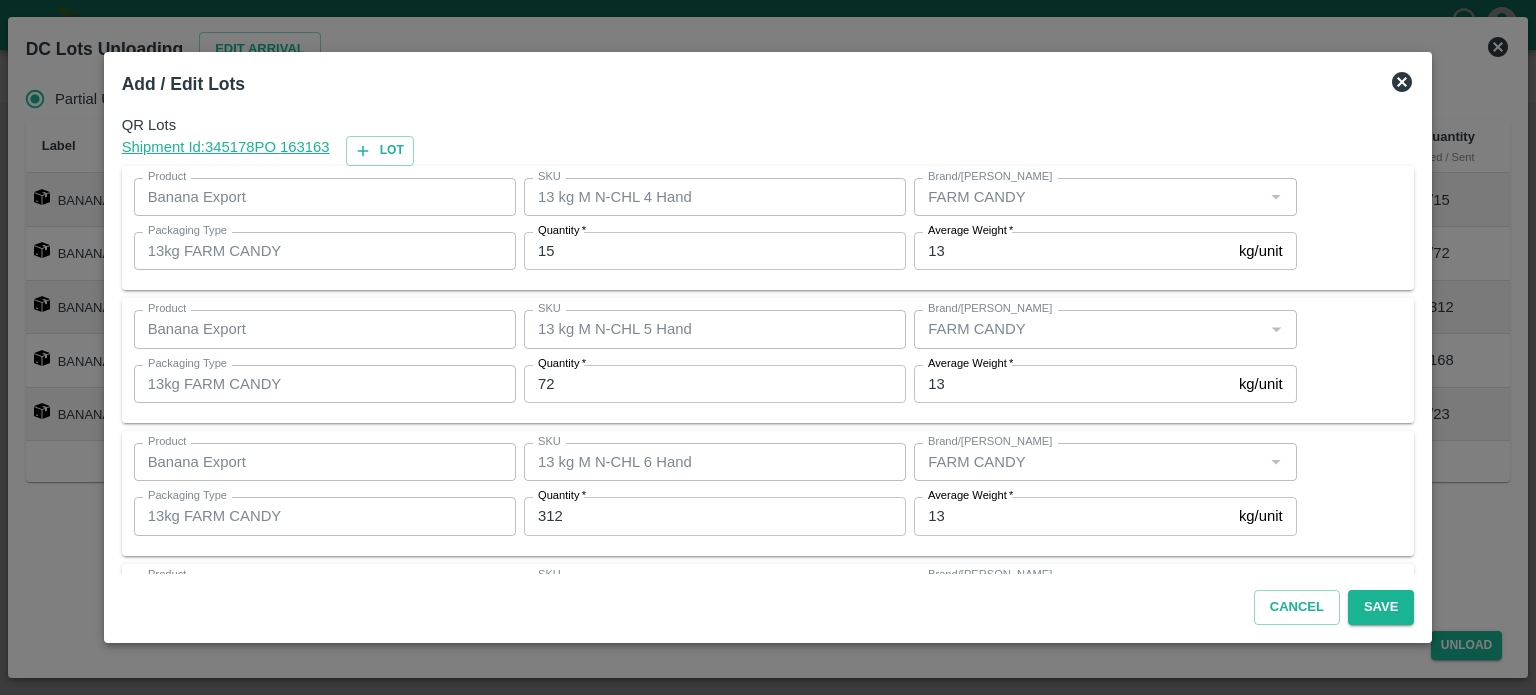 click on "15" at bounding box center [715, 251] 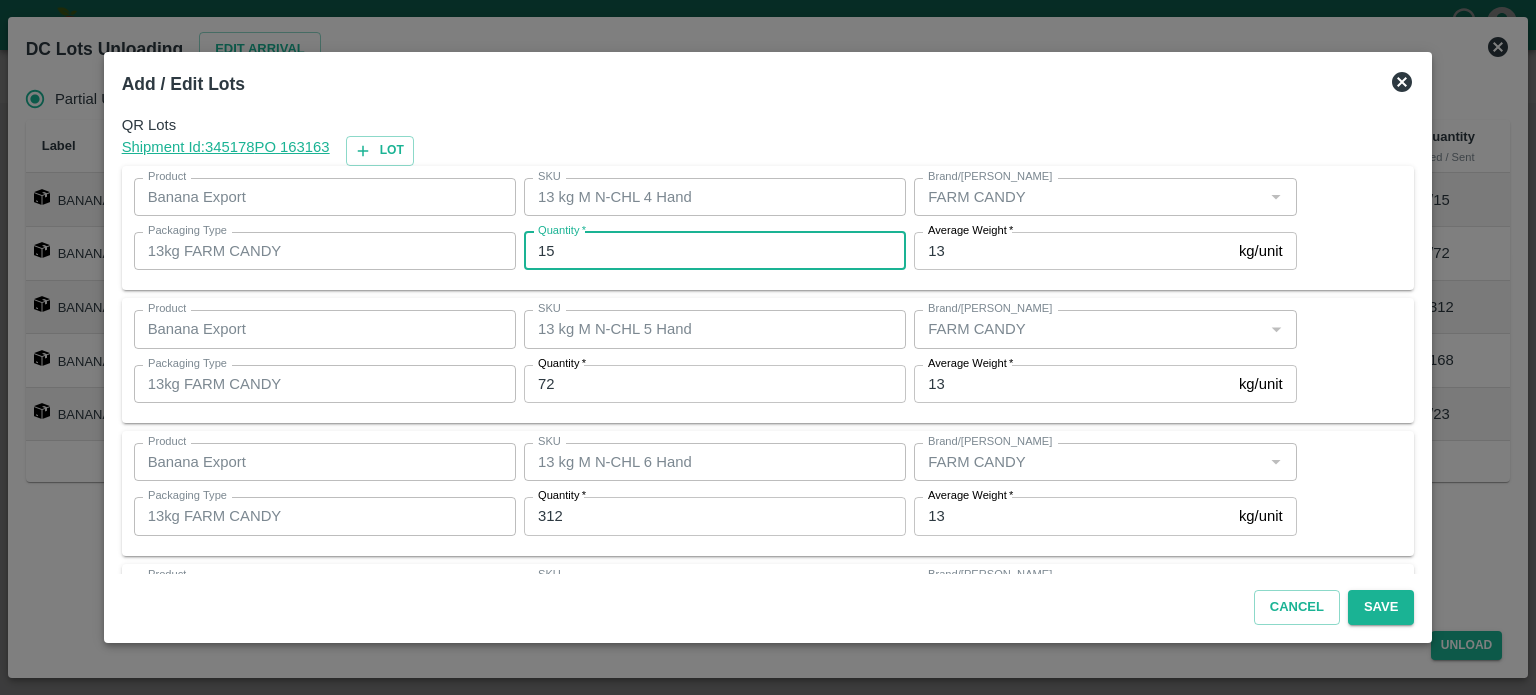 click on "15" at bounding box center [715, 251] 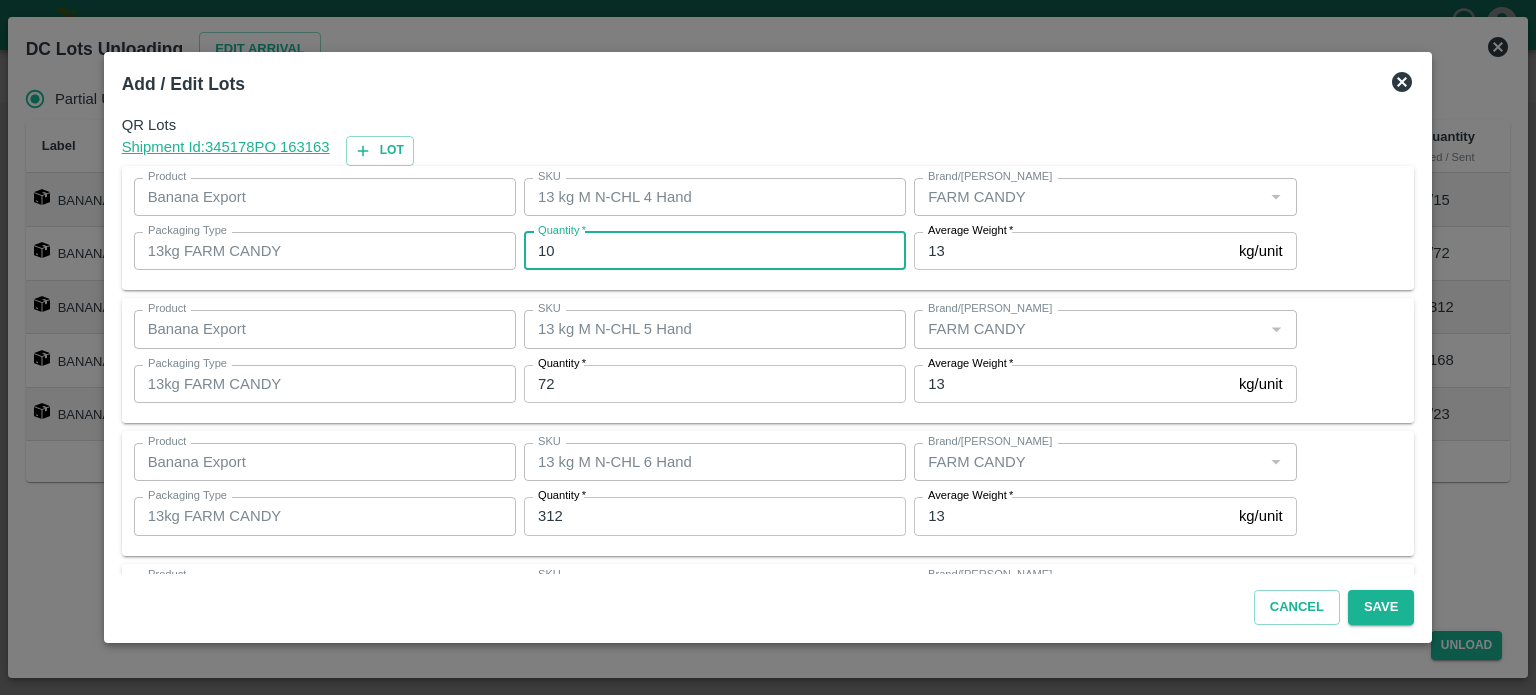 type on "10" 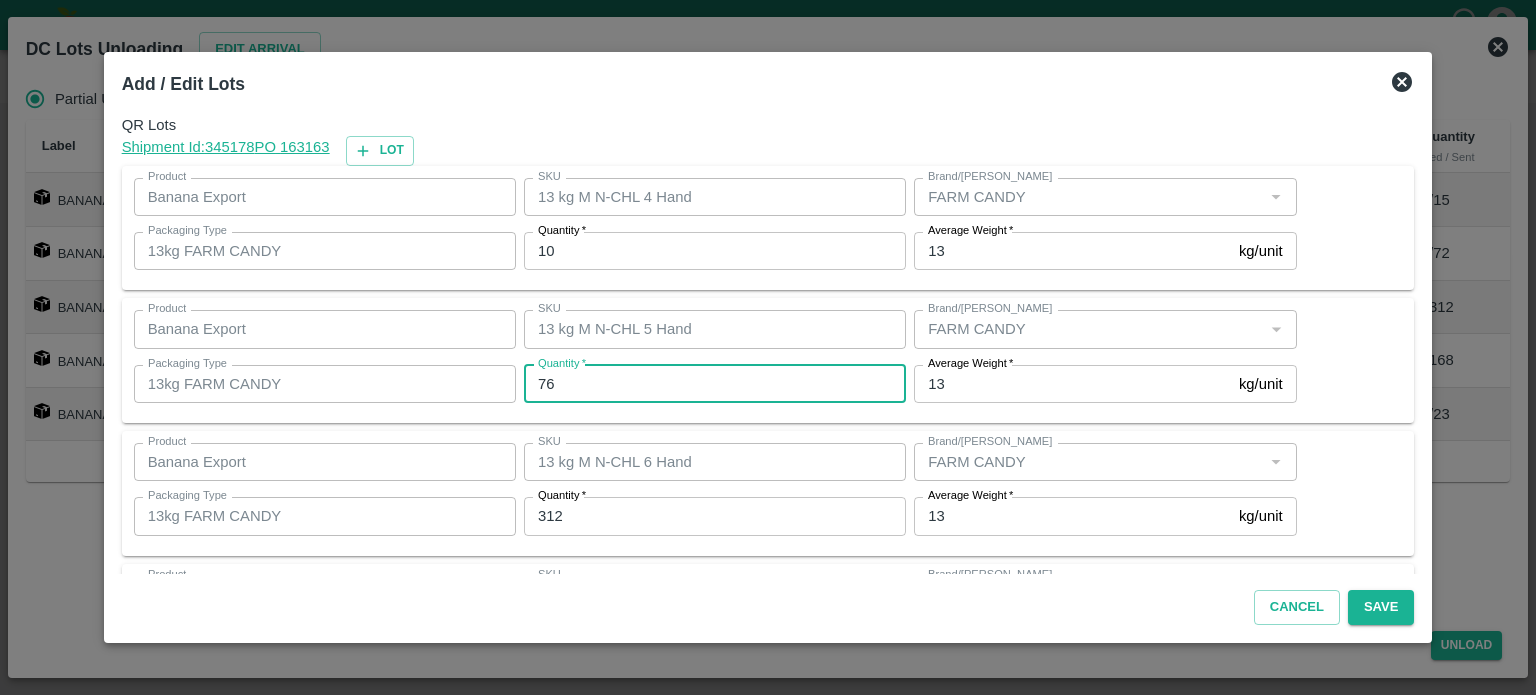 type on "76" 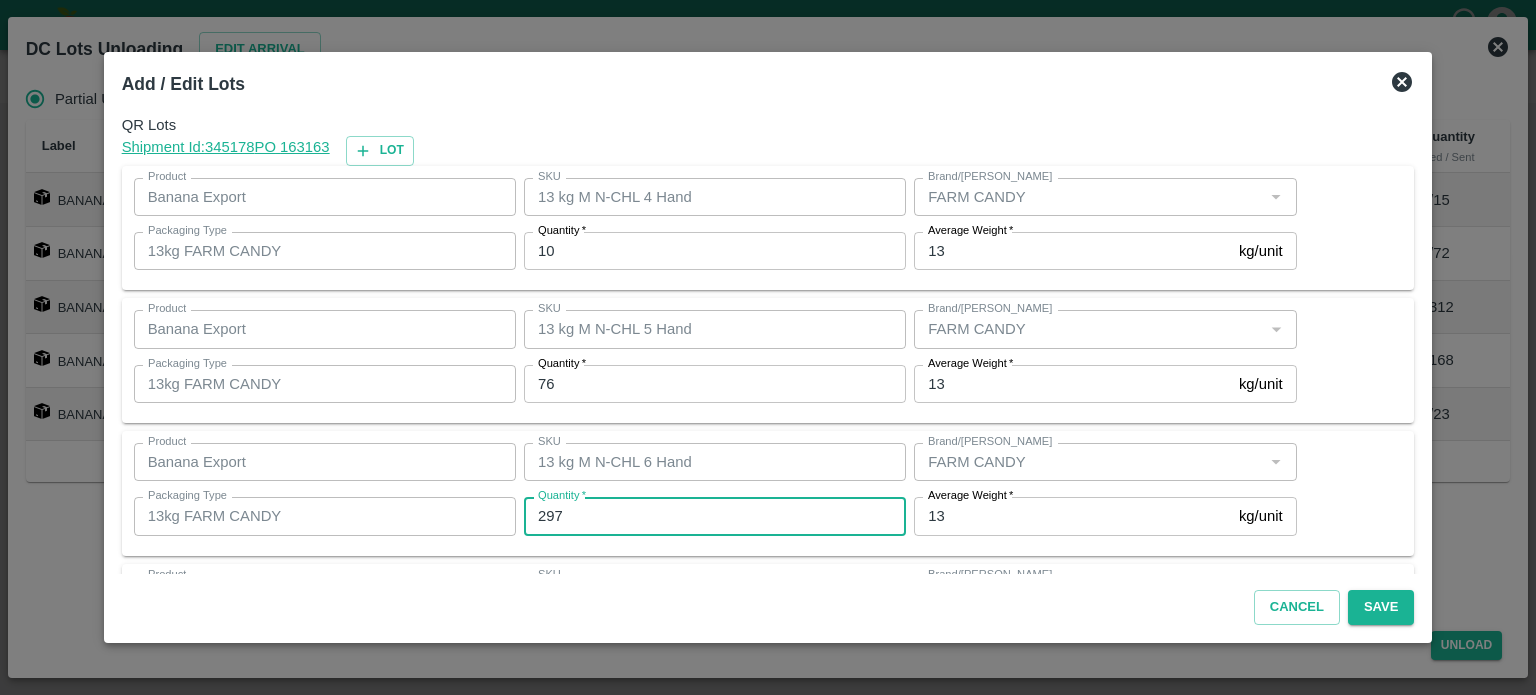 type on "297" 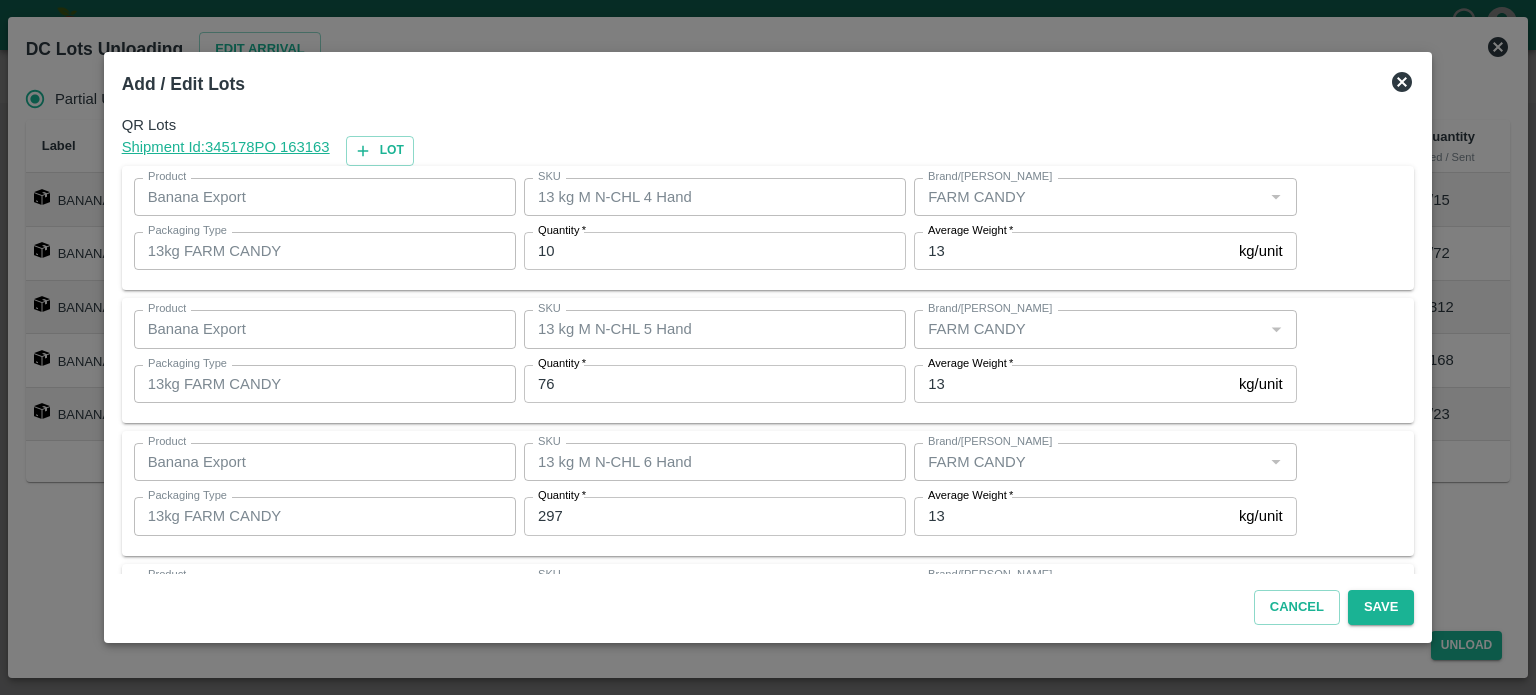 scroll, scrollTop: 262, scrollLeft: 0, axis: vertical 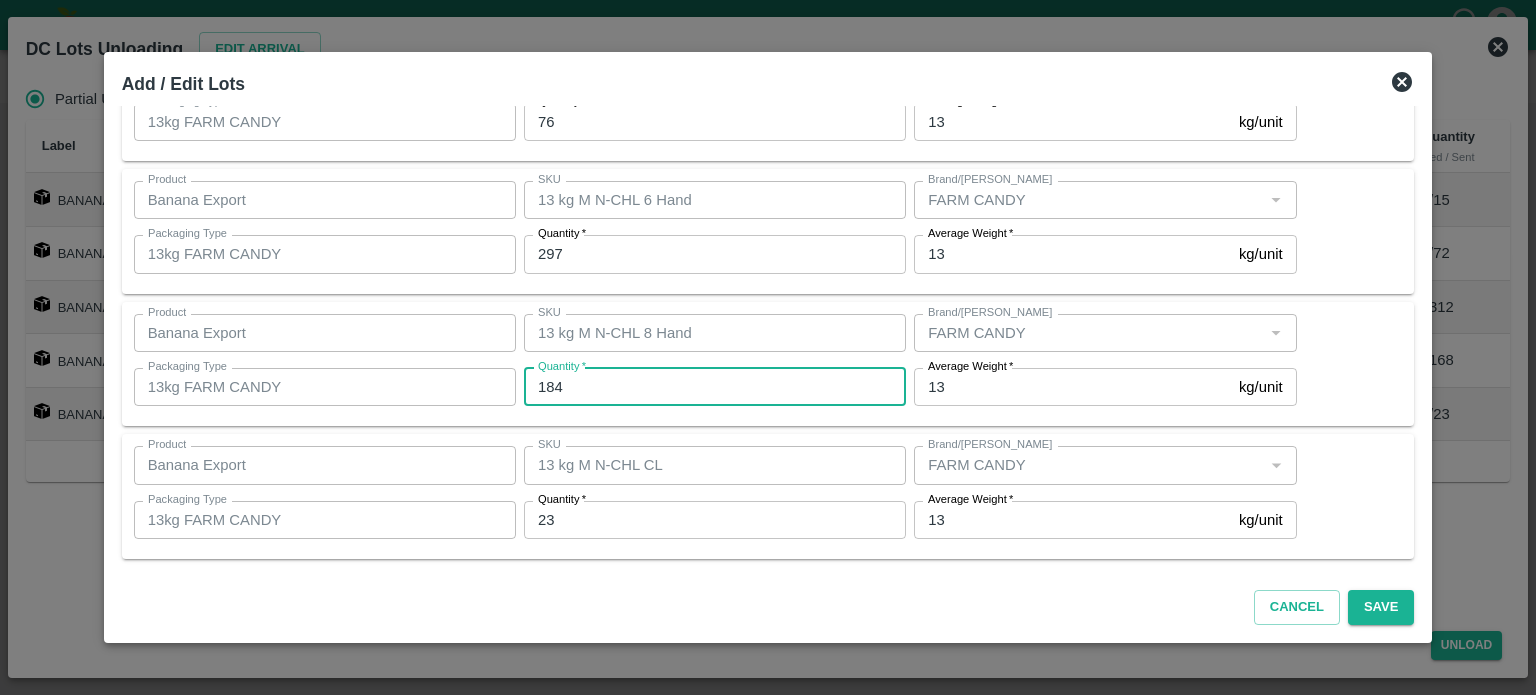 type on "184" 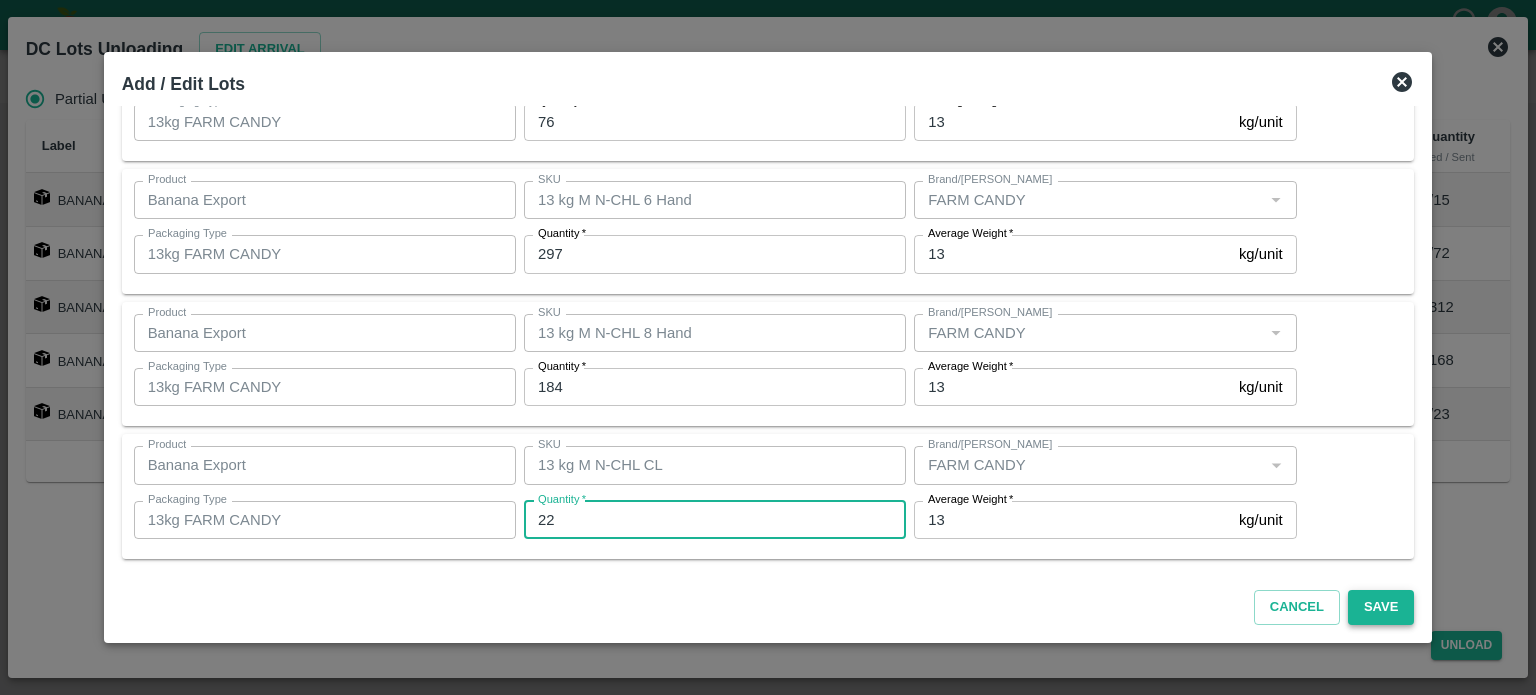 type on "22" 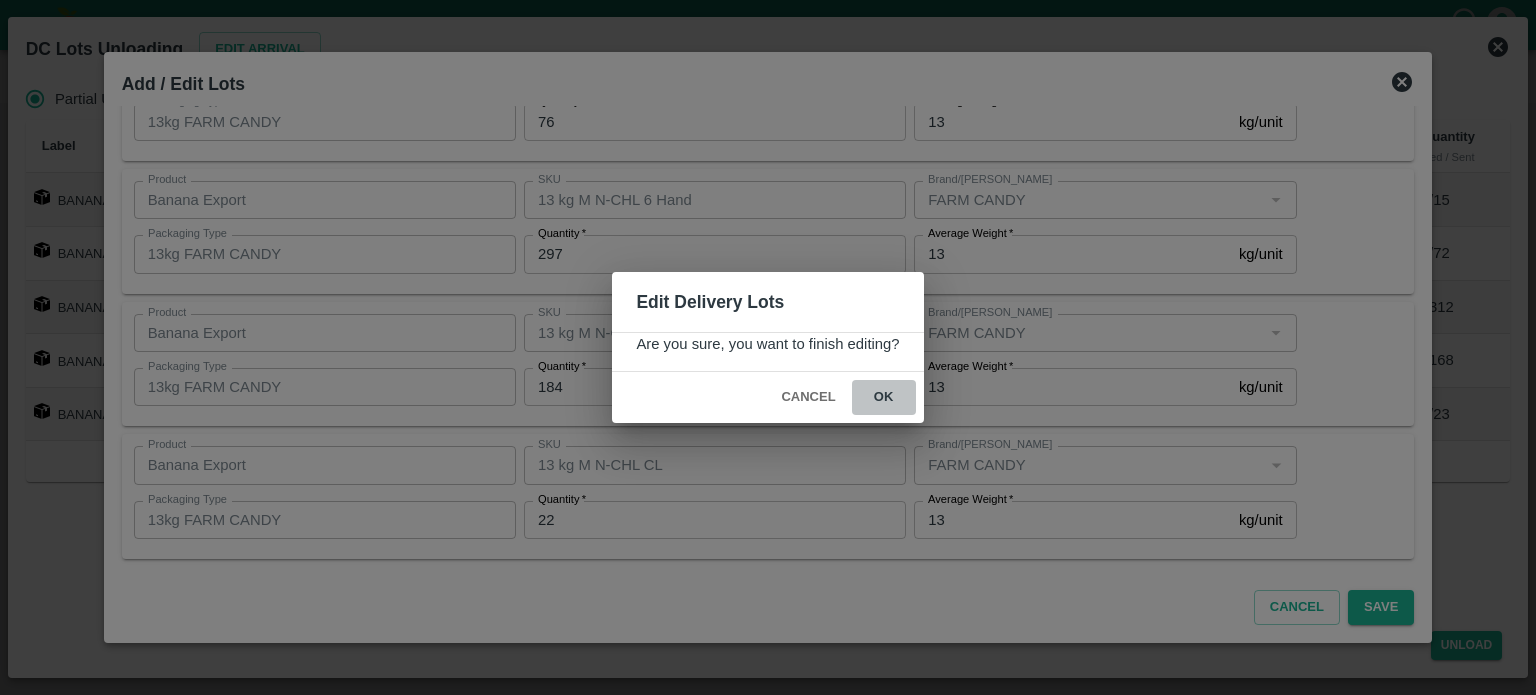 click on "ok" at bounding box center [884, 397] 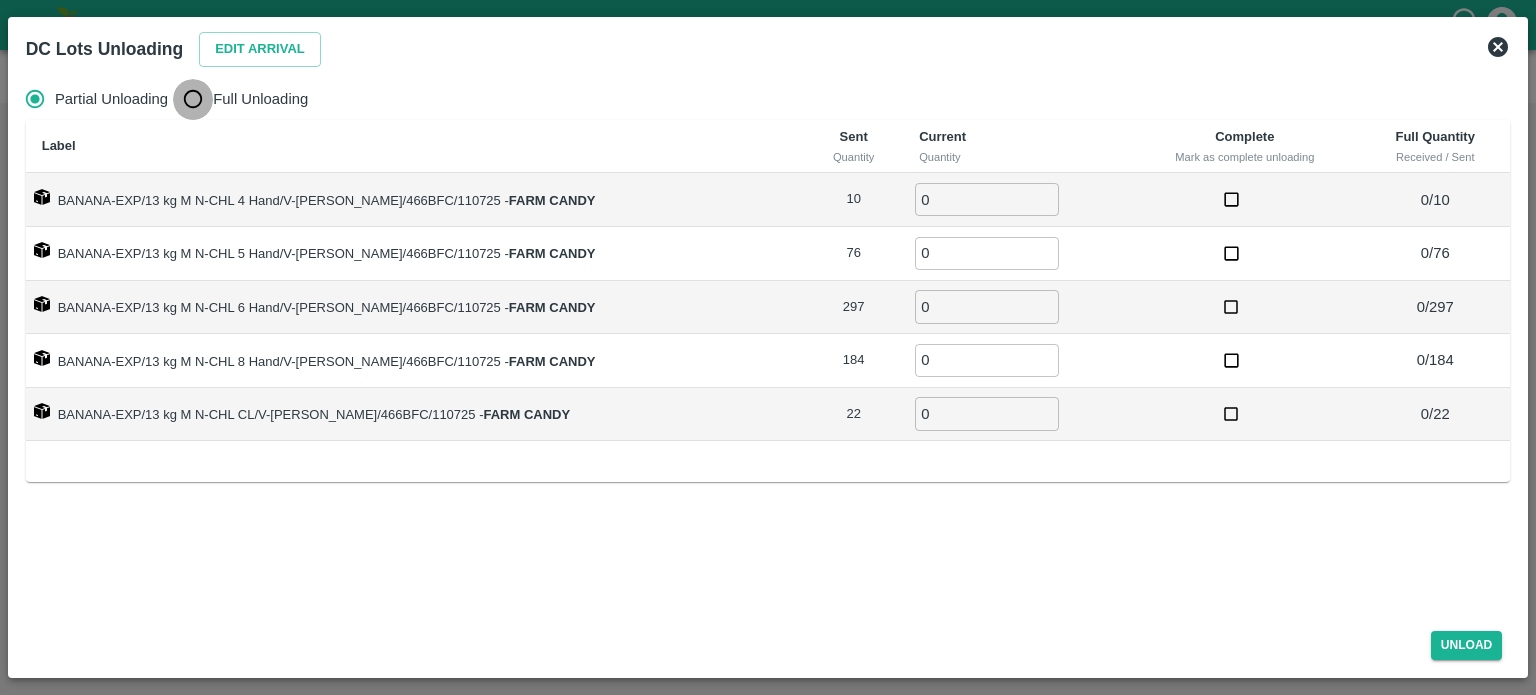 click on "Full Unloading" at bounding box center [193, 99] 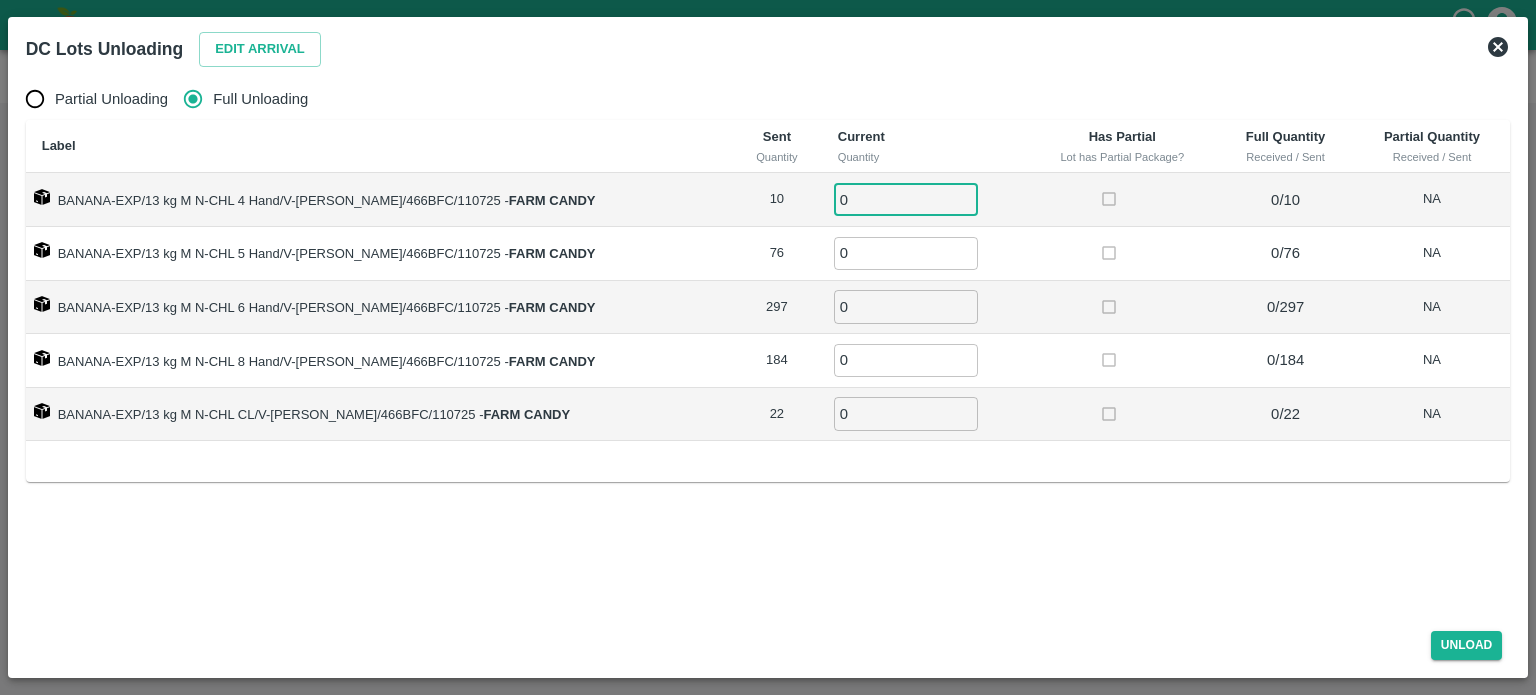 click on "0" at bounding box center (906, 199) 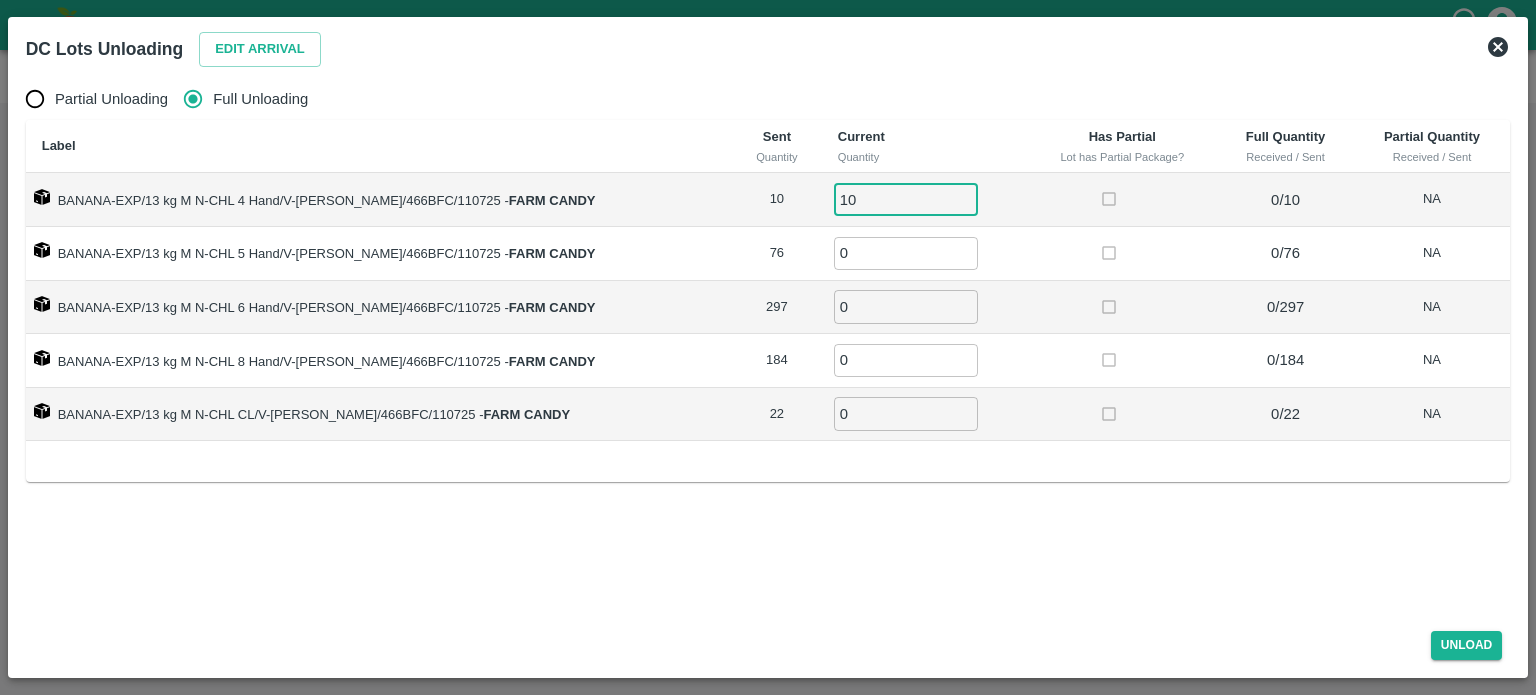 type on "10" 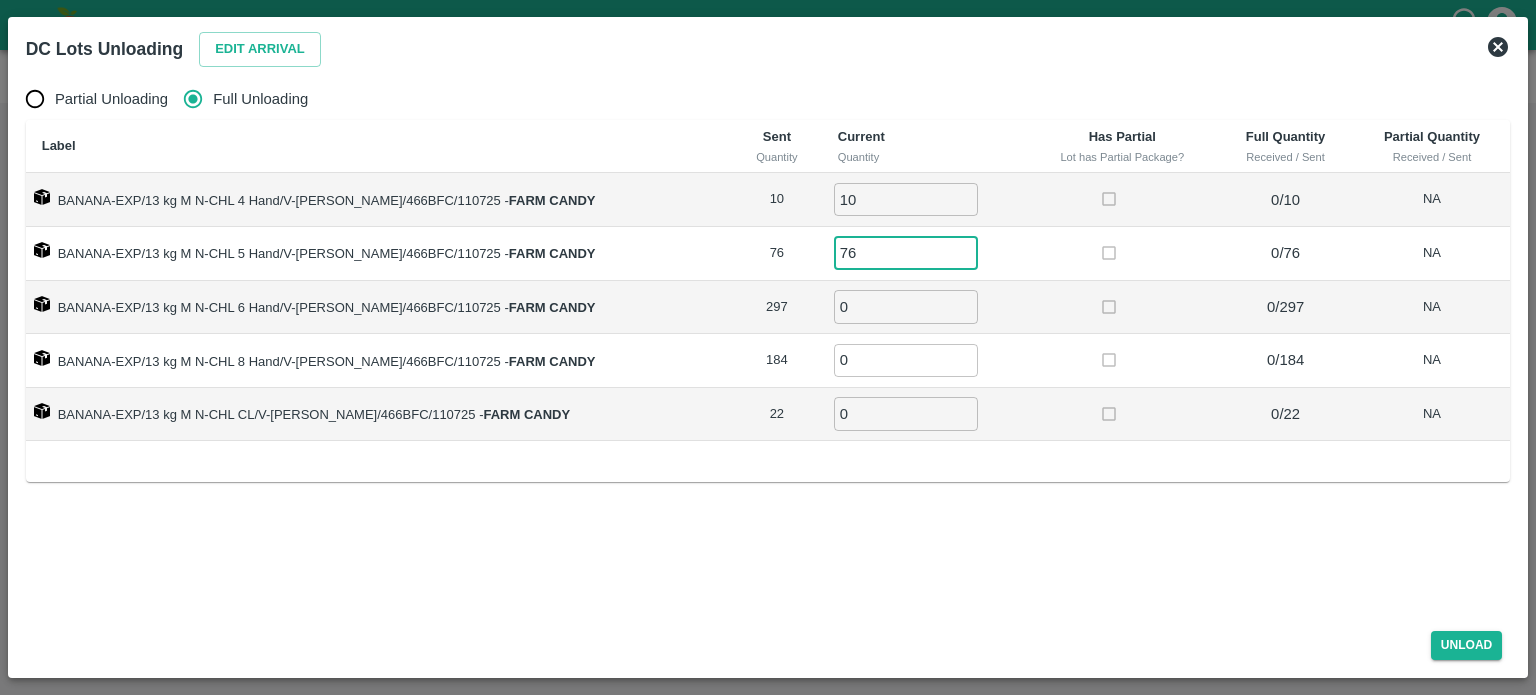 type on "76" 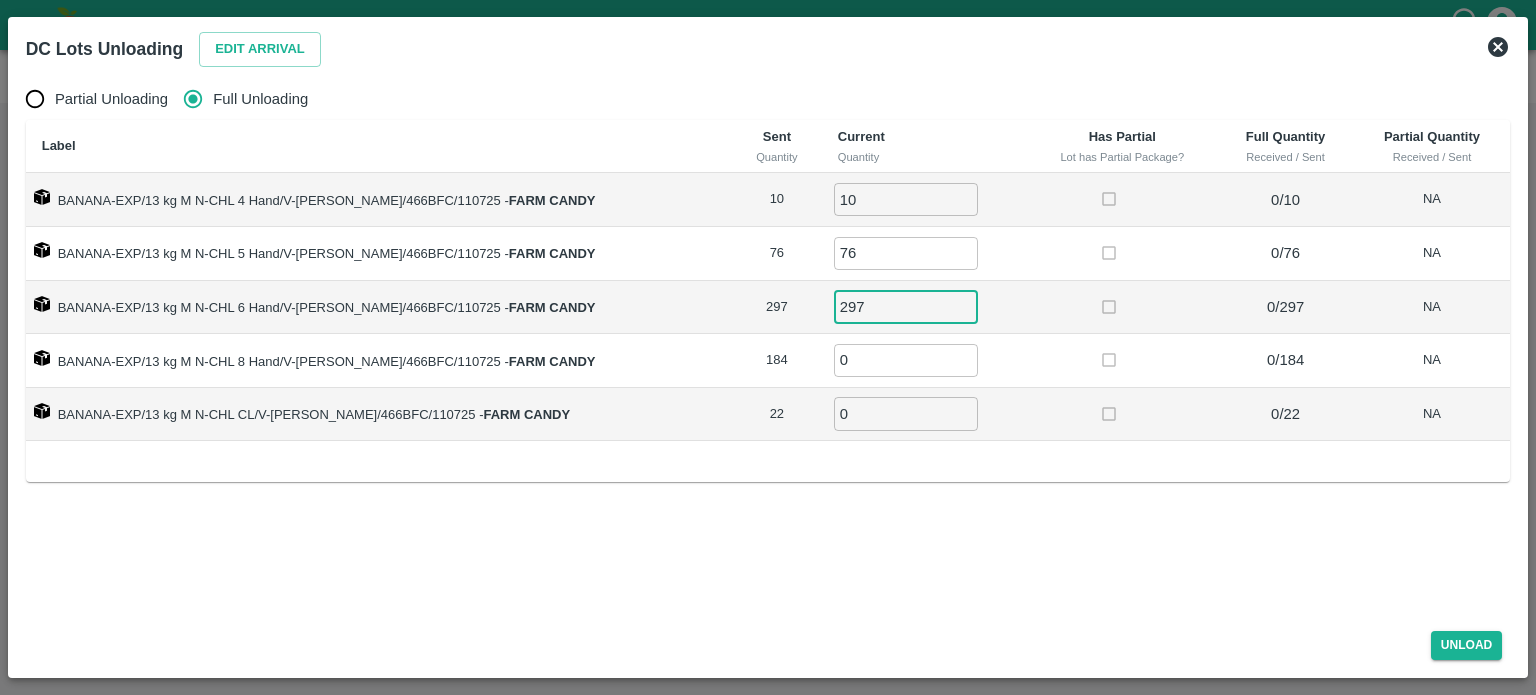 type on "297" 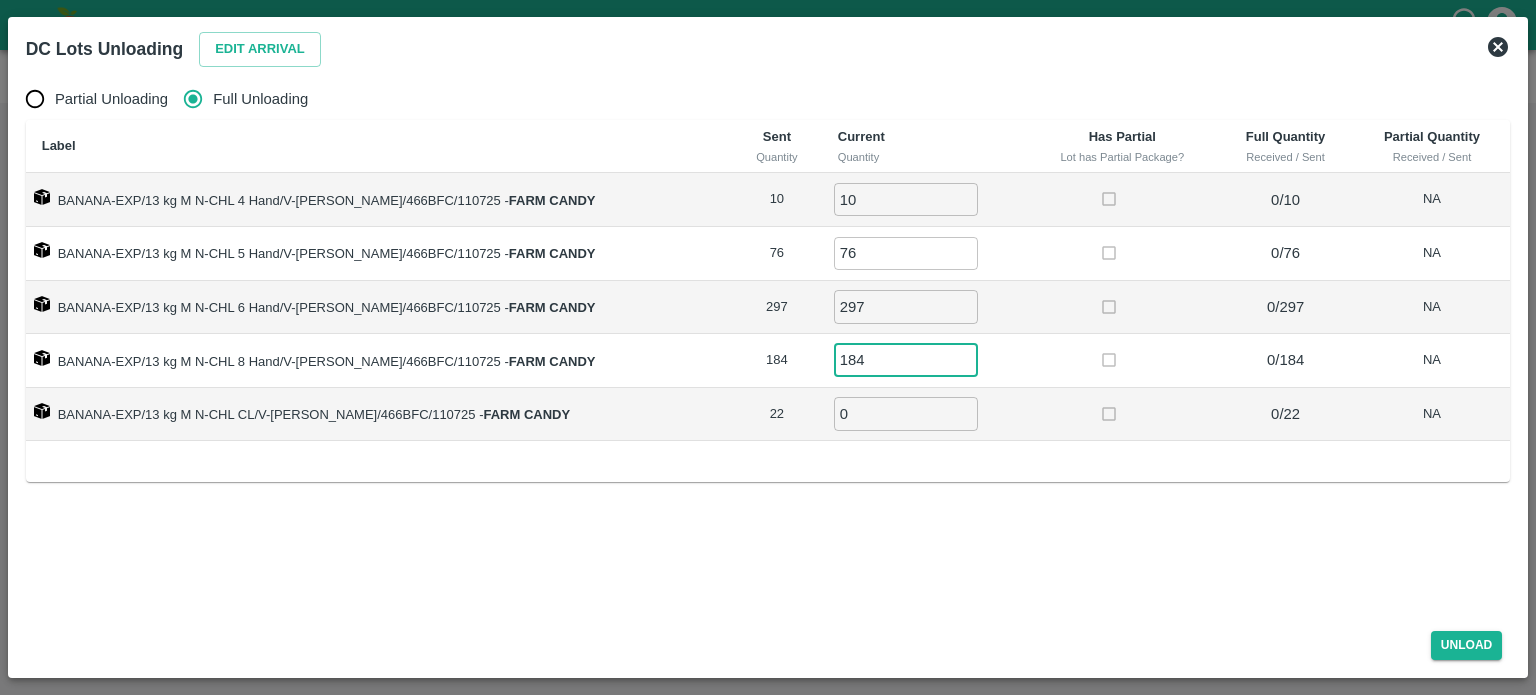 type on "184" 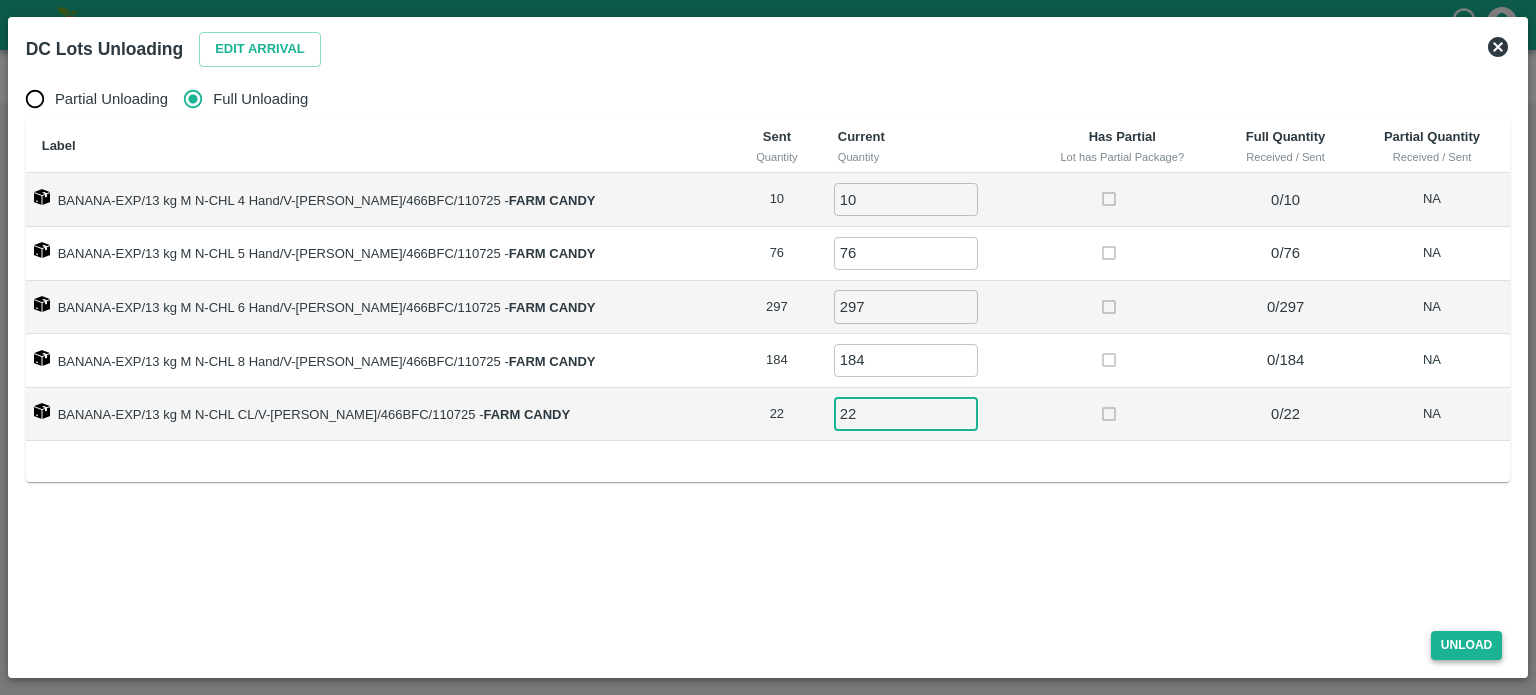 type on "22" 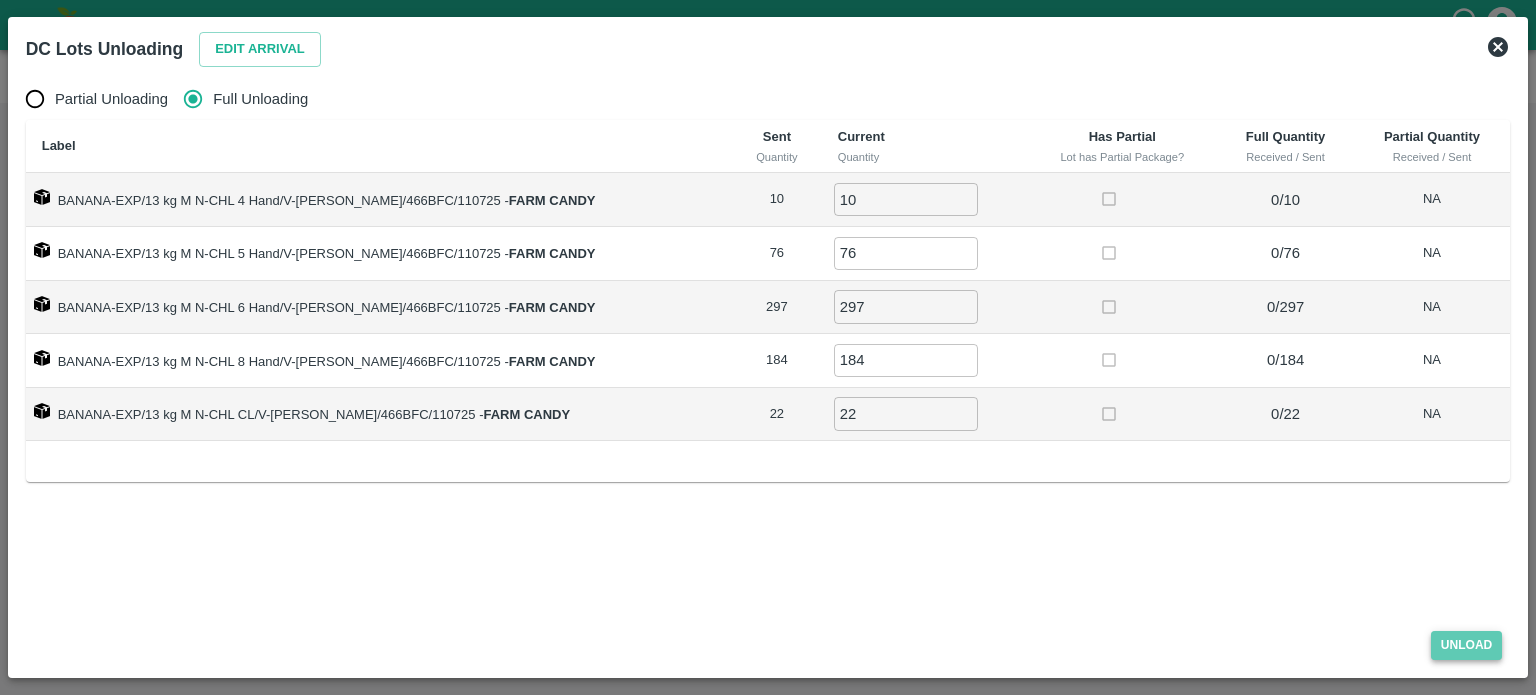 click on "Unload" at bounding box center (1467, 645) 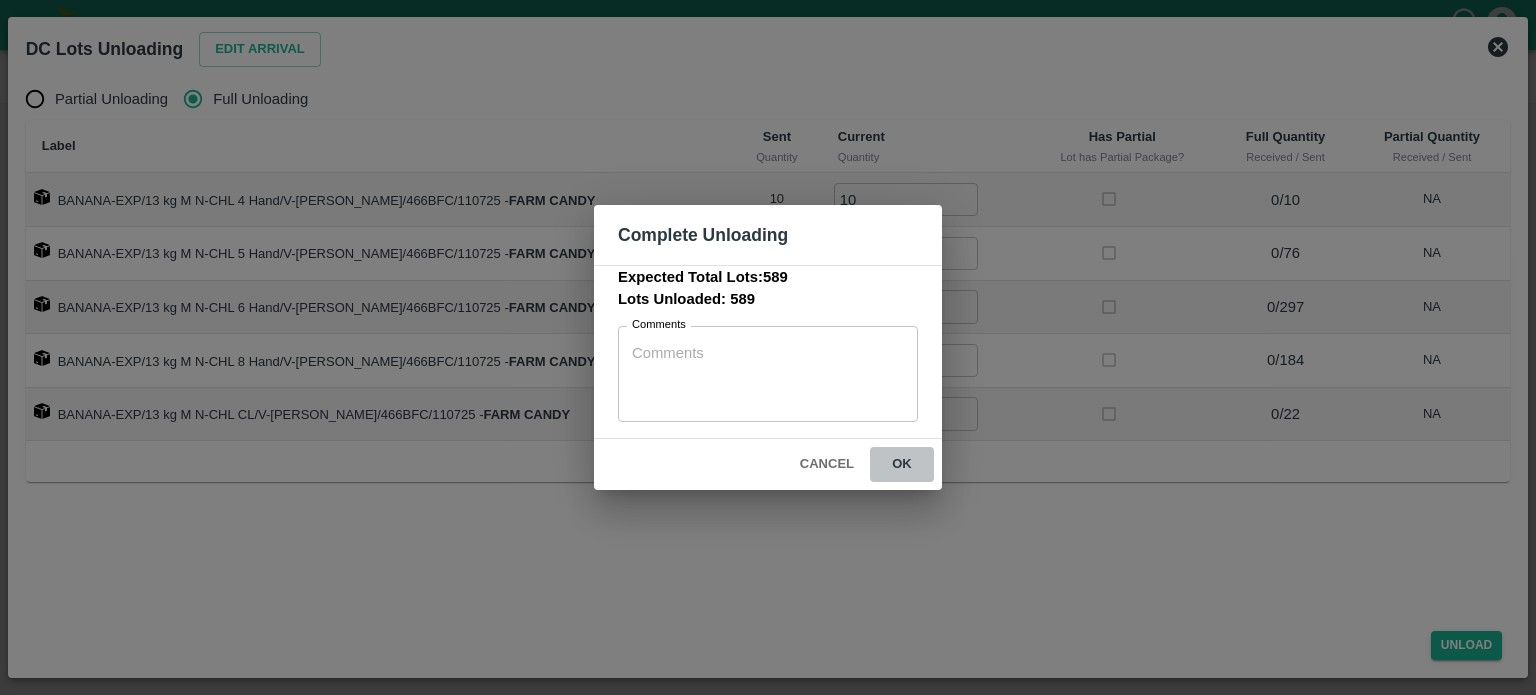 click on "ok" at bounding box center (902, 464) 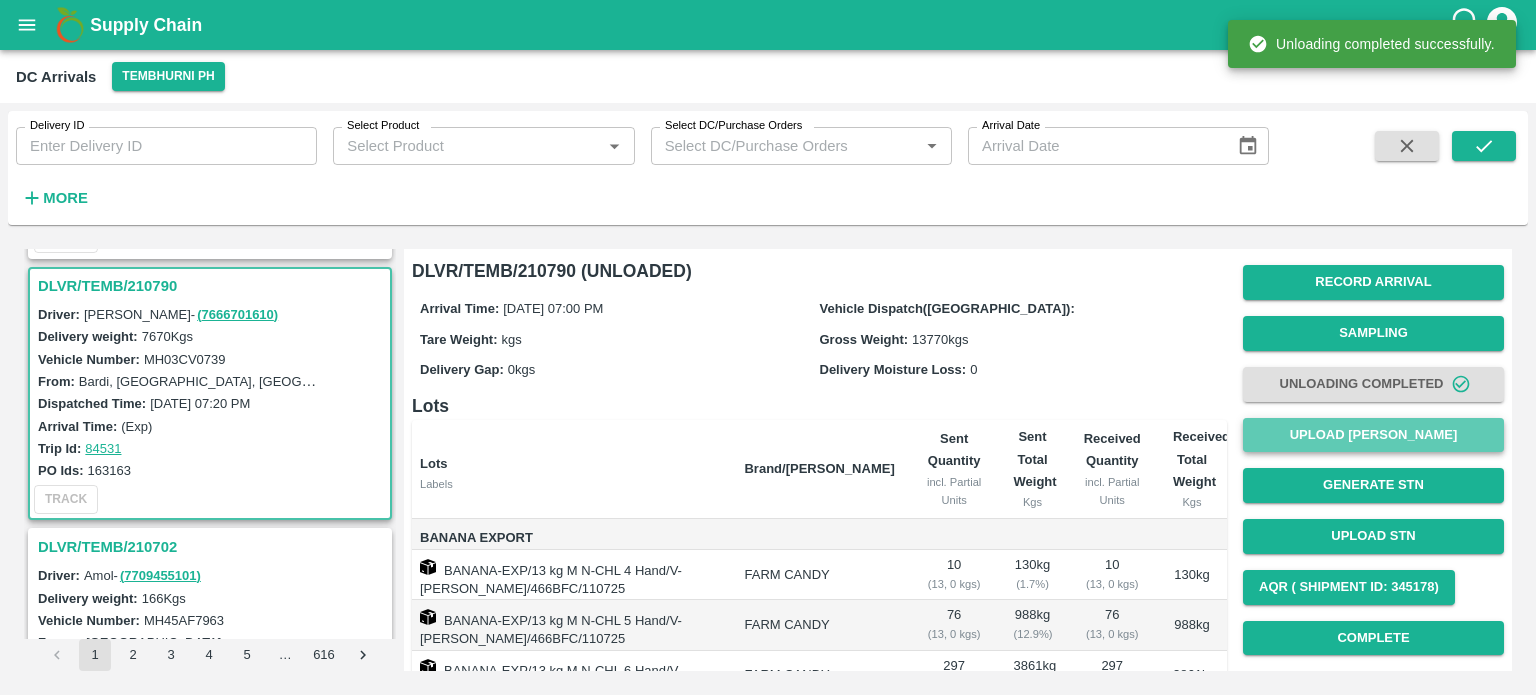 click on "Upload [PERSON_NAME]" at bounding box center [1373, 435] 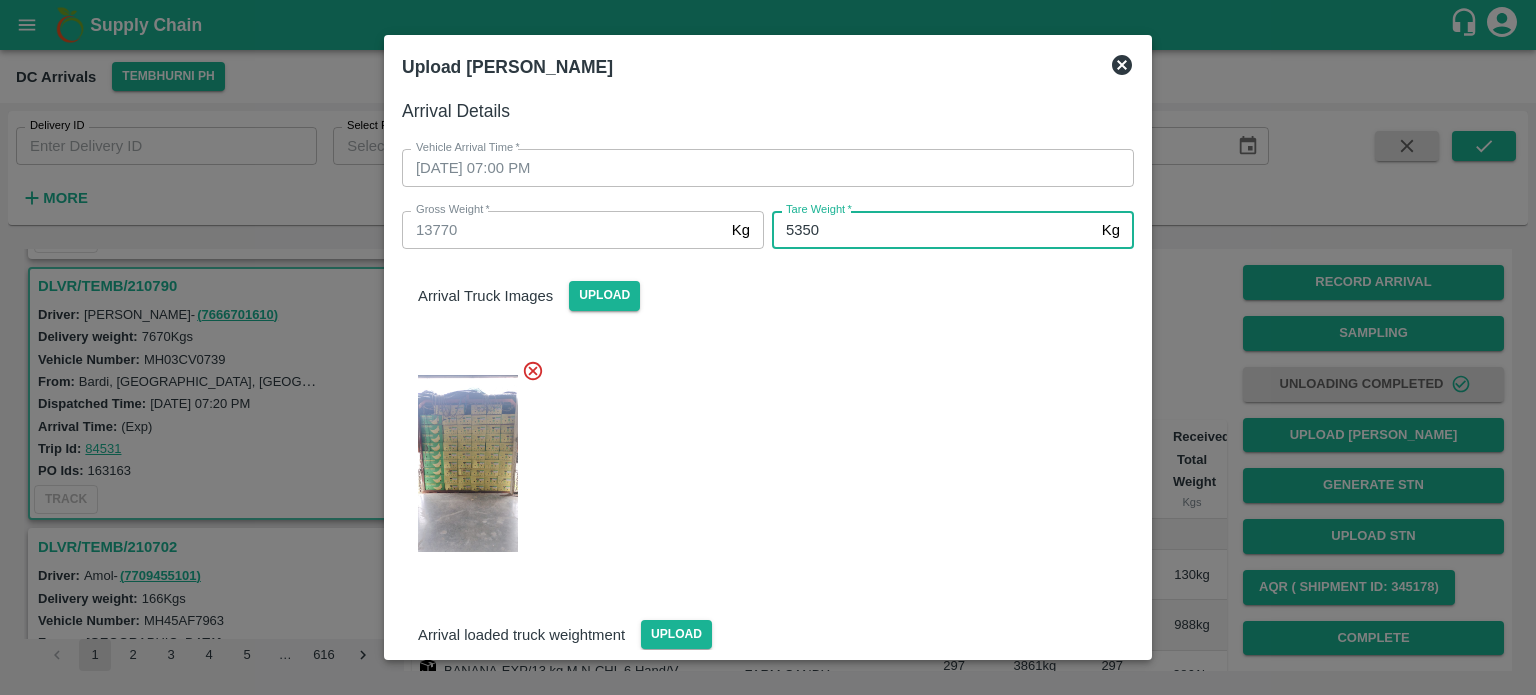 type on "5350" 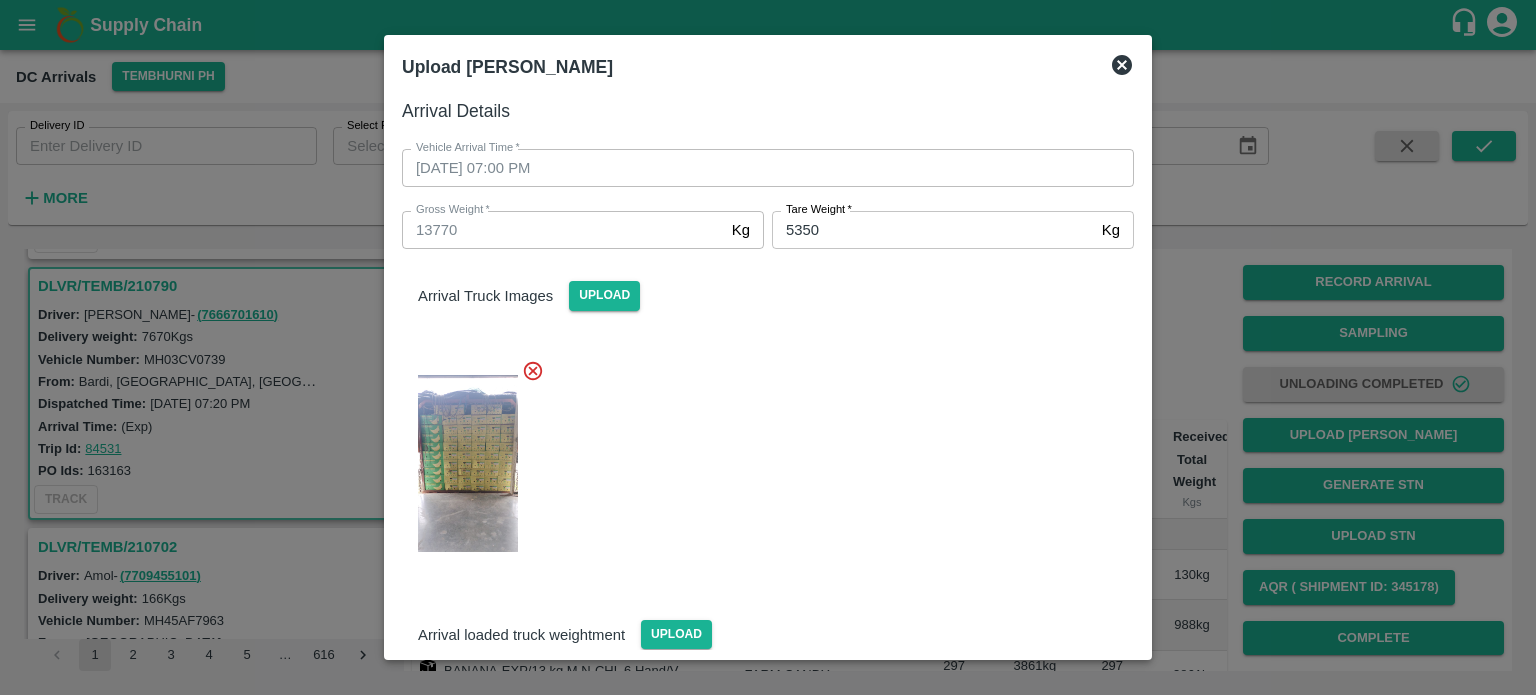 click at bounding box center (760, 458) 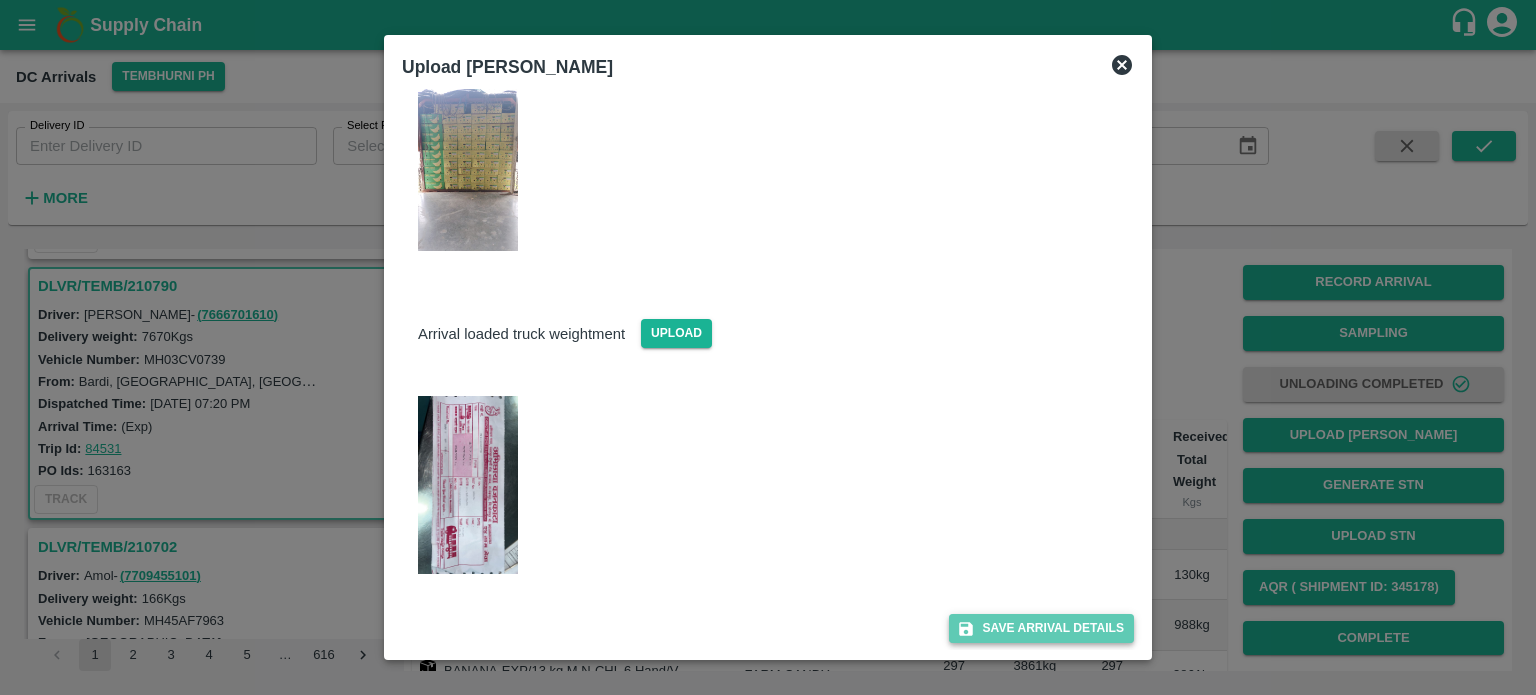 click on "Save Arrival Details" at bounding box center (1041, 628) 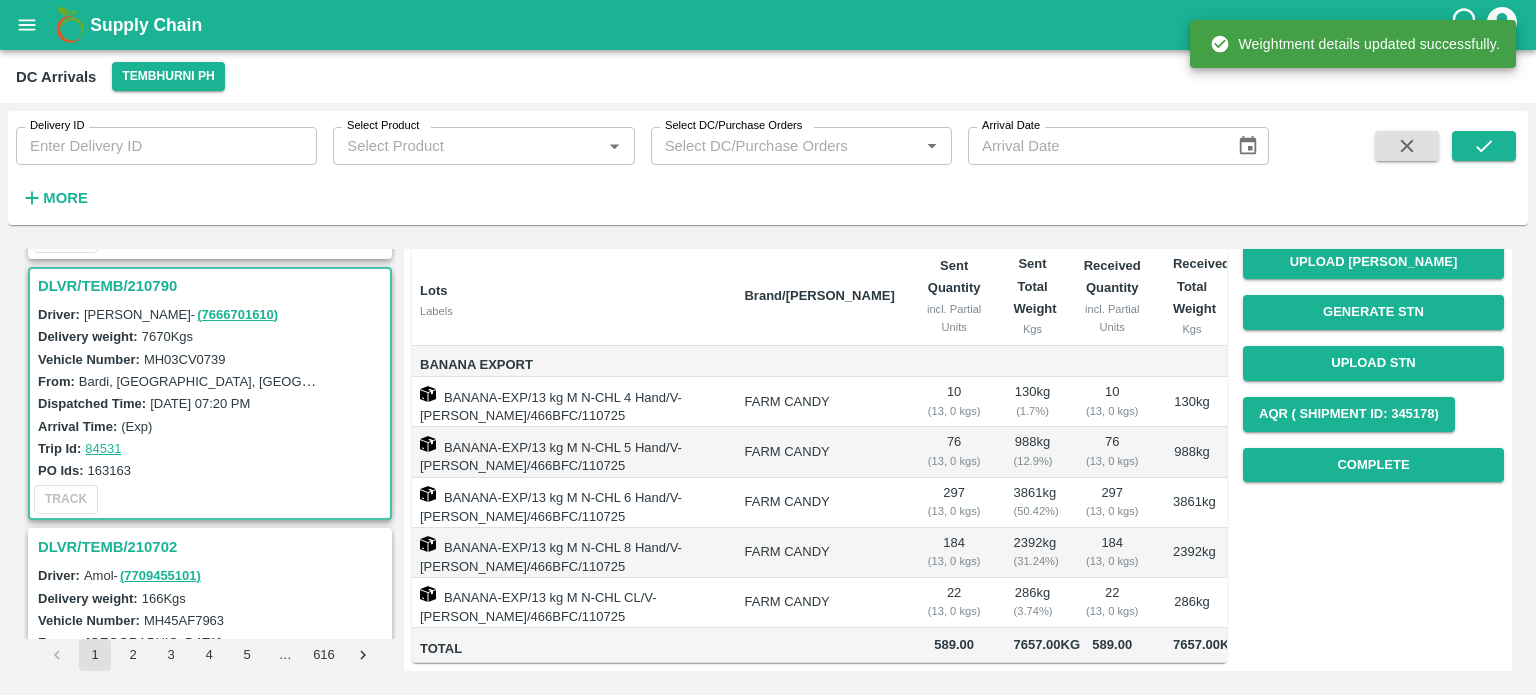 scroll, scrollTop: 227, scrollLeft: 0, axis: vertical 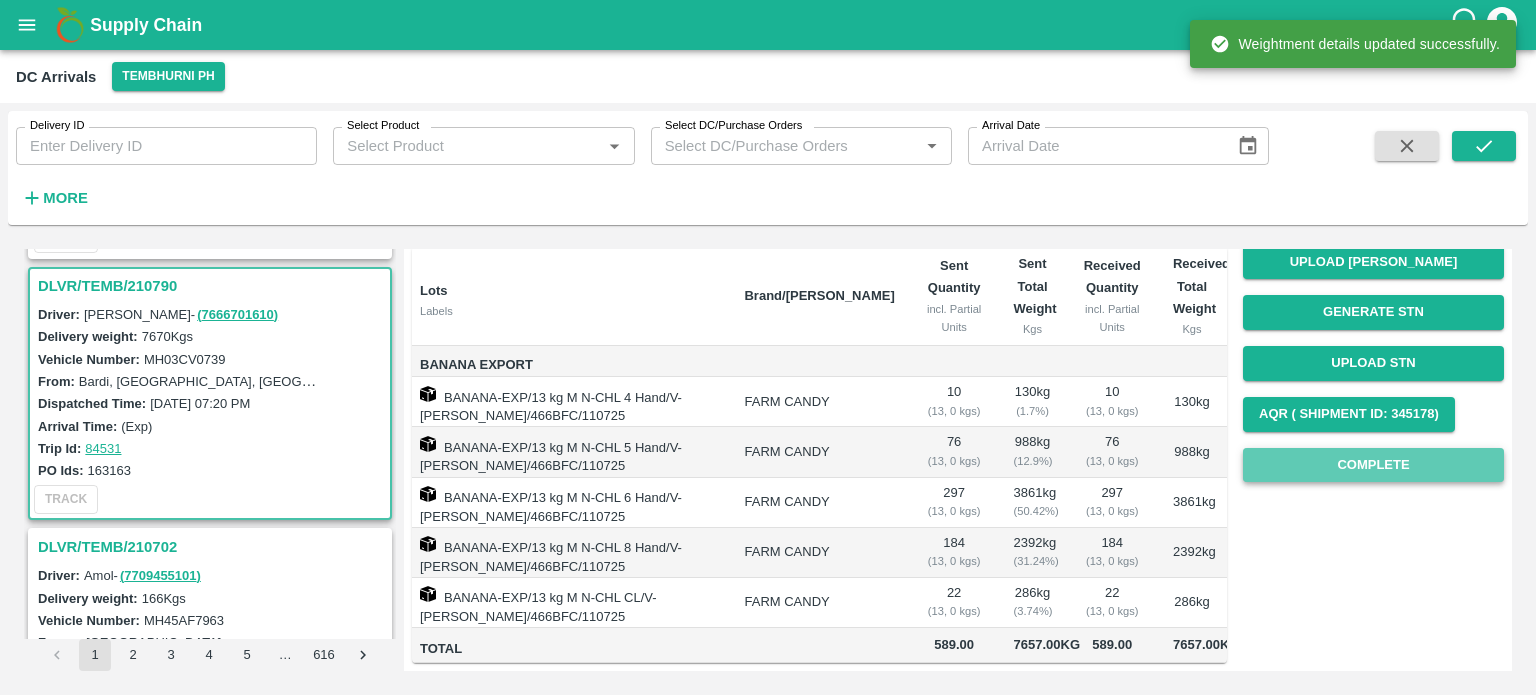 click on "Complete" at bounding box center (1373, 465) 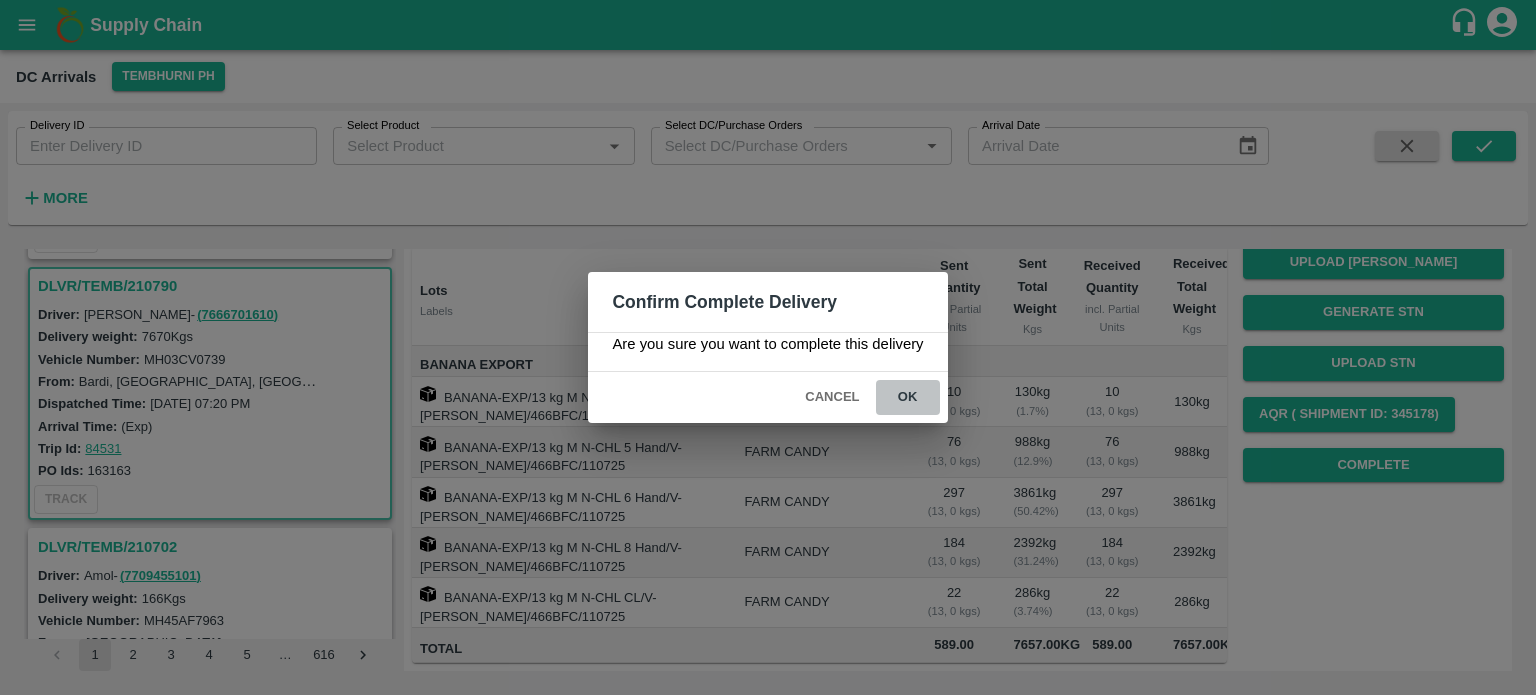 click on "ok" at bounding box center [908, 397] 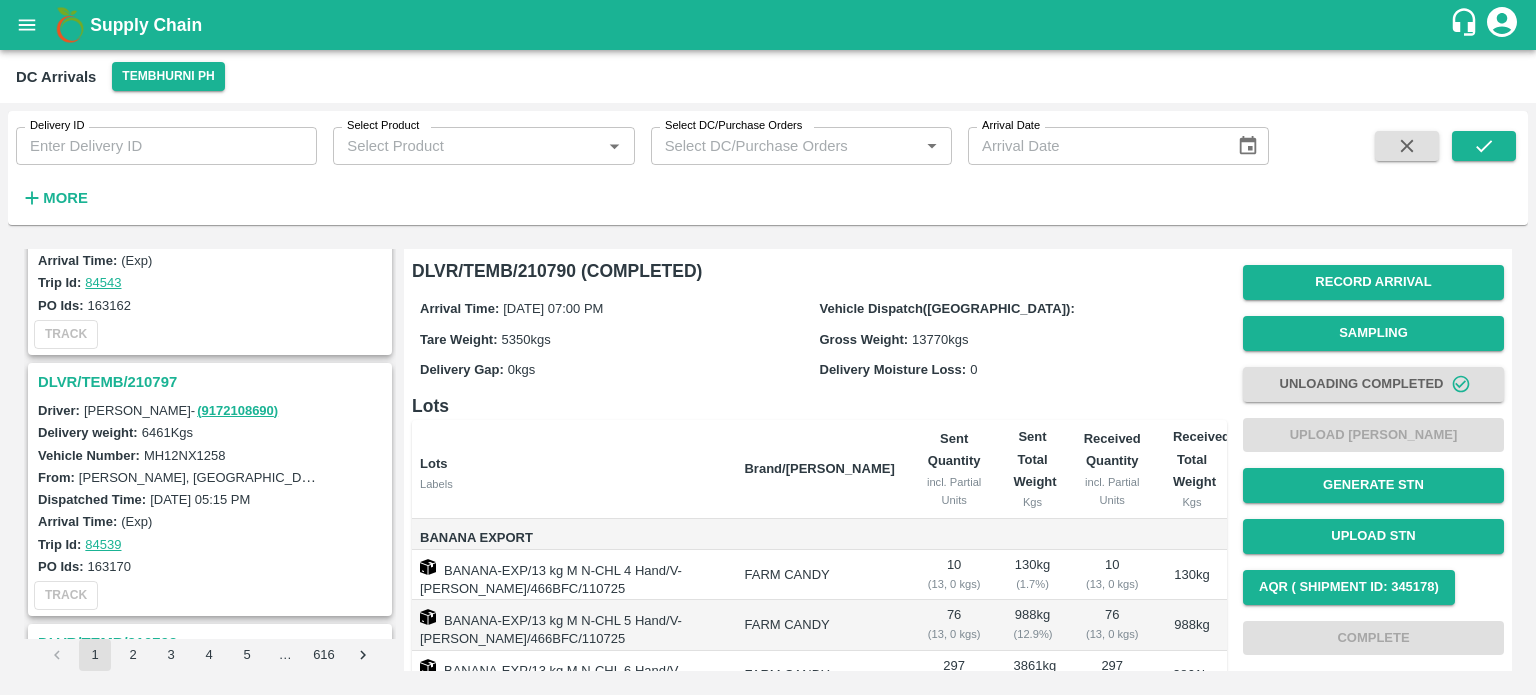 scroll, scrollTop: 3029, scrollLeft: 0, axis: vertical 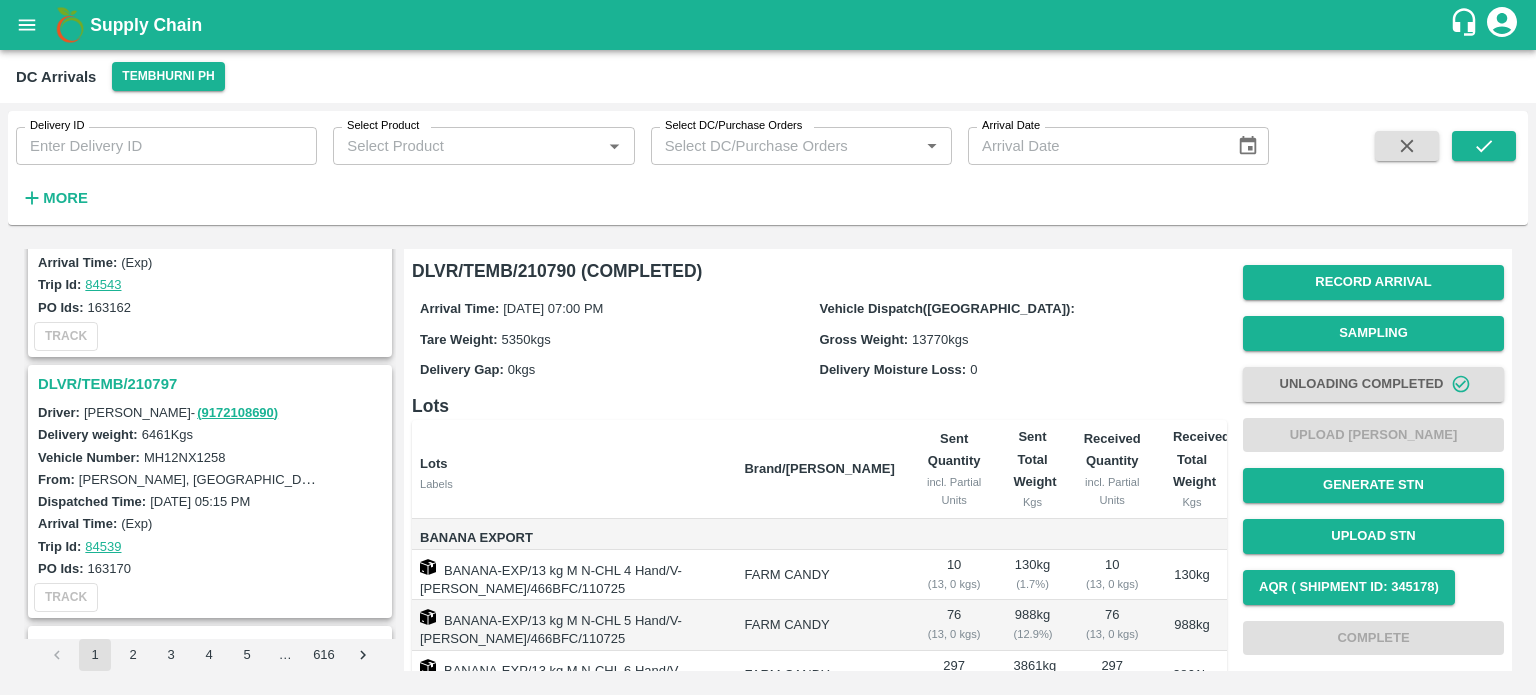 click on "DLVR/TEMB/210797" at bounding box center [213, 384] 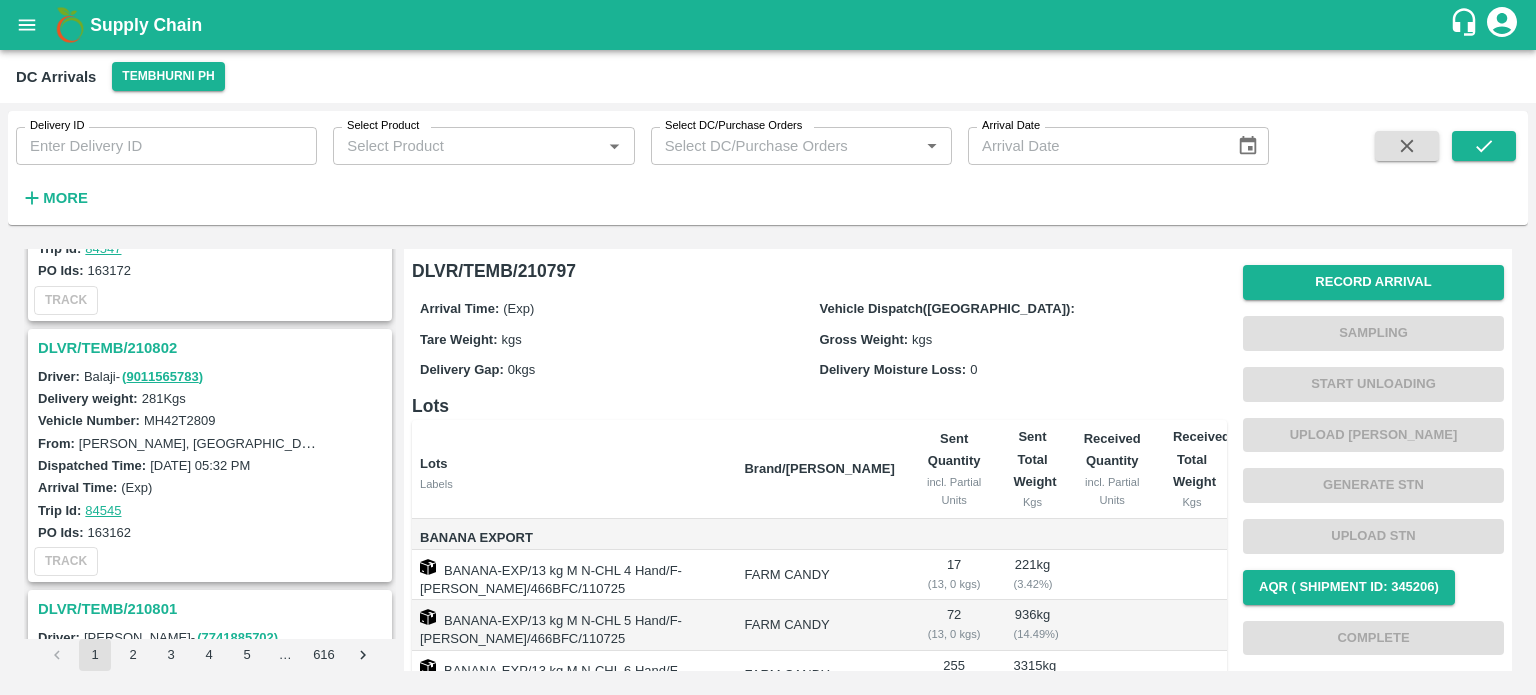scroll, scrollTop: 2289, scrollLeft: 0, axis: vertical 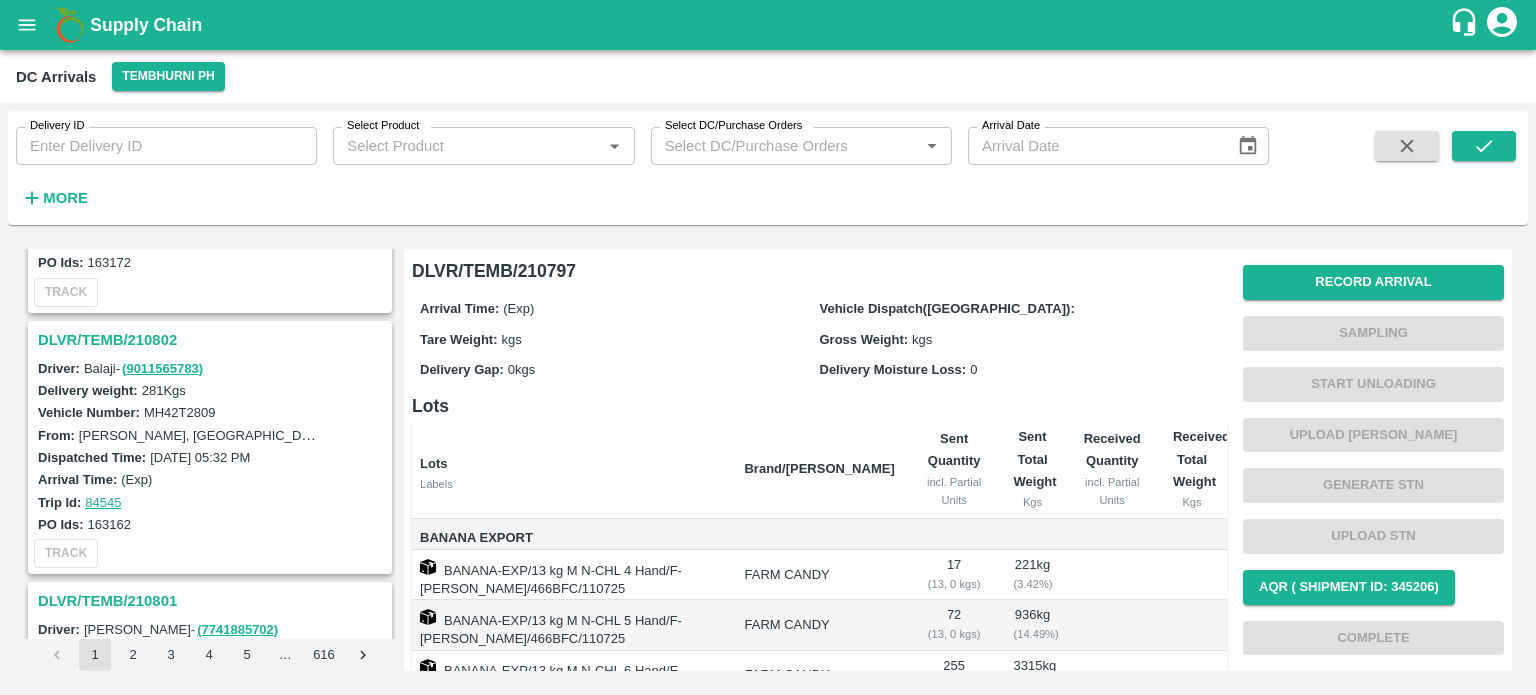 click on "DLVR/TEMB/210802" at bounding box center [213, 340] 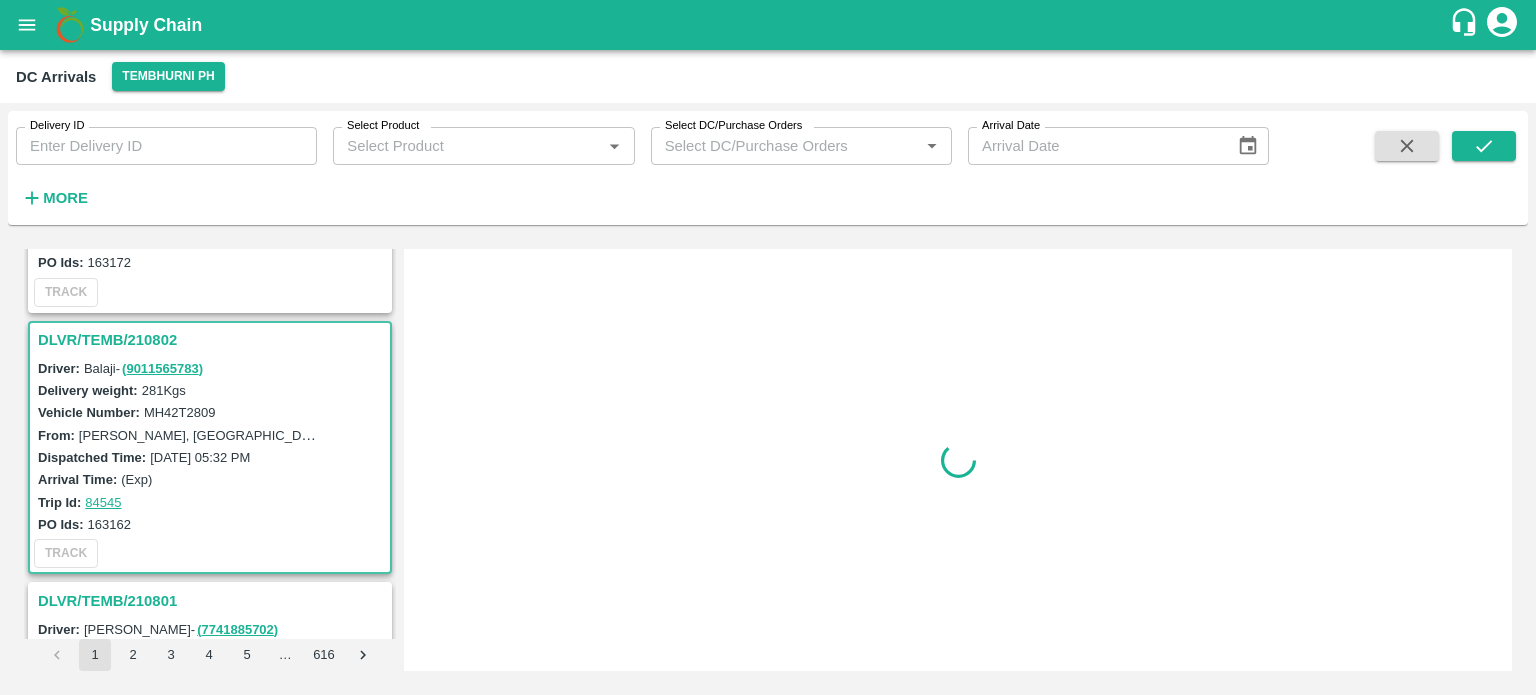 scroll, scrollTop: 2350, scrollLeft: 0, axis: vertical 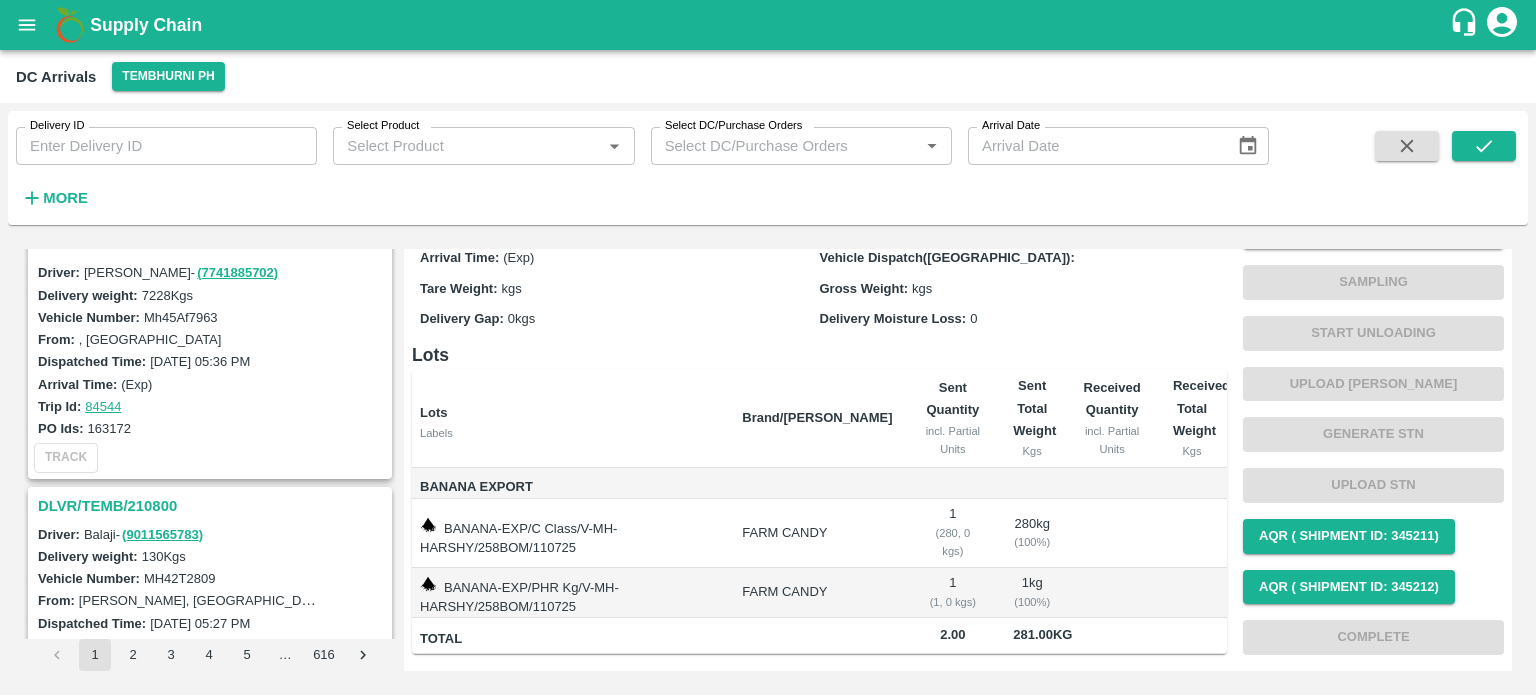 click on "DLVR/TEMB/210800" at bounding box center [213, 506] 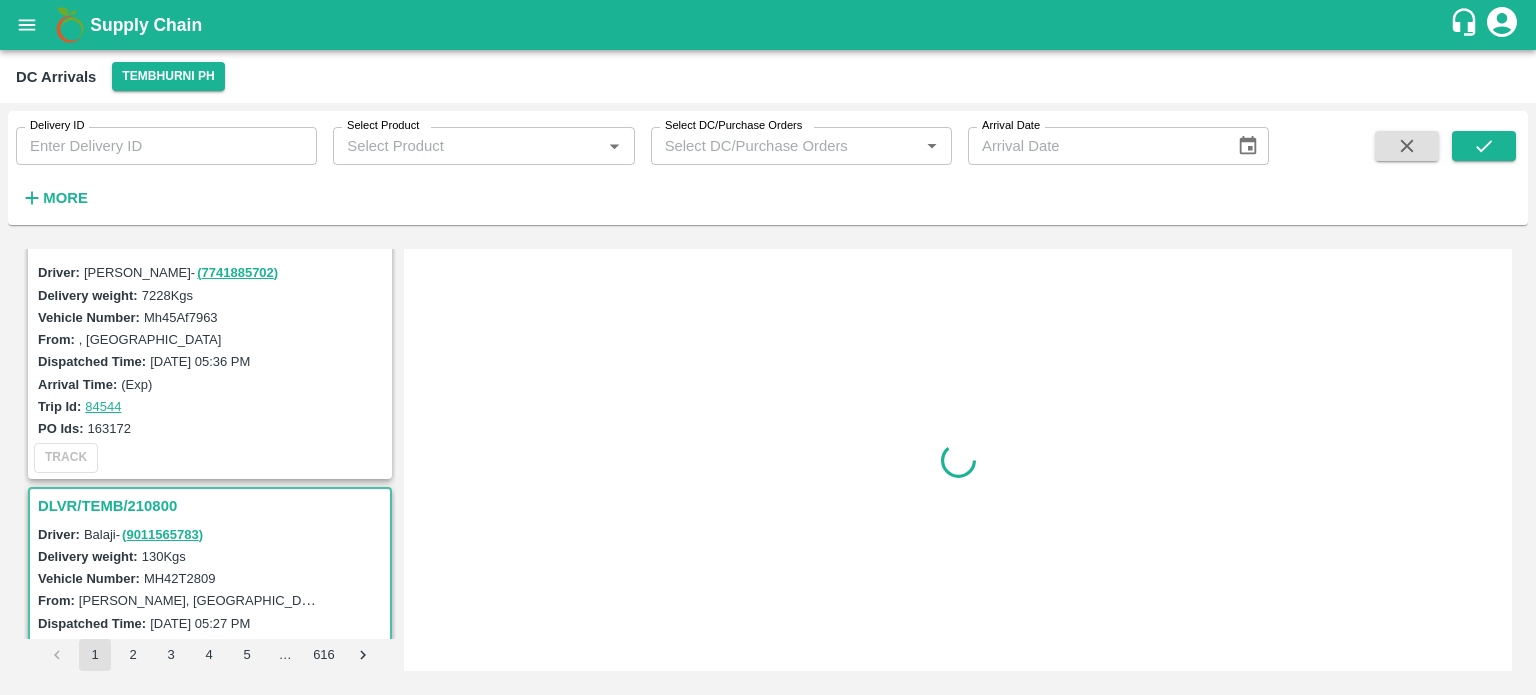 scroll, scrollTop: 0, scrollLeft: 0, axis: both 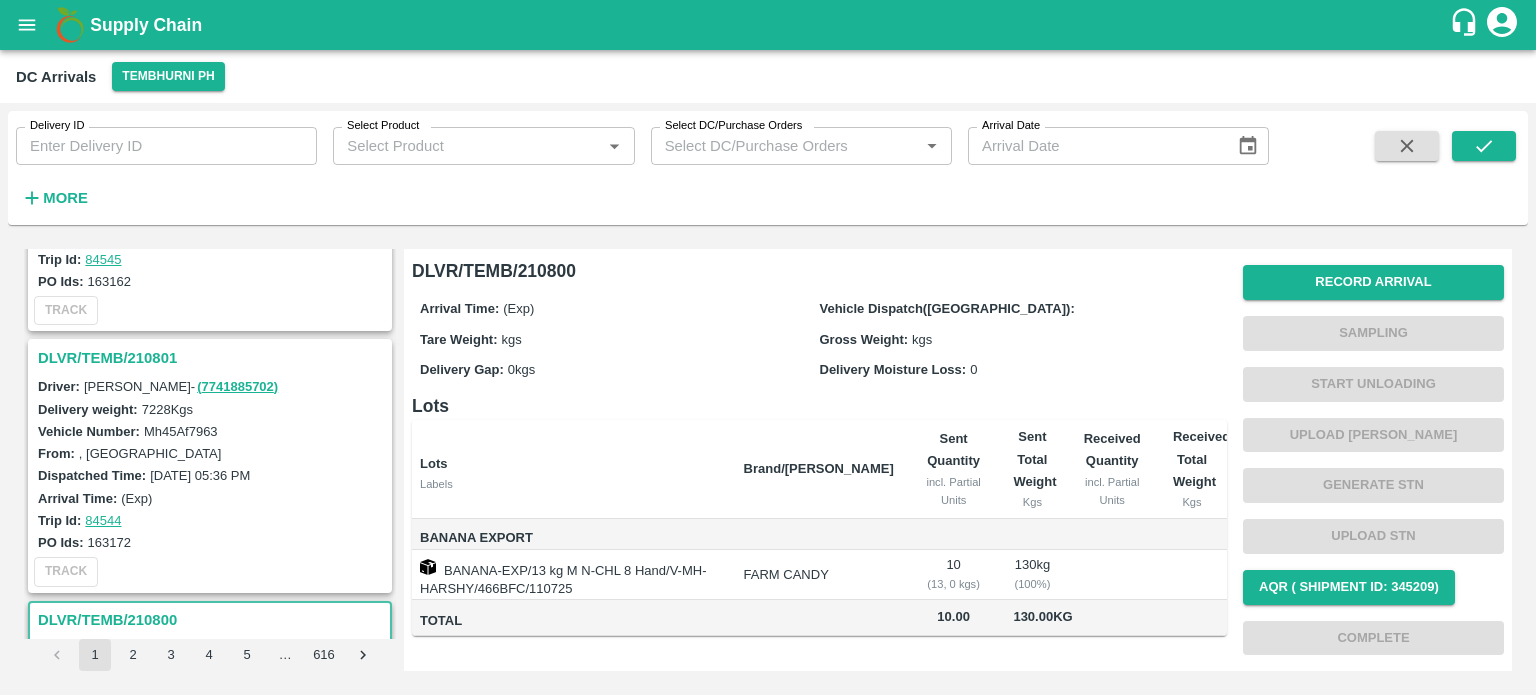 click on "DLVR/TEMB/210801" at bounding box center [213, 358] 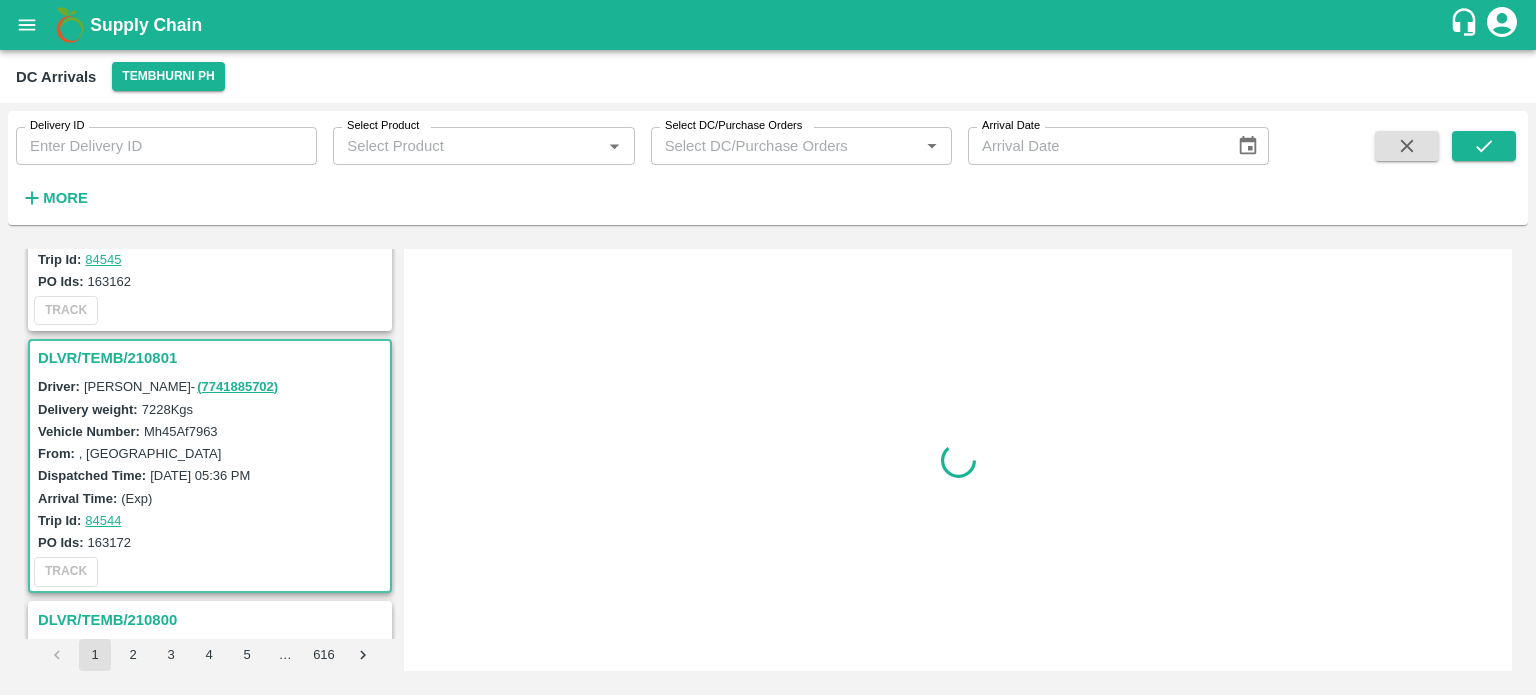 scroll, scrollTop: 0, scrollLeft: 0, axis: both 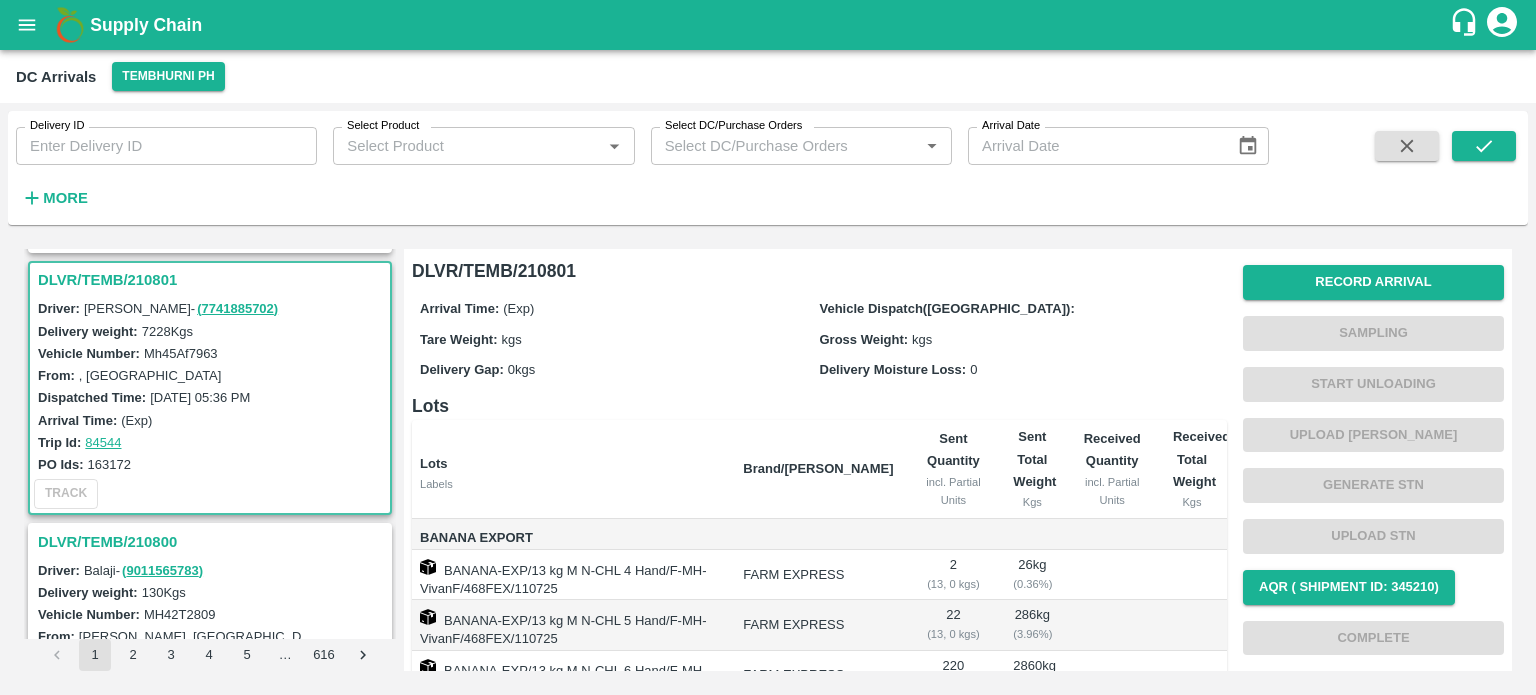 click on "Mh45Af7963" at bounding box center [181, 353] 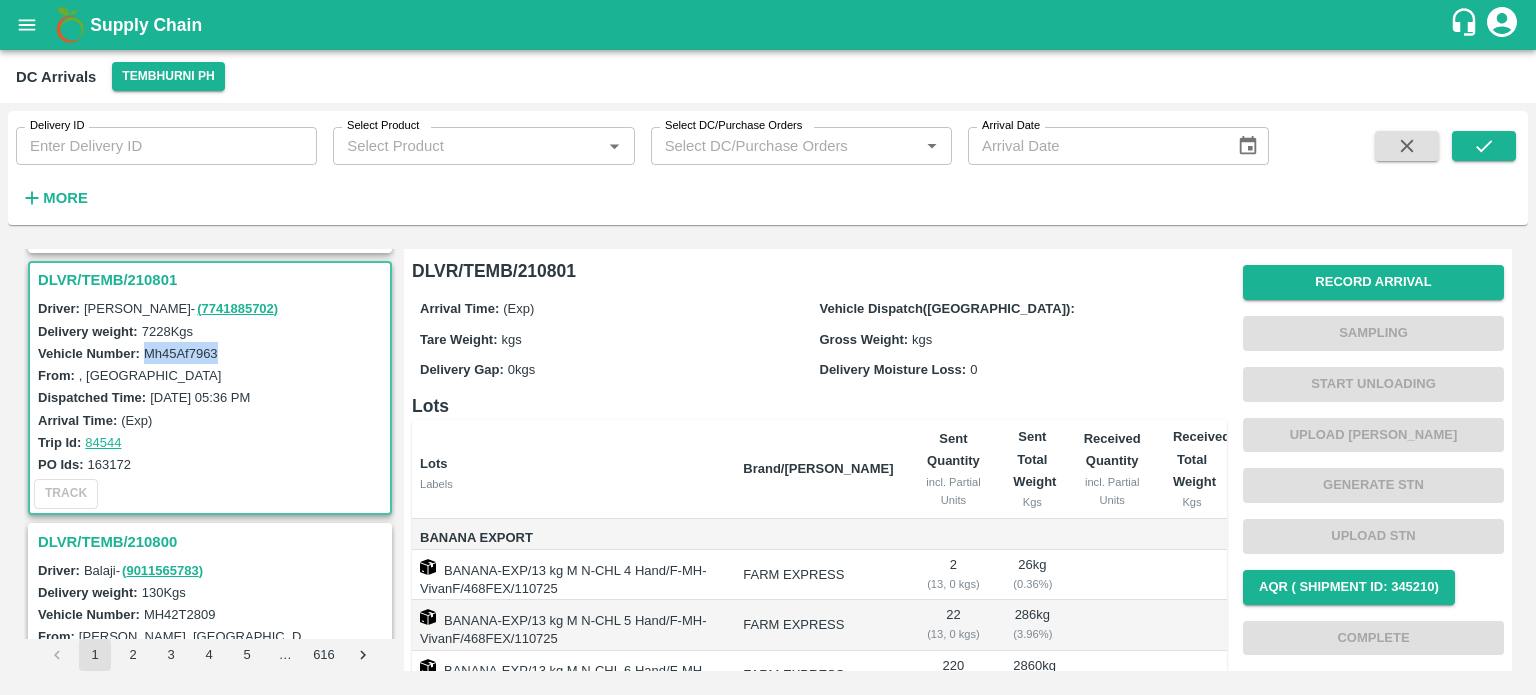 click on "Mh45Af7963" at bounding box center (181, 353) 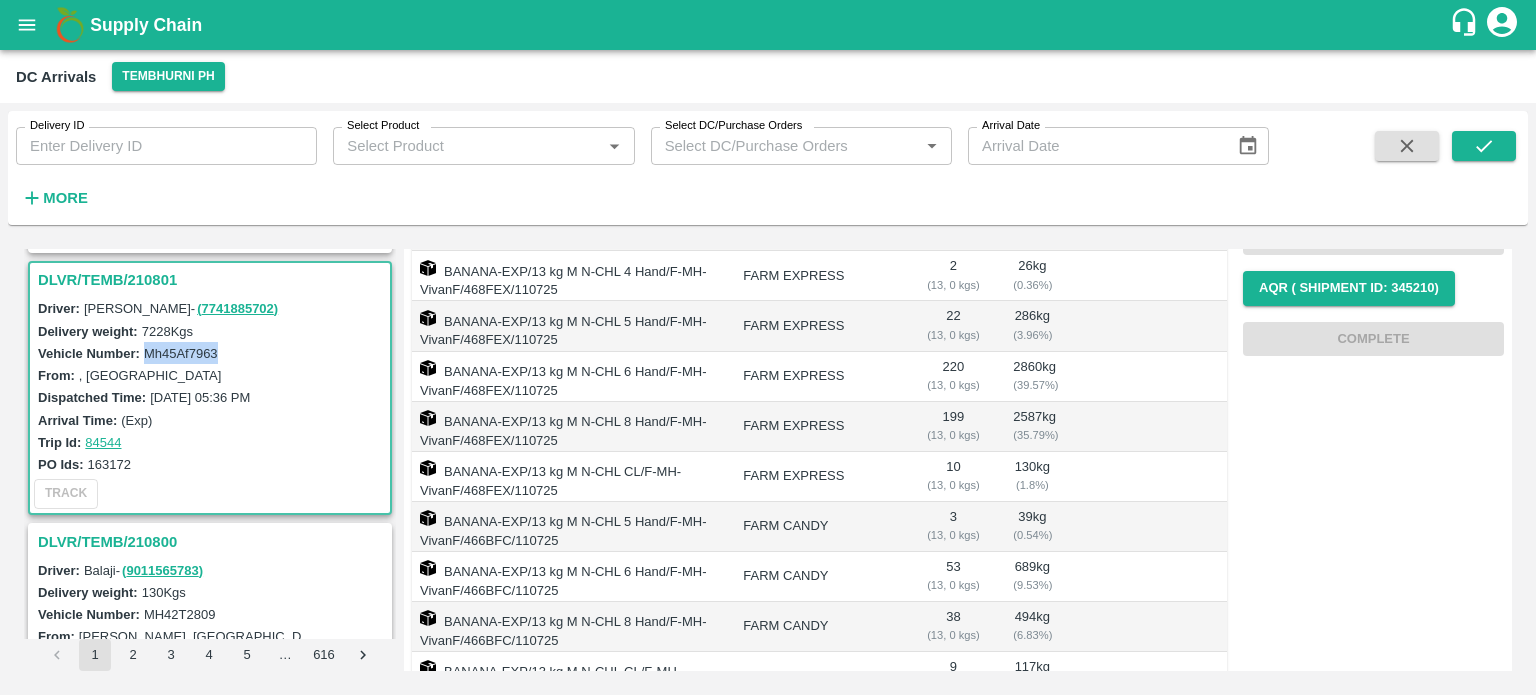 scroll, scrollTop: 532, scrollLeft: 0, axis: vertical 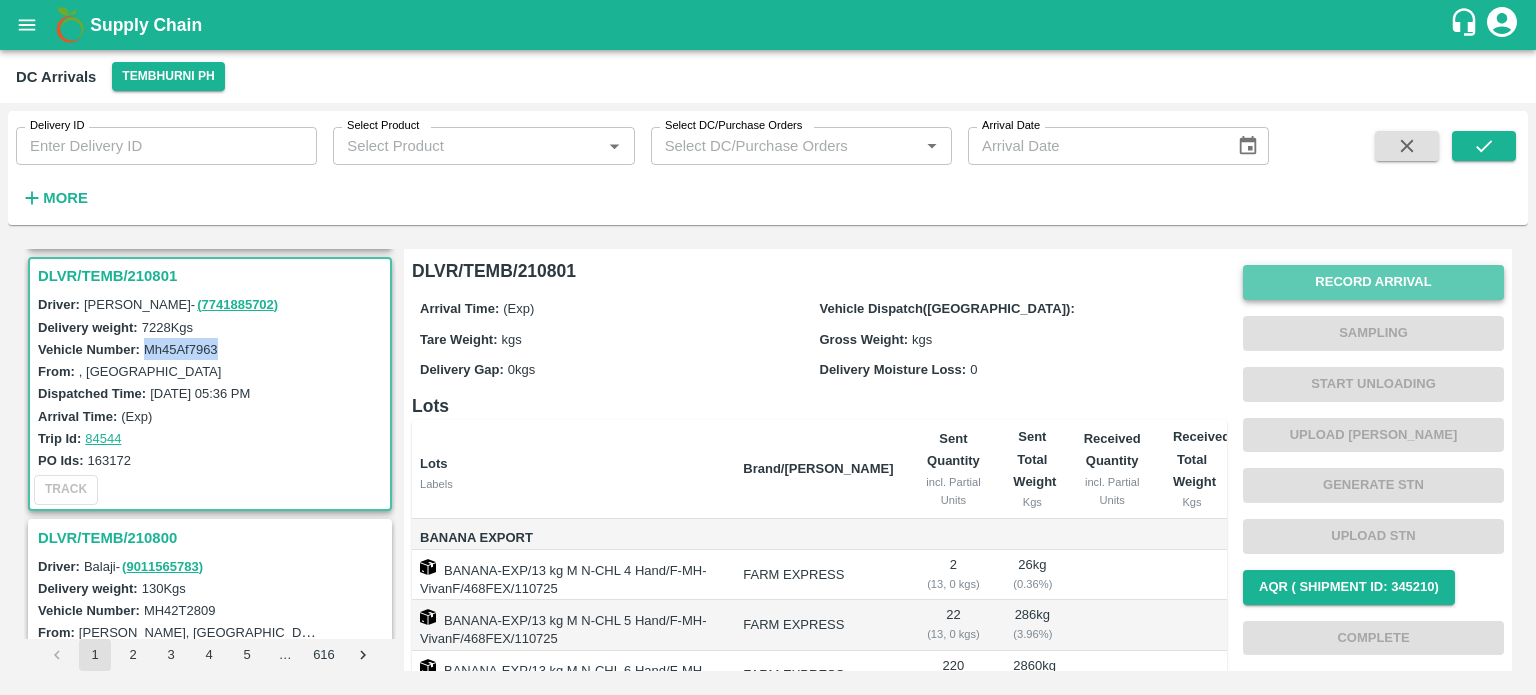 click on "Record Arrival" at bounding box center [1373, 282] 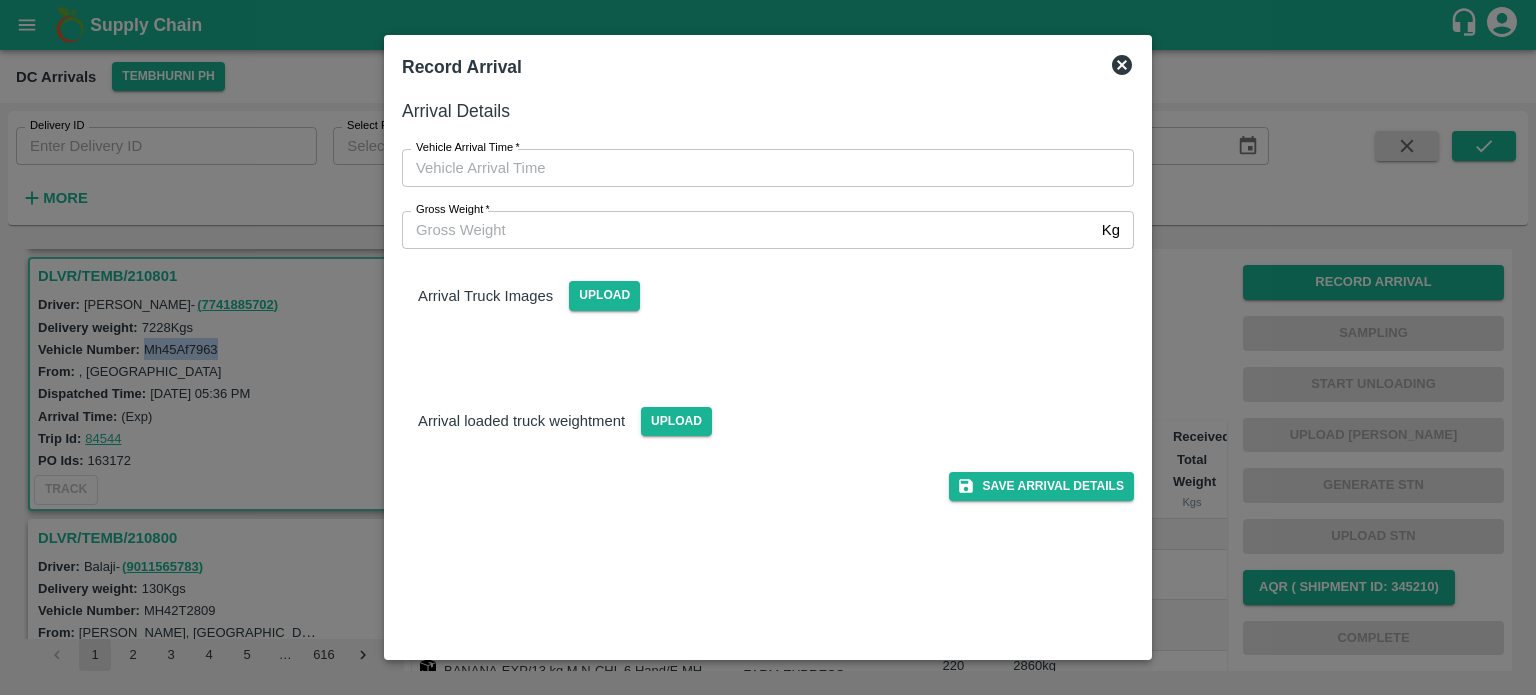 type on "DD/MM/YYYY hh:mm aa" 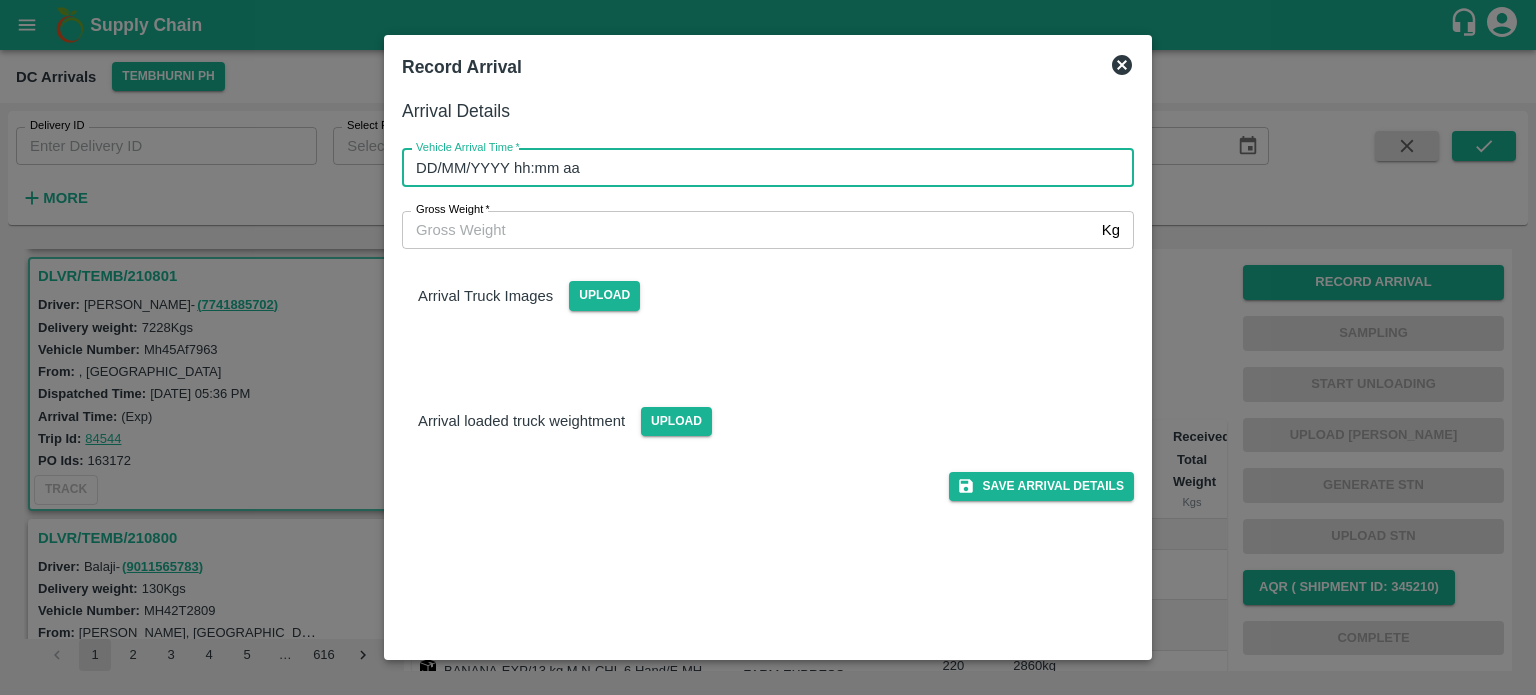 click on "DD/MM/YYYY hh:mm aa" at bounding box center [761, 168] 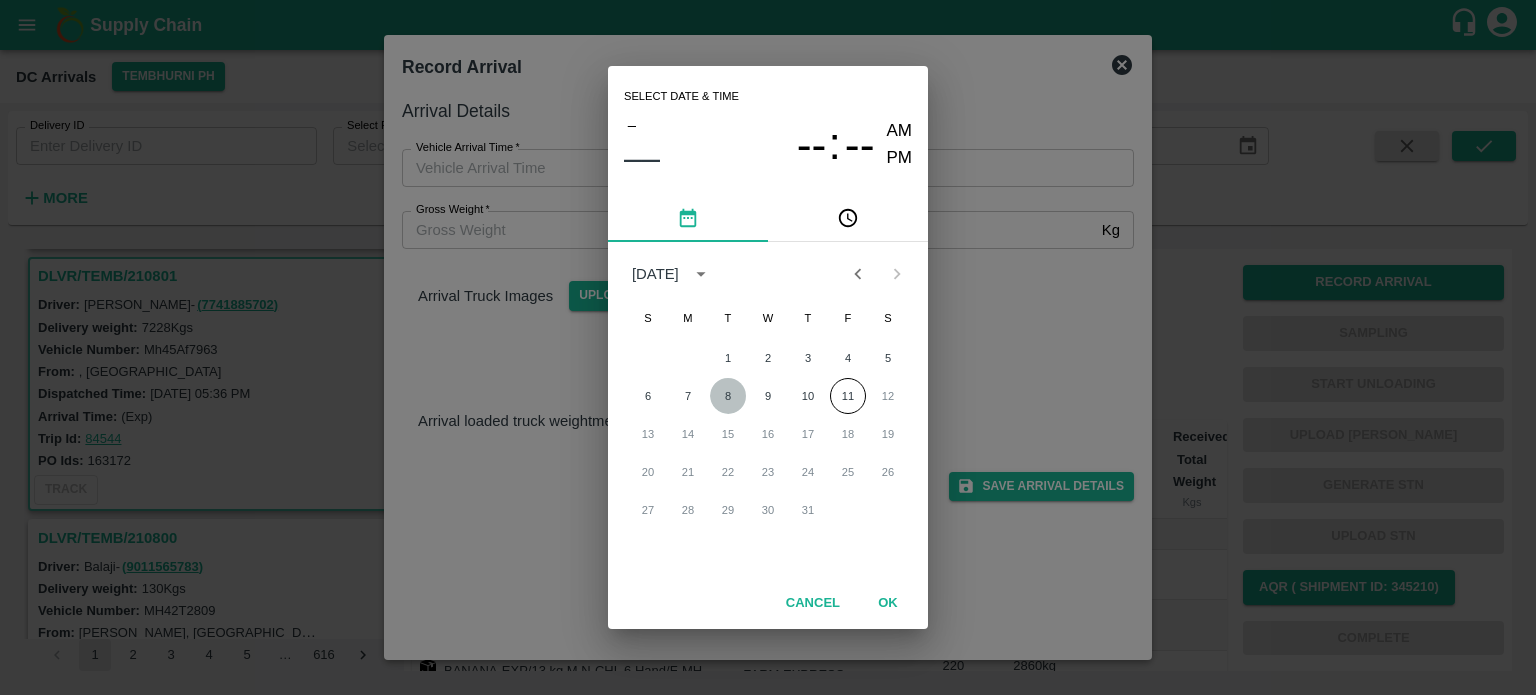 click on "8" at bounding box center (728, 396) 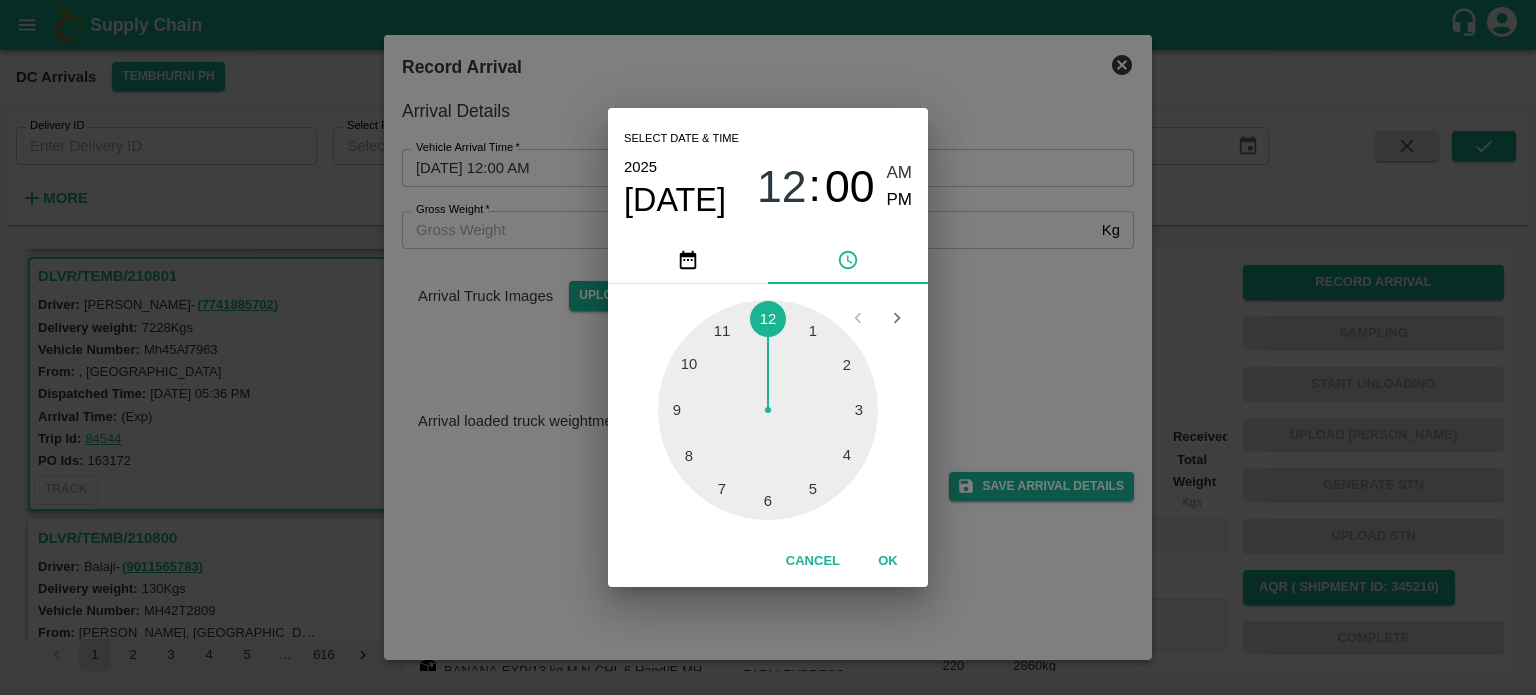click at bounding box center (768, 410) 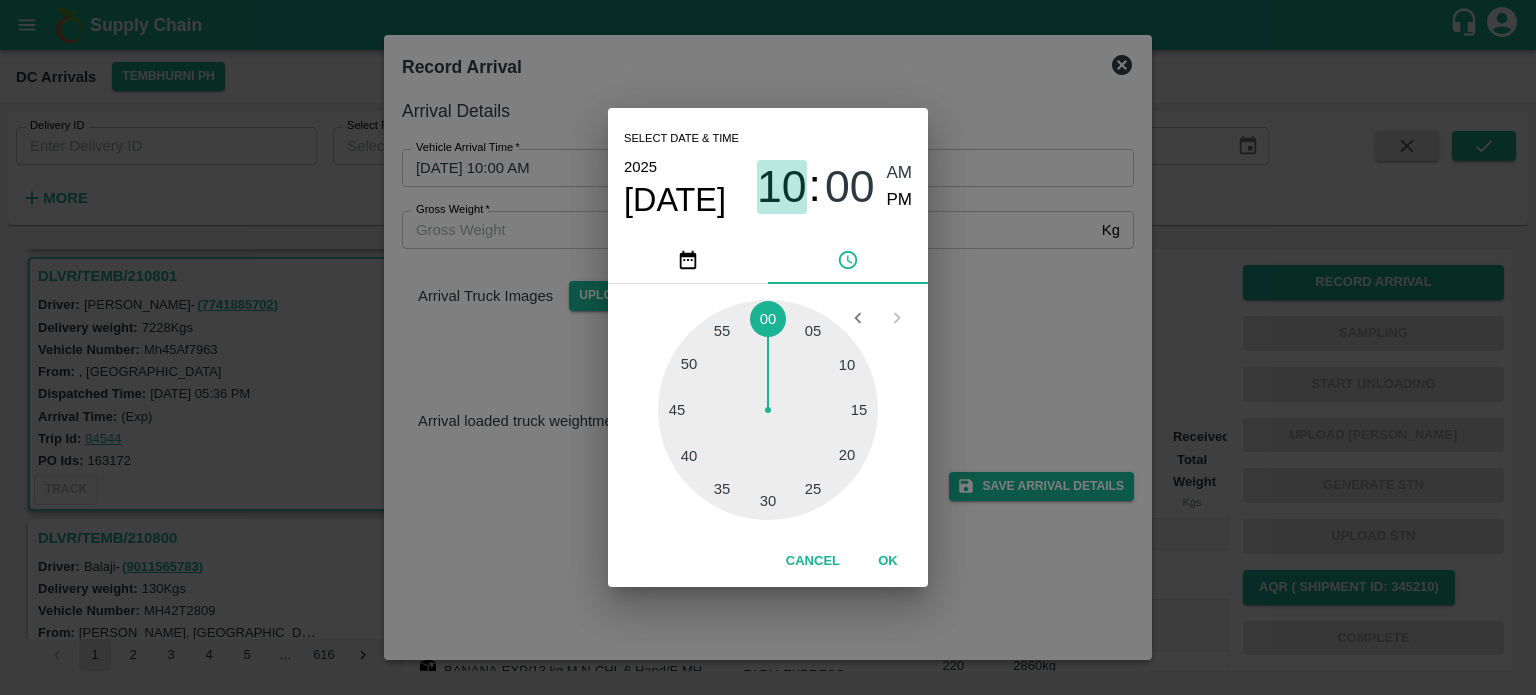 click on "10" at bounding box center (782, 187) 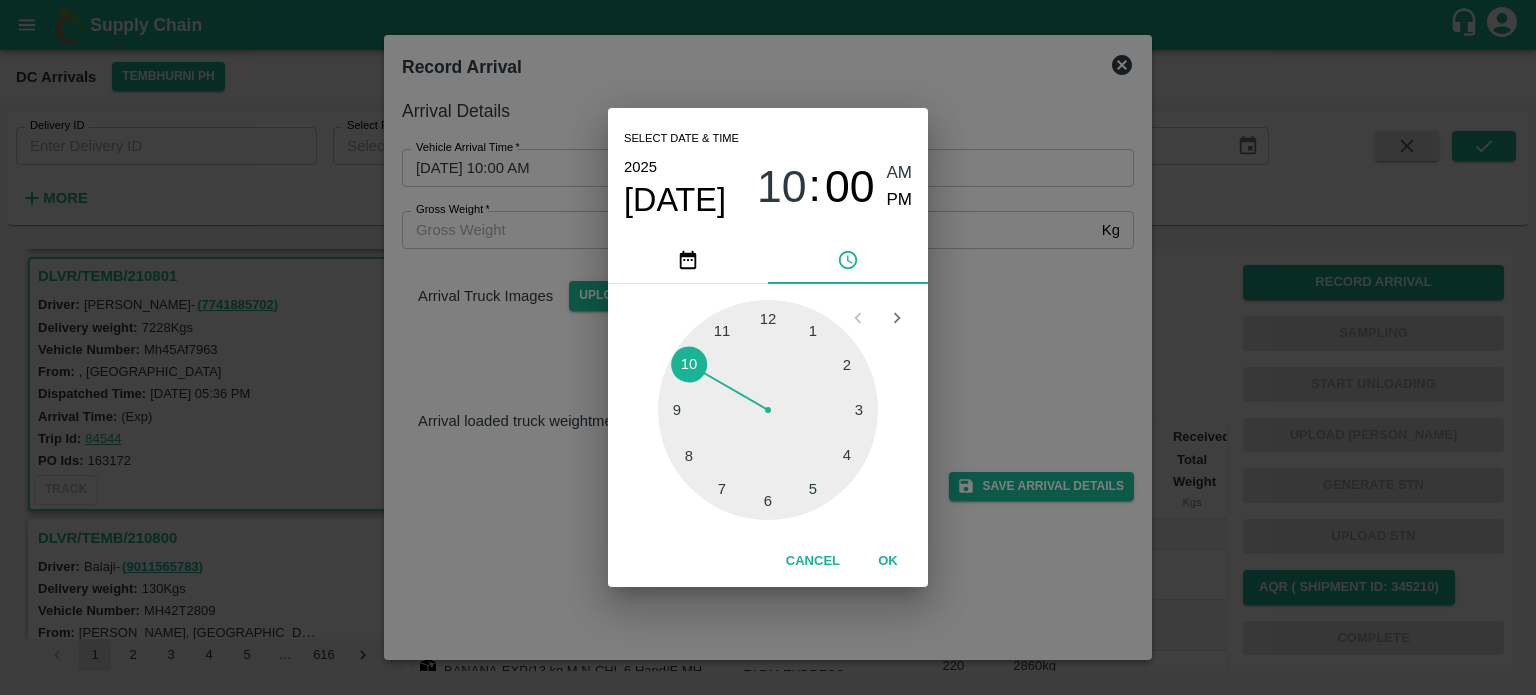 click at bounding box center (768, 410) 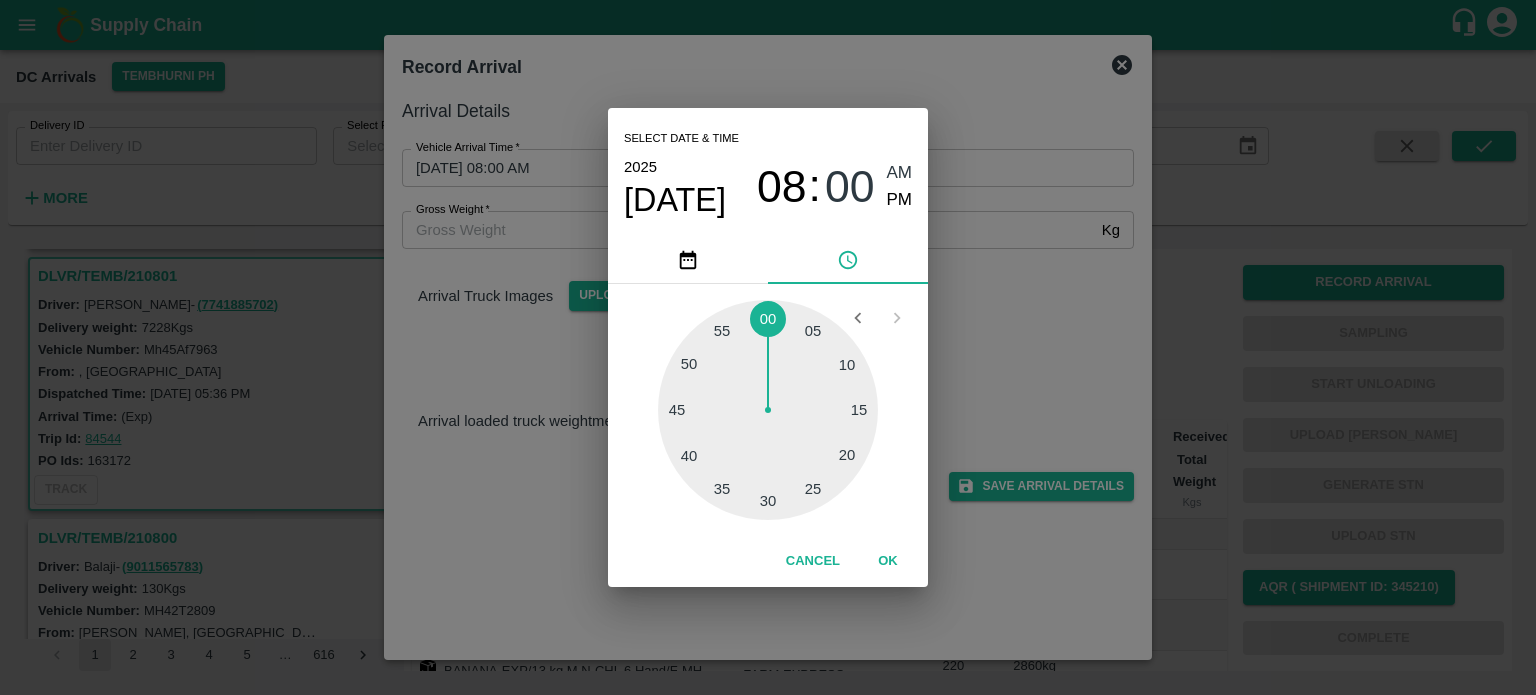click at bounding box center (768, 410) 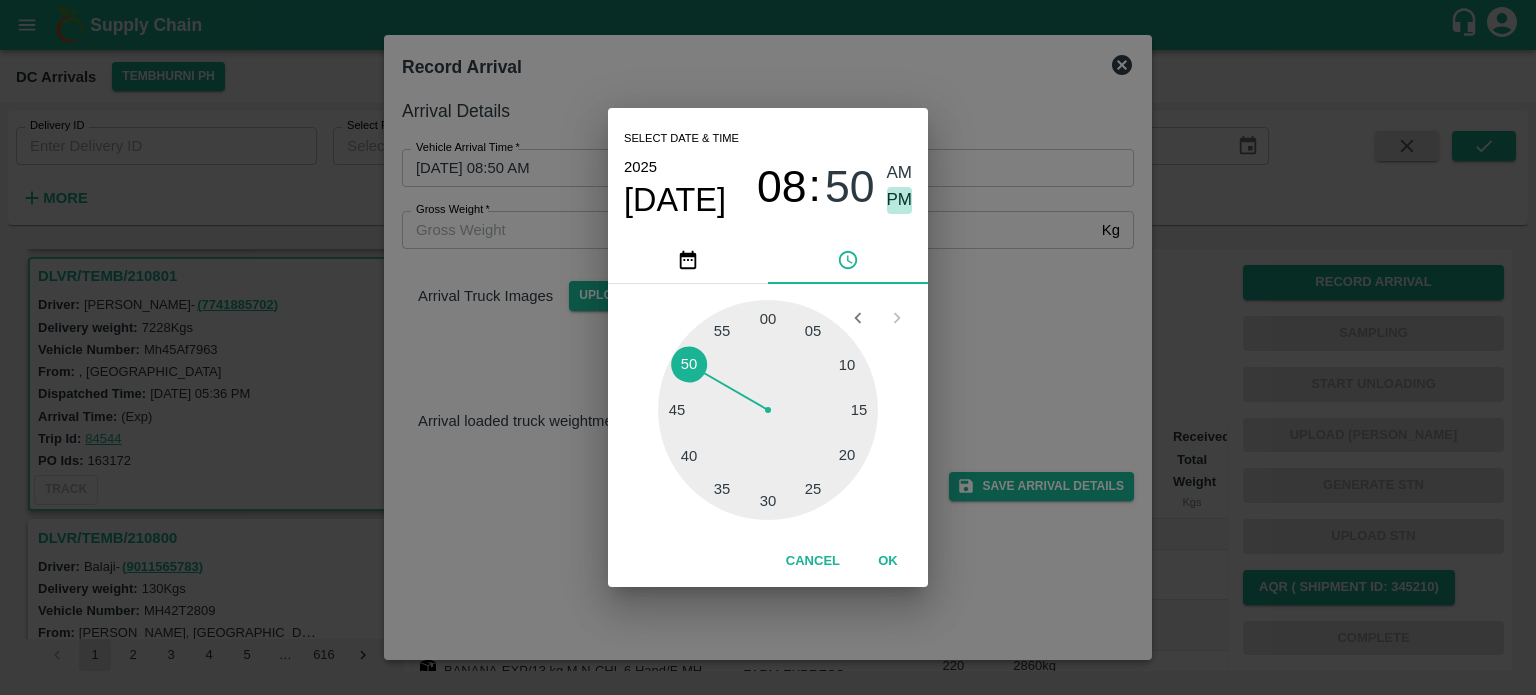 click on "PM" at bounding box center [900, 200] 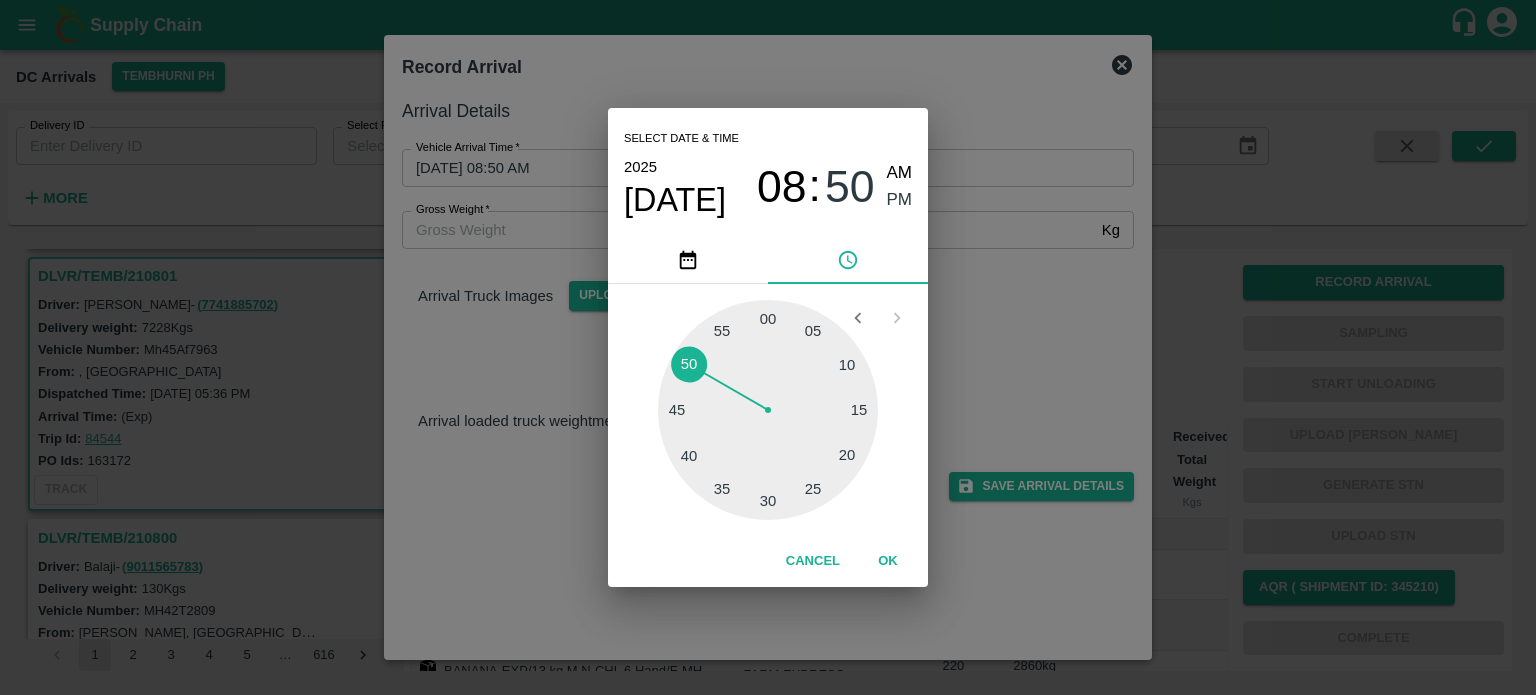 type on "[DATE] 08:50 PM" 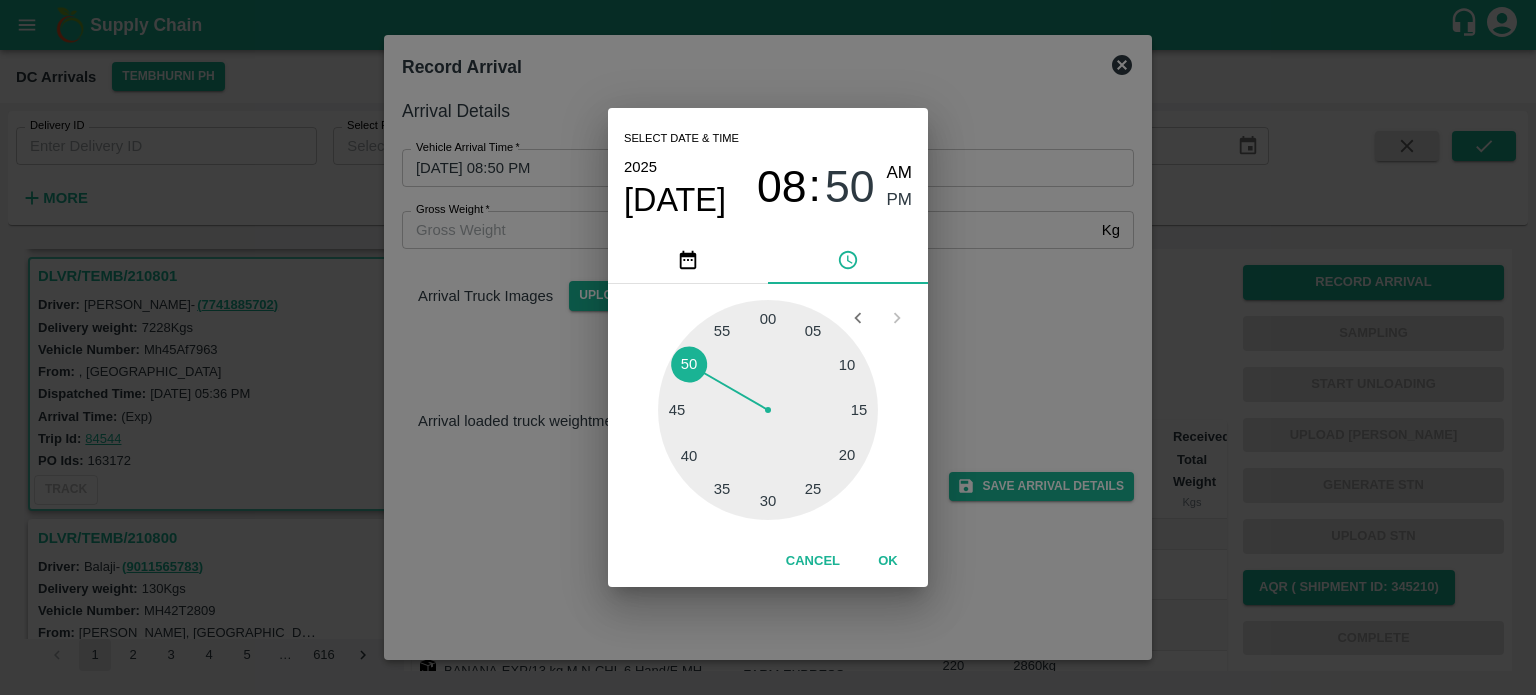 click on "Select date & time [DATE] 08 : 50 AM PM 05 10 15 20 25 30 35 40 45 50 55 00 Cancel OK" at bounding box center (768, 347) 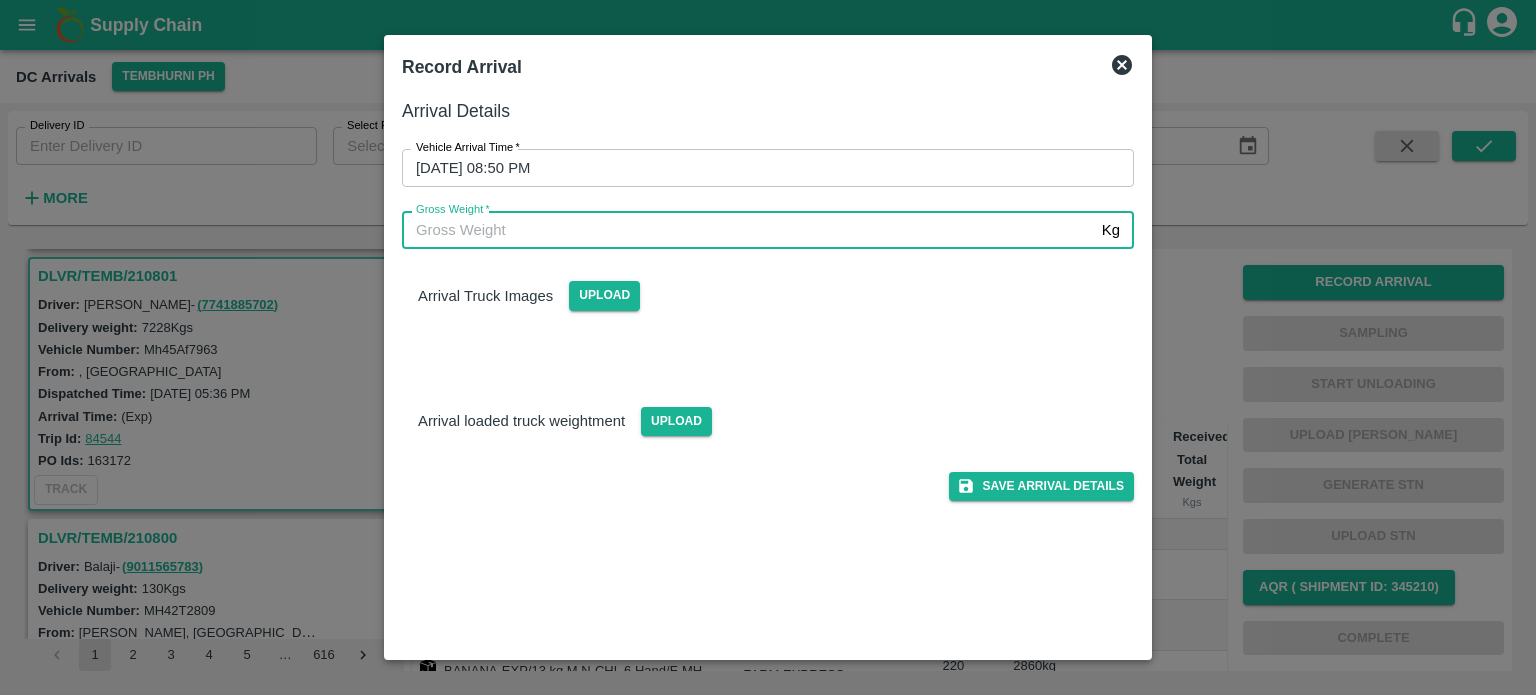 click on "Gross Weight   *" at bounding box center (748, 230) 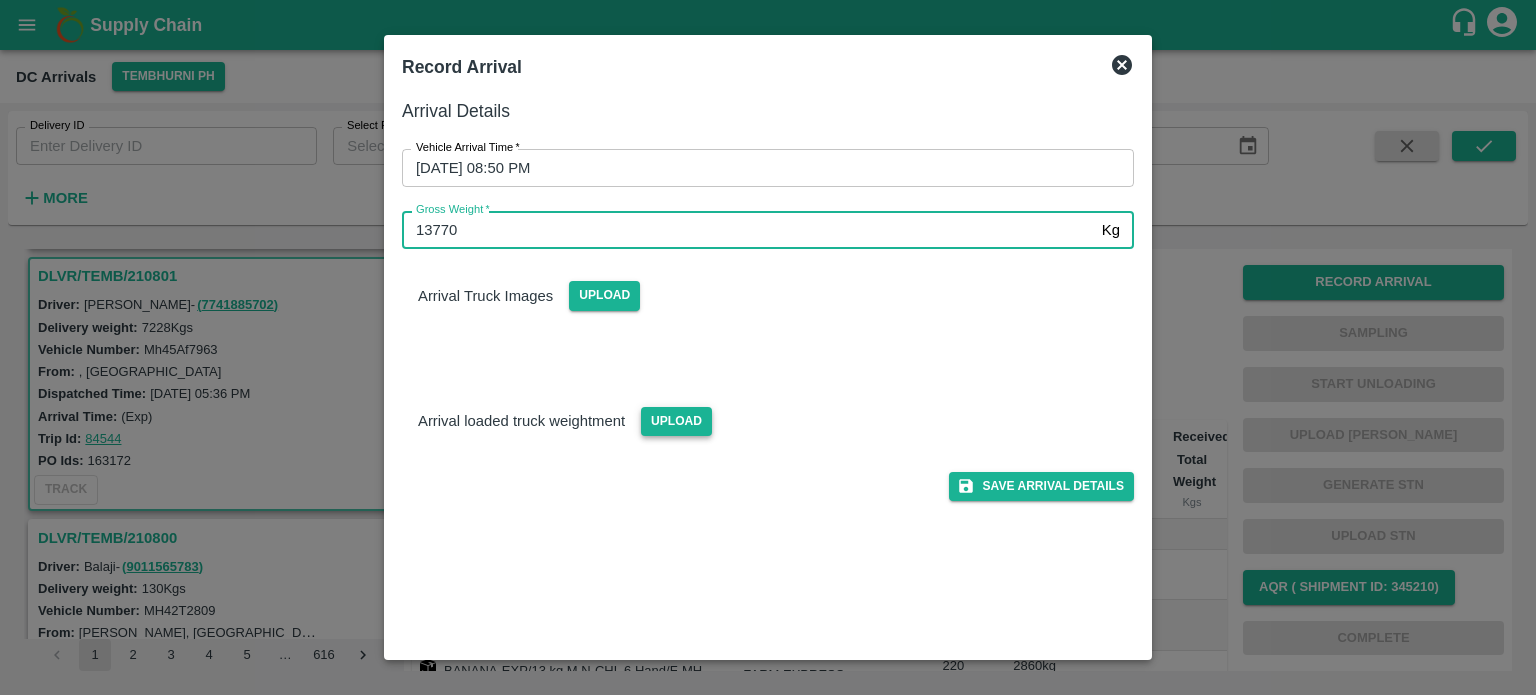 type on "13770" 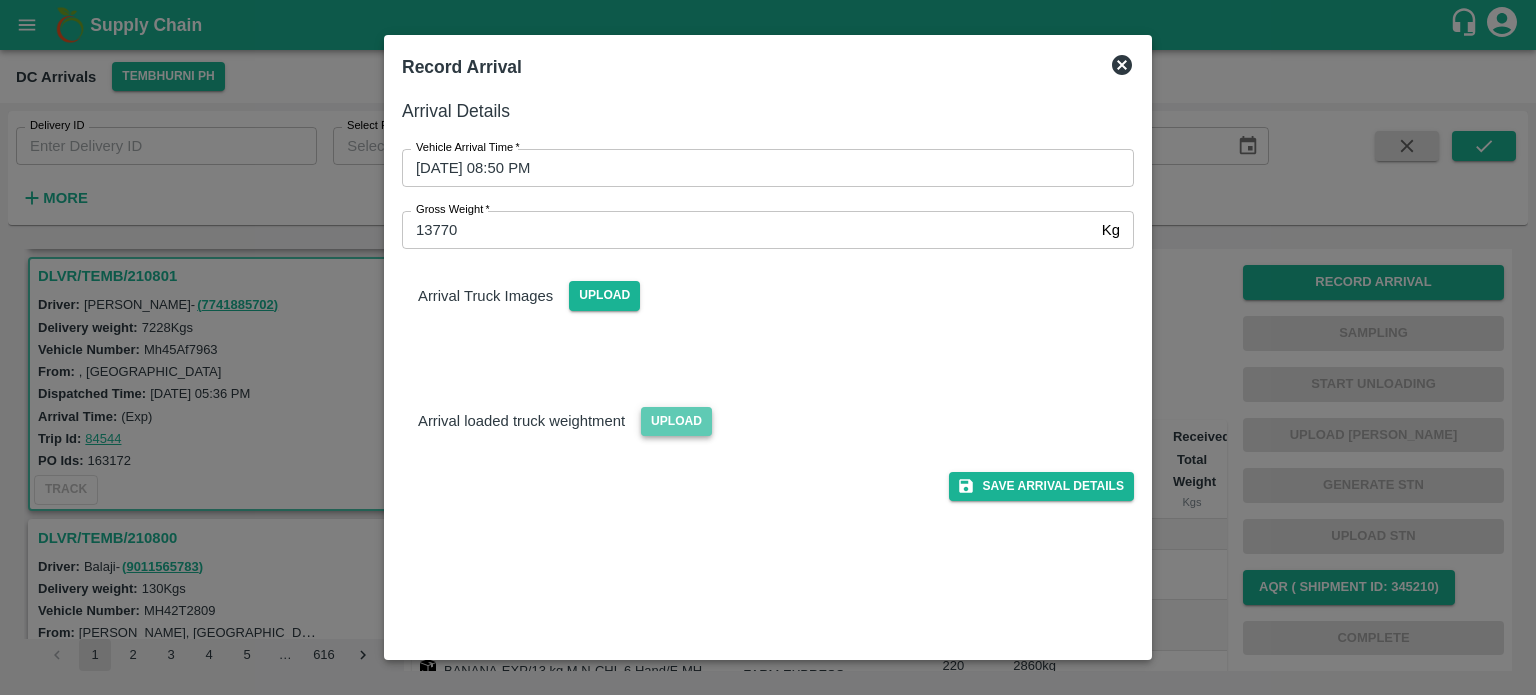 click on "Upload" at bounding box center [676, 421] 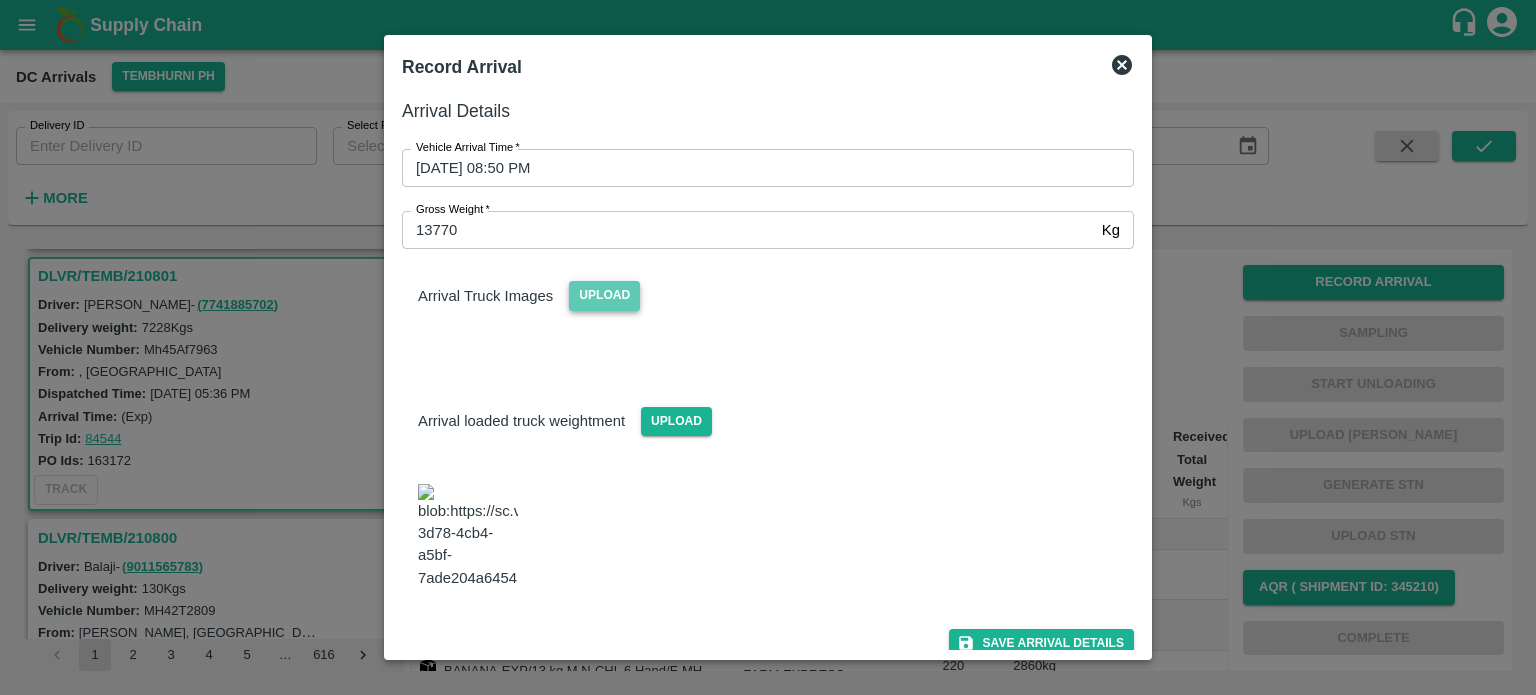 click on "Upload" at bounding box center (604, 295) 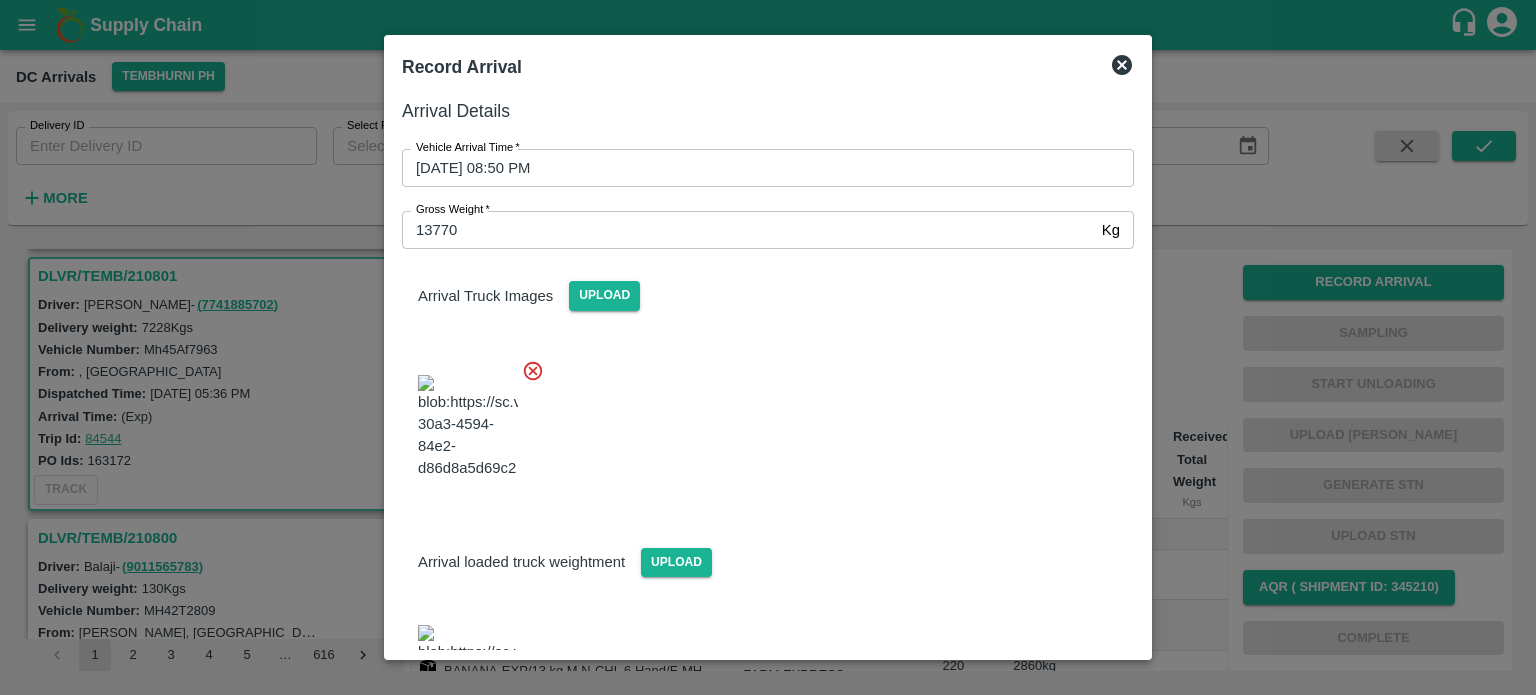 click at bounding box center (760, 421) 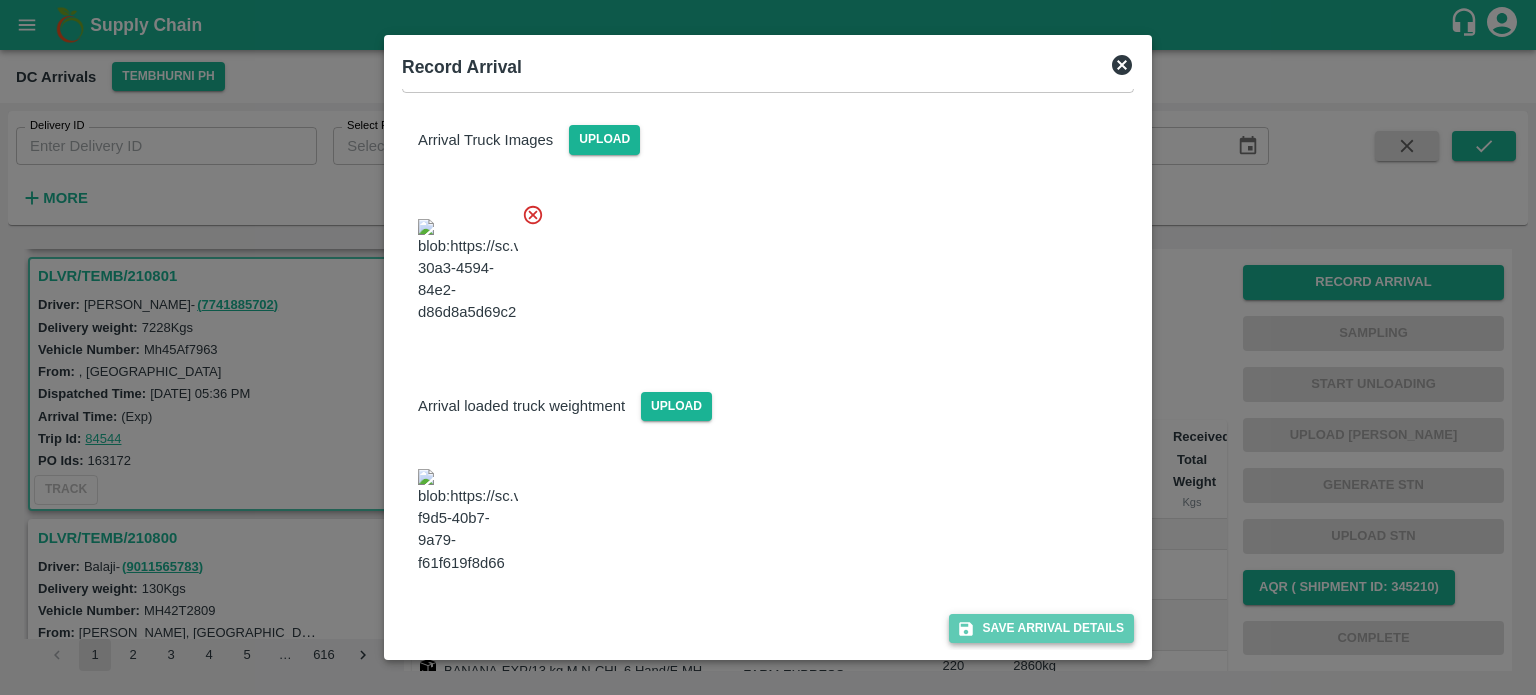 click on "Save Arrival Details" at bounding box center [1041, 628] 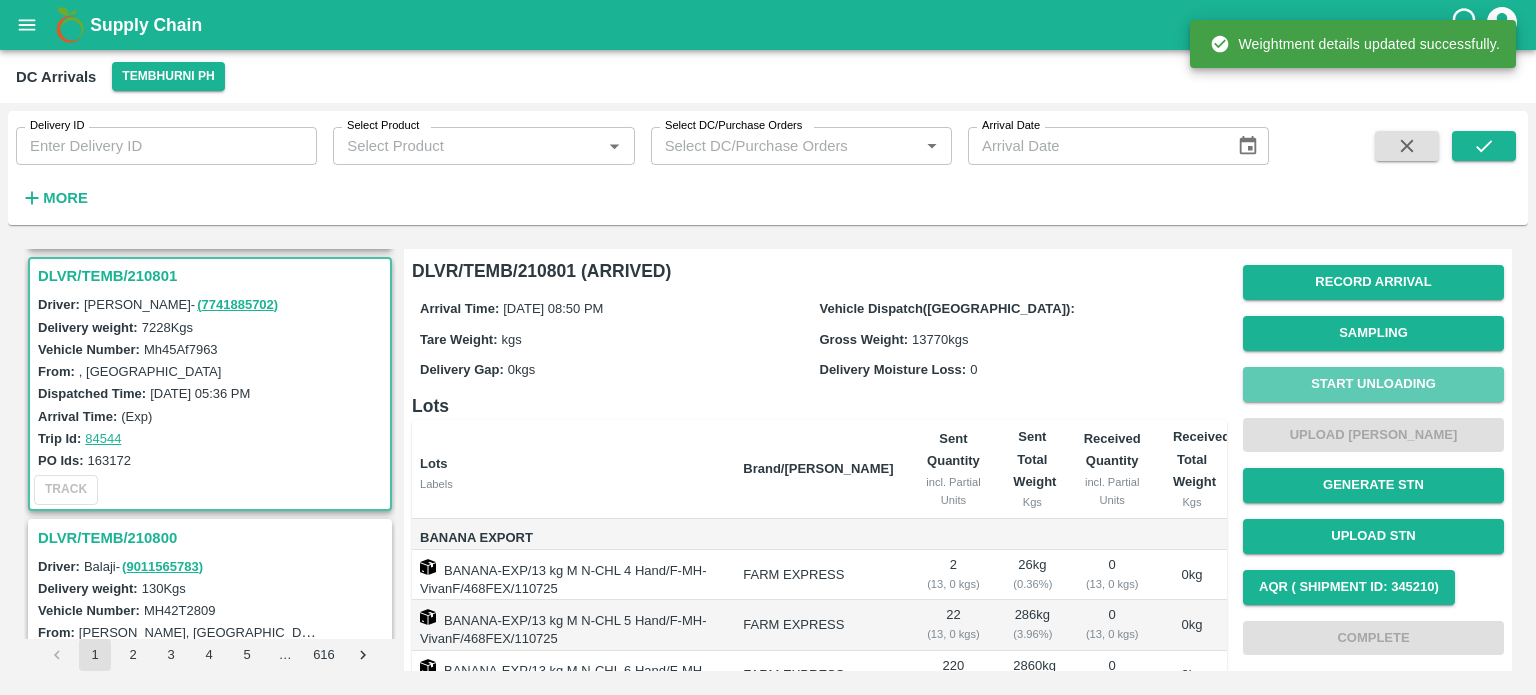 click on "Start Unloading" at bounding box center (1373, 384) 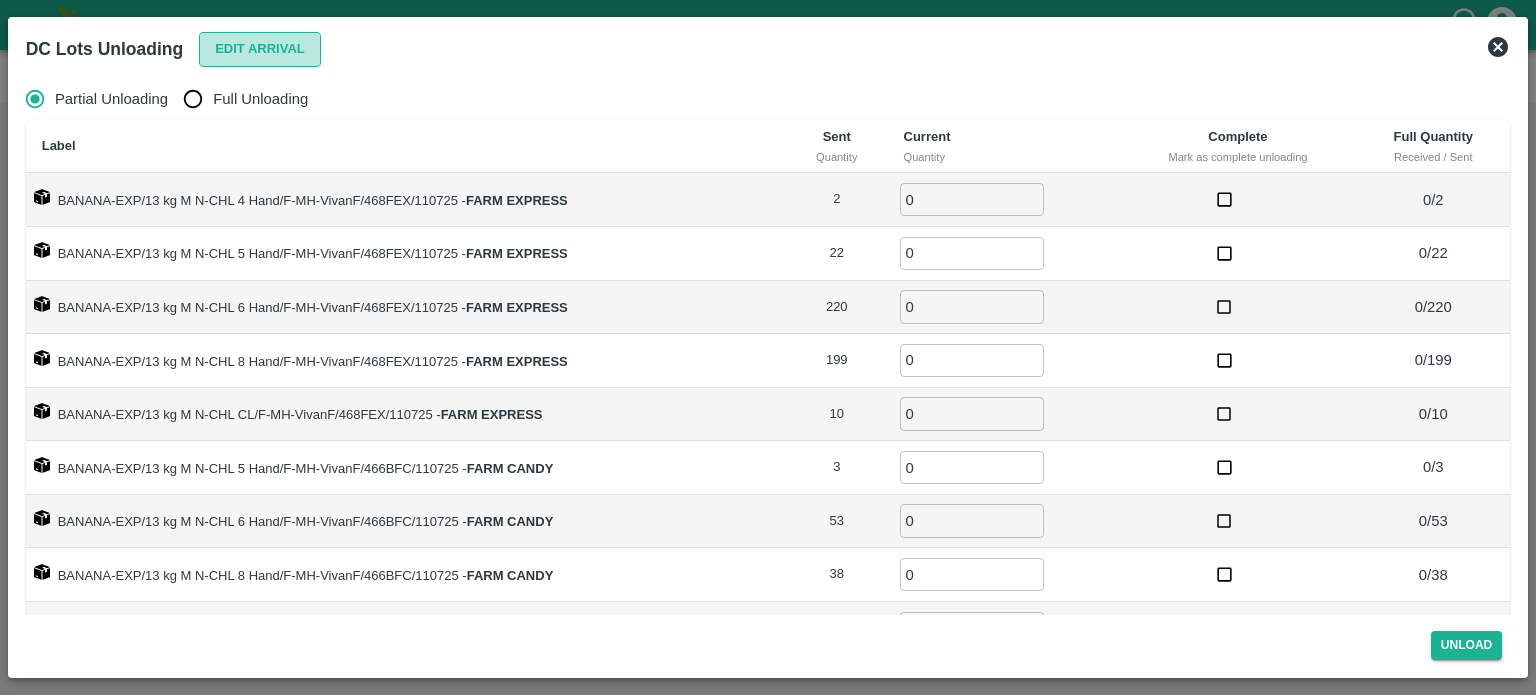 click on "Edit Arrival" at bounding box center [260, 49] 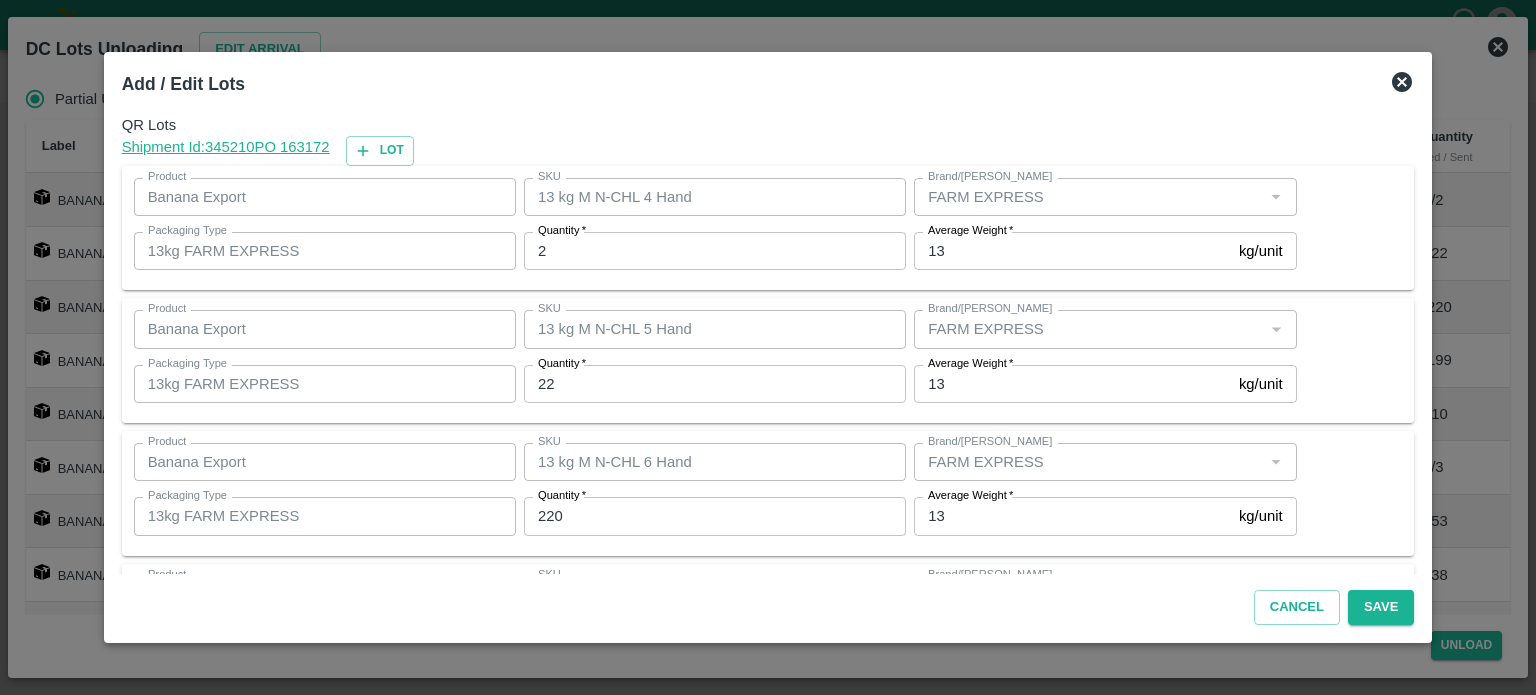 click on "2" at bounding box center [715, 251] 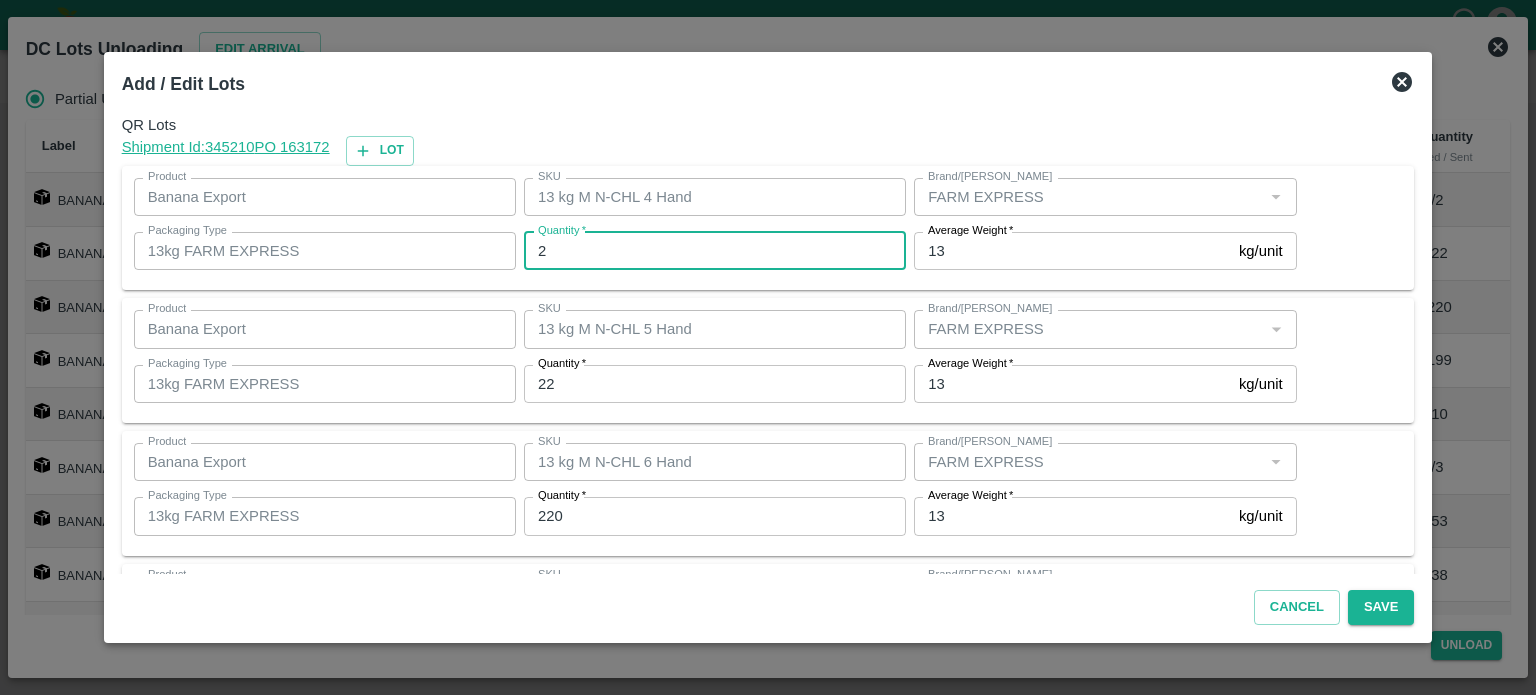 click on "22" at bounding box center [715, 384] 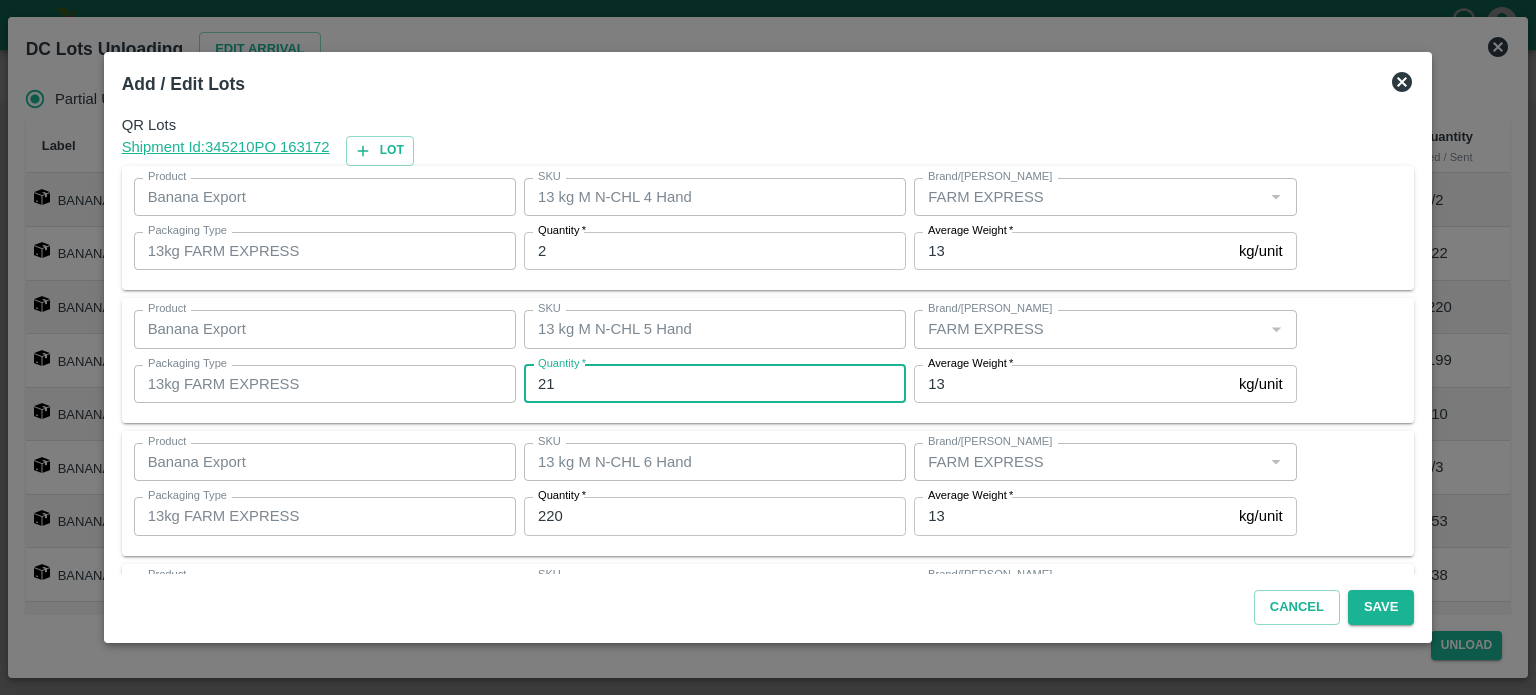 type on "21" 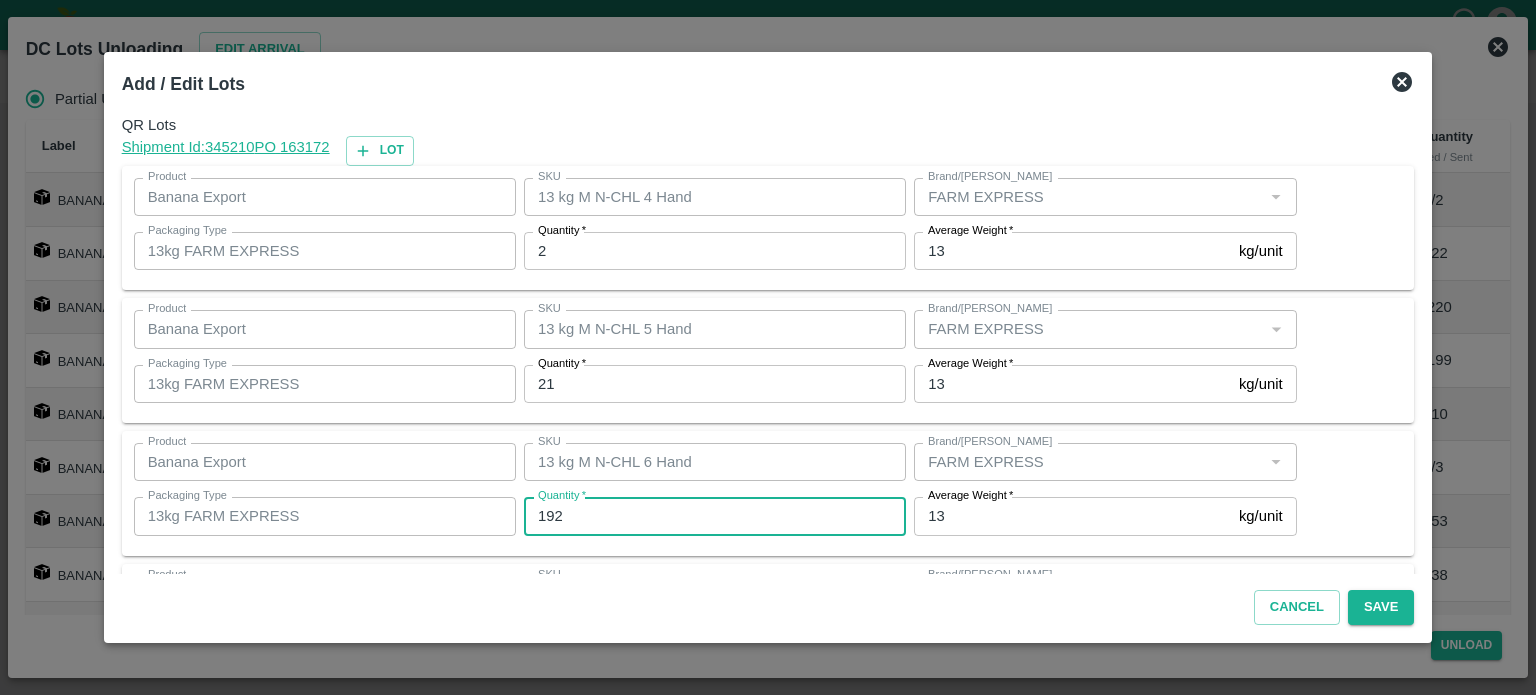 type on "192" 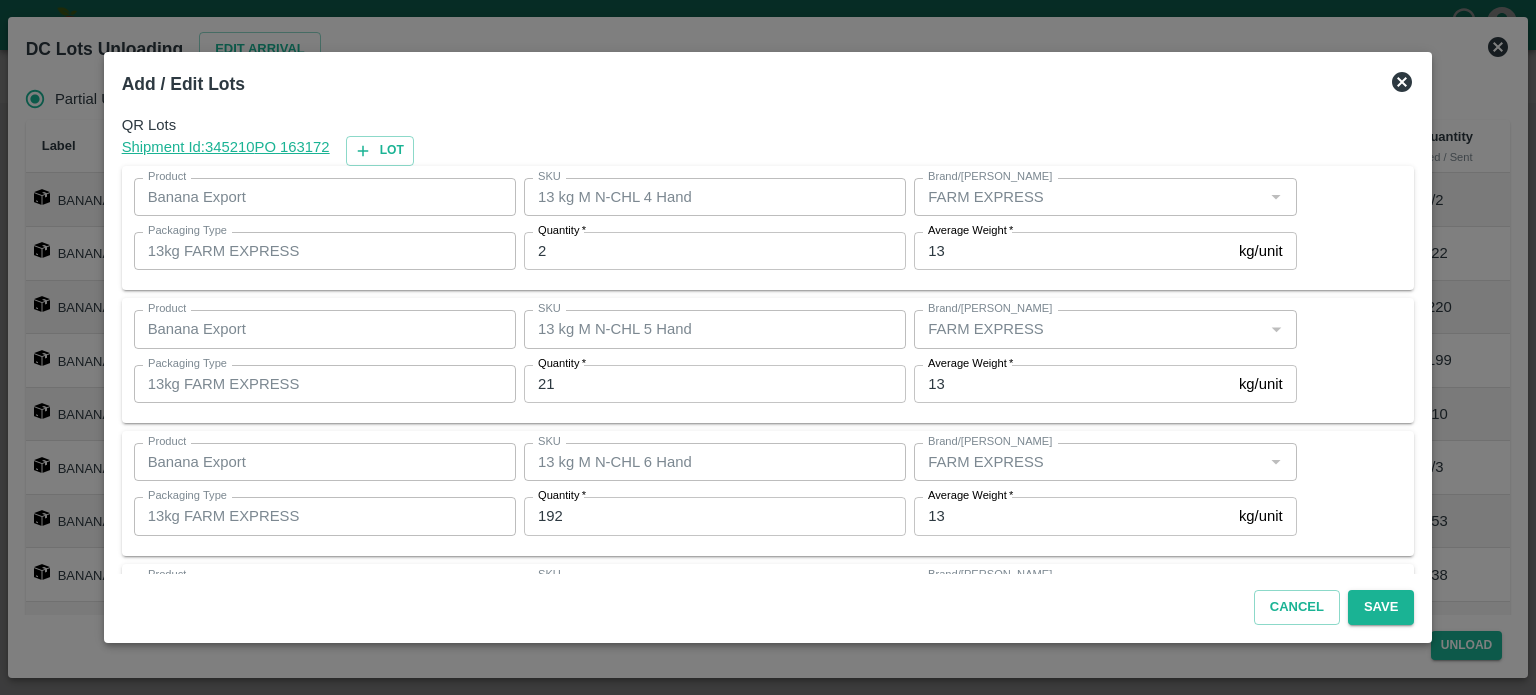 scroll, scrollTop: 308, scrollLeft: 0, axis: vertical 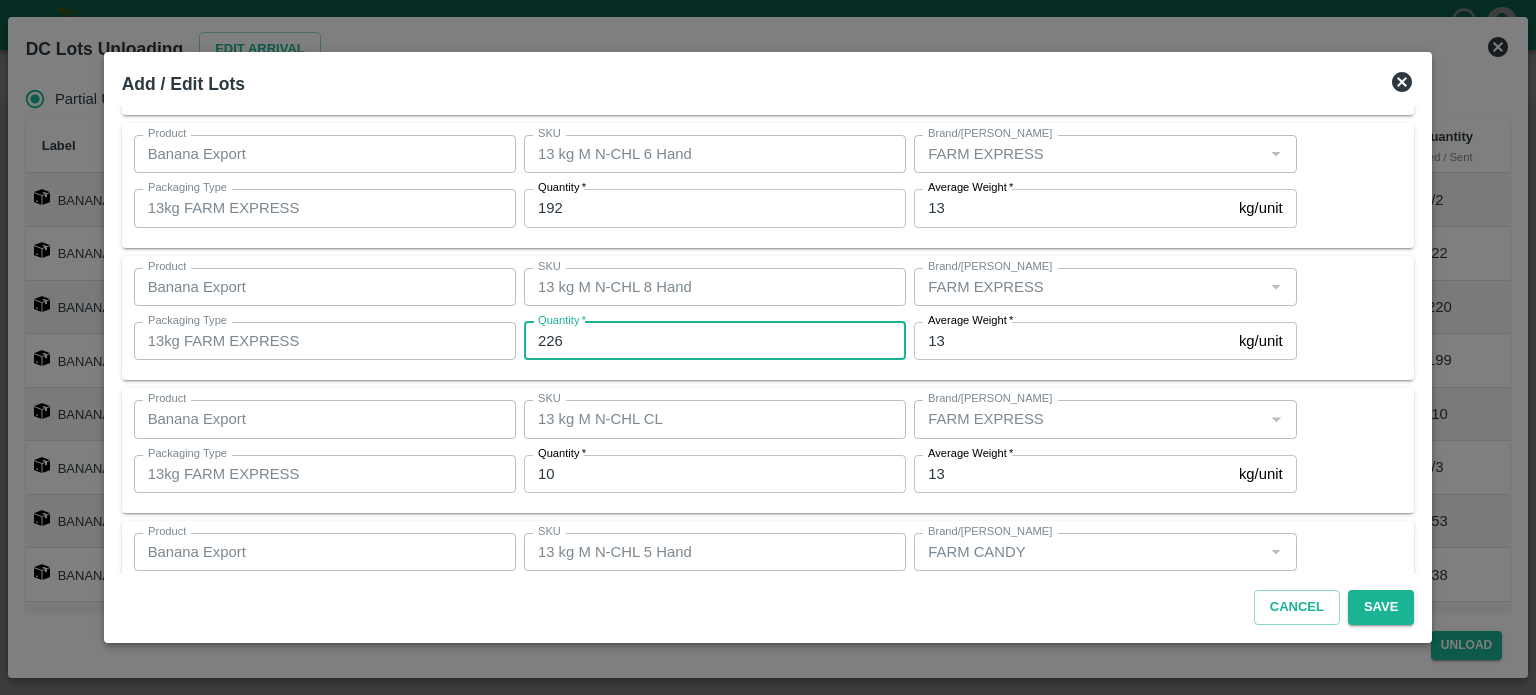 type on "226" 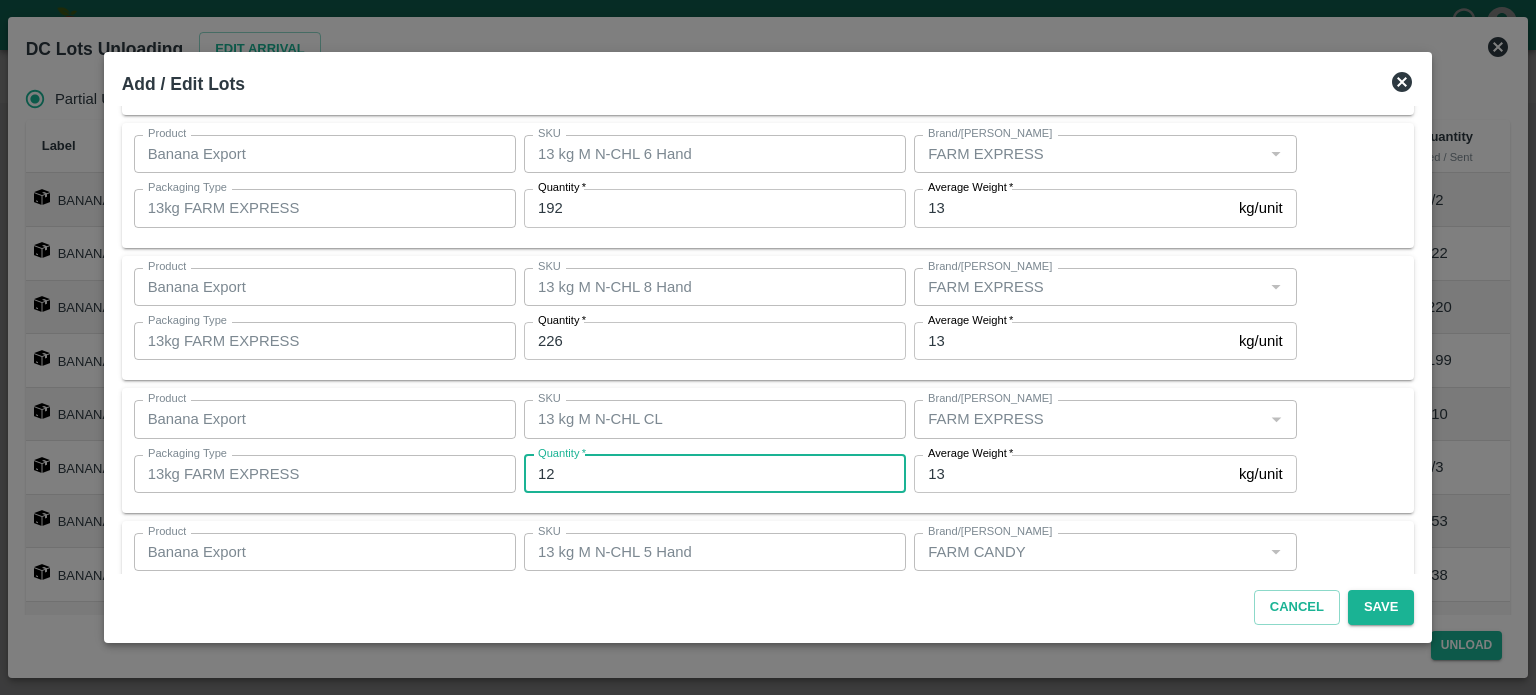 type on "12" 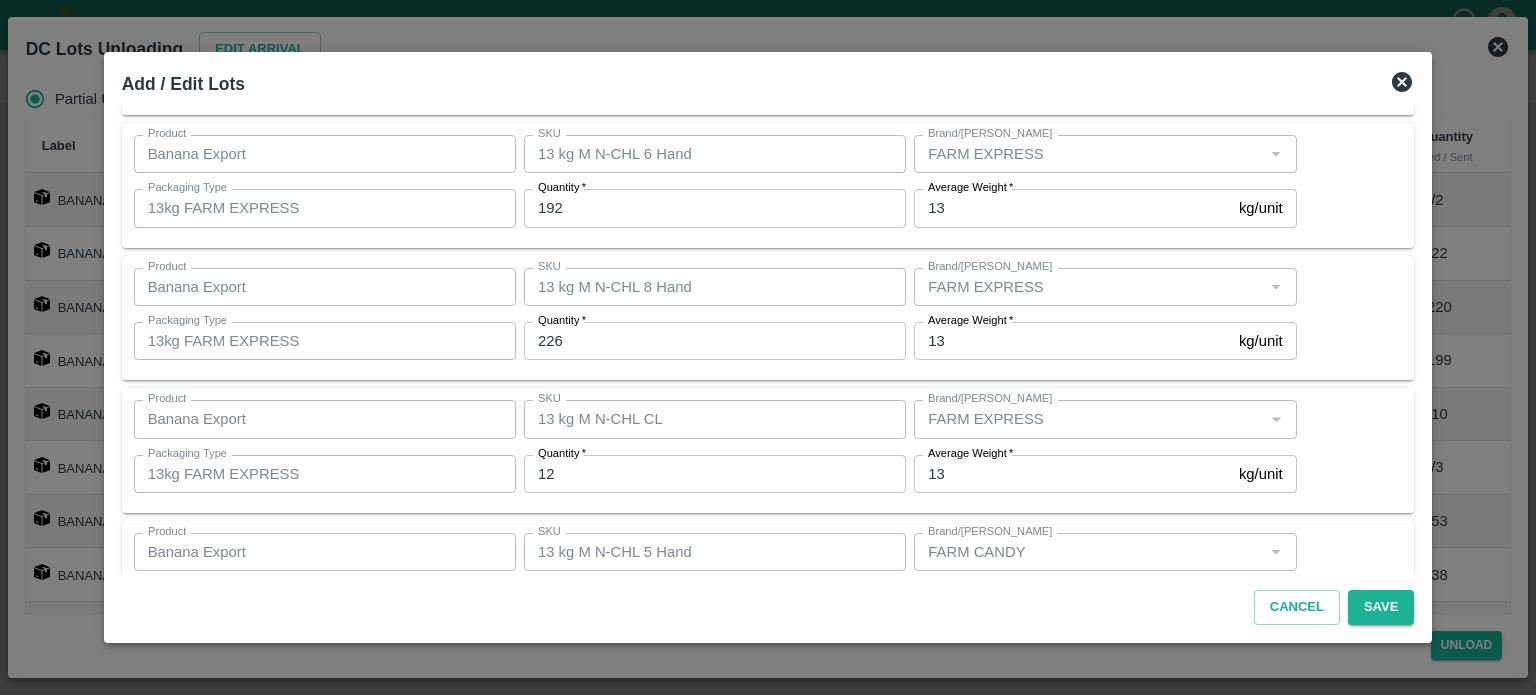scroll, scrollTop: 573, scrollLeft: 0, axis: vertical 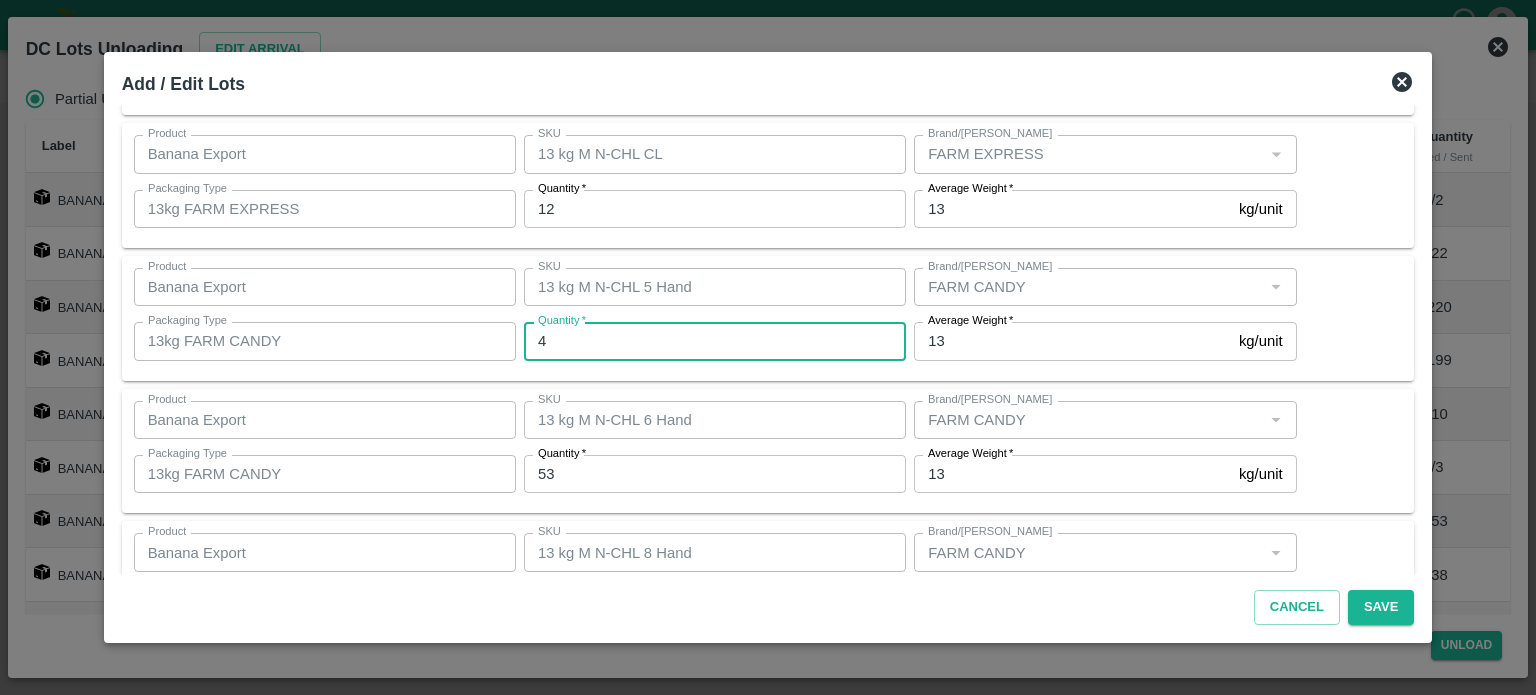 type on "4" 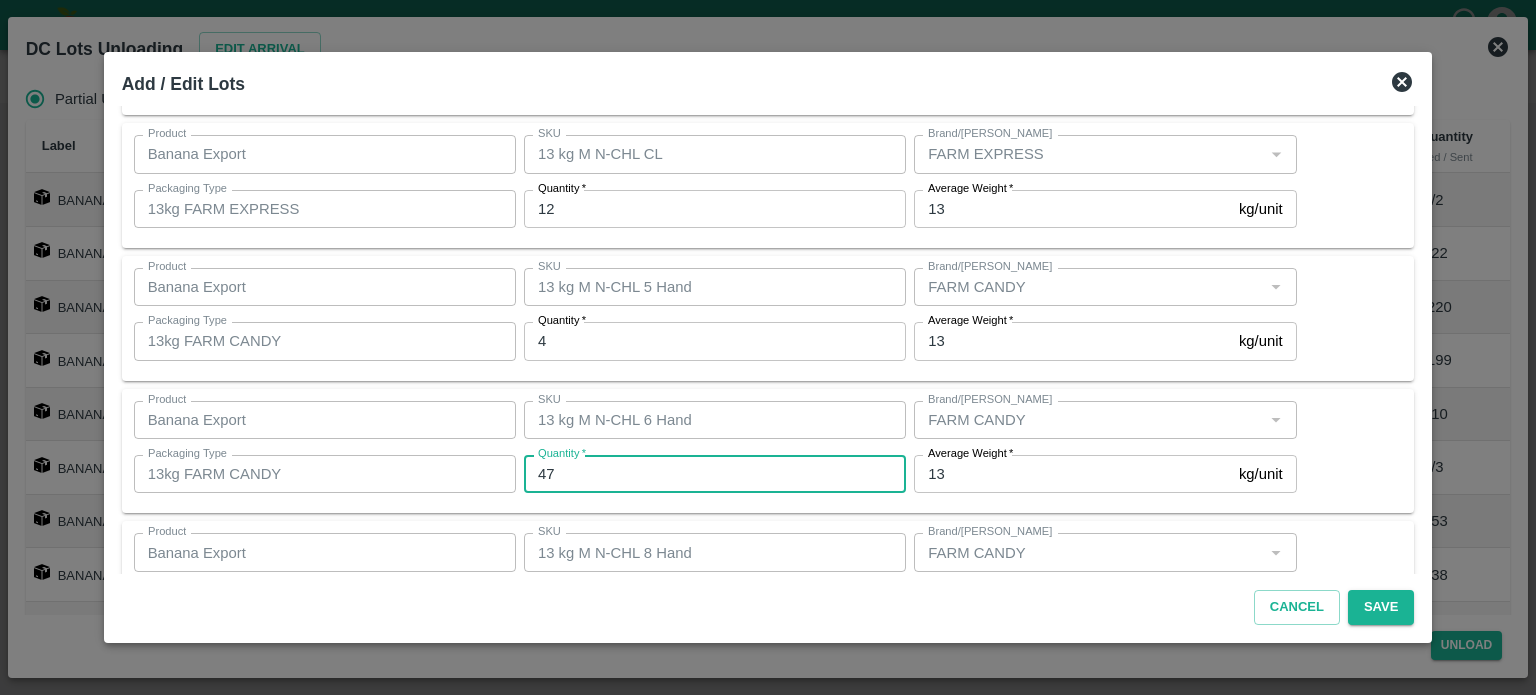 type on "47" 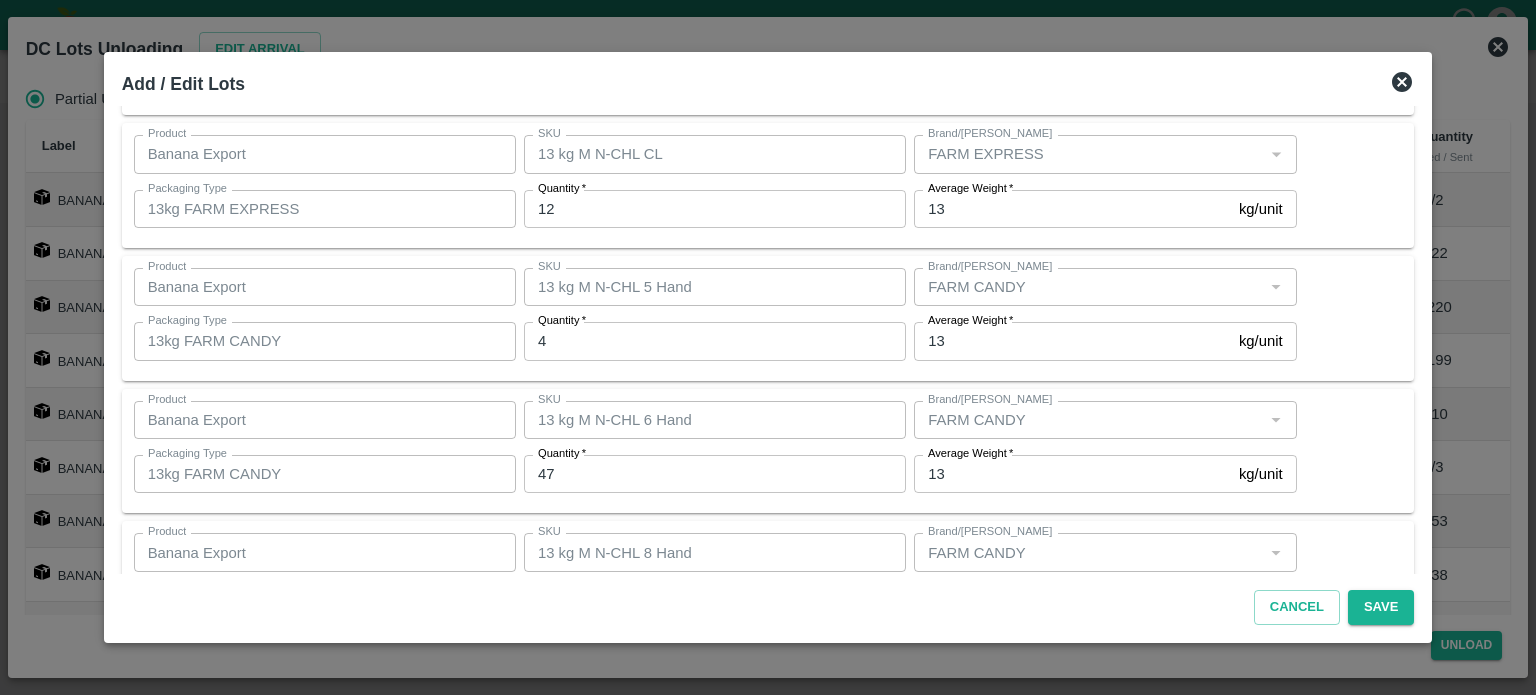 scroll, scrollTop: 793, scrollLeft: 0, axis: vertical 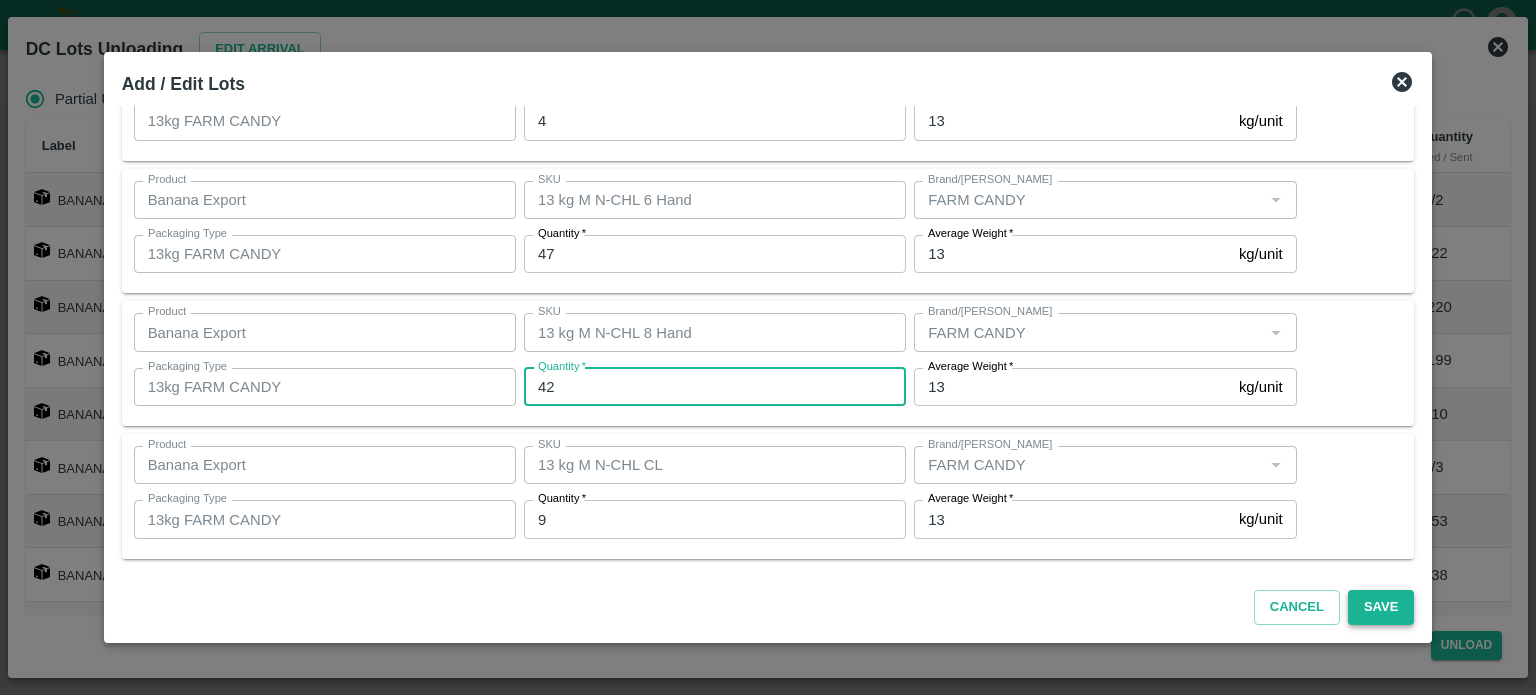 type on "42" 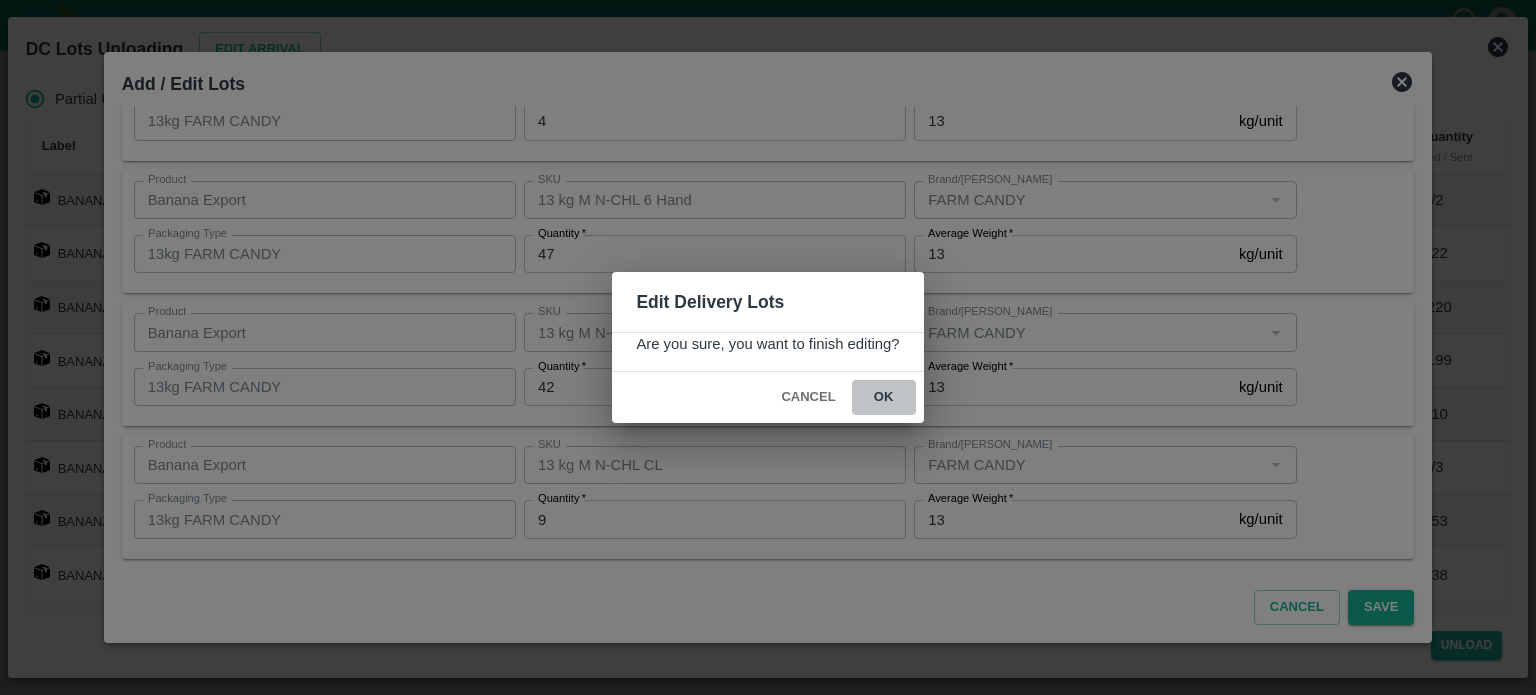 click on "ok" at bounding box center (884, 397) 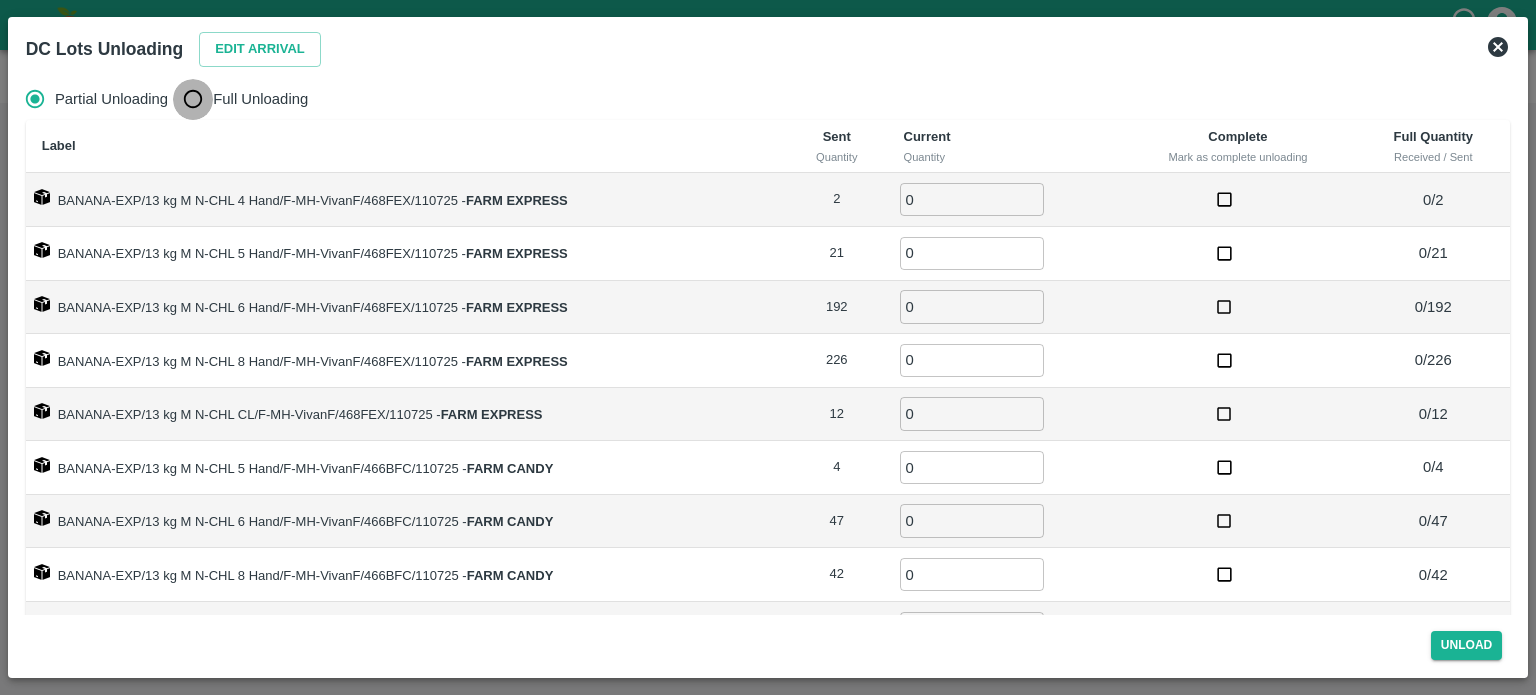 click on "Full Unloading" at bounding box center (193, 99) 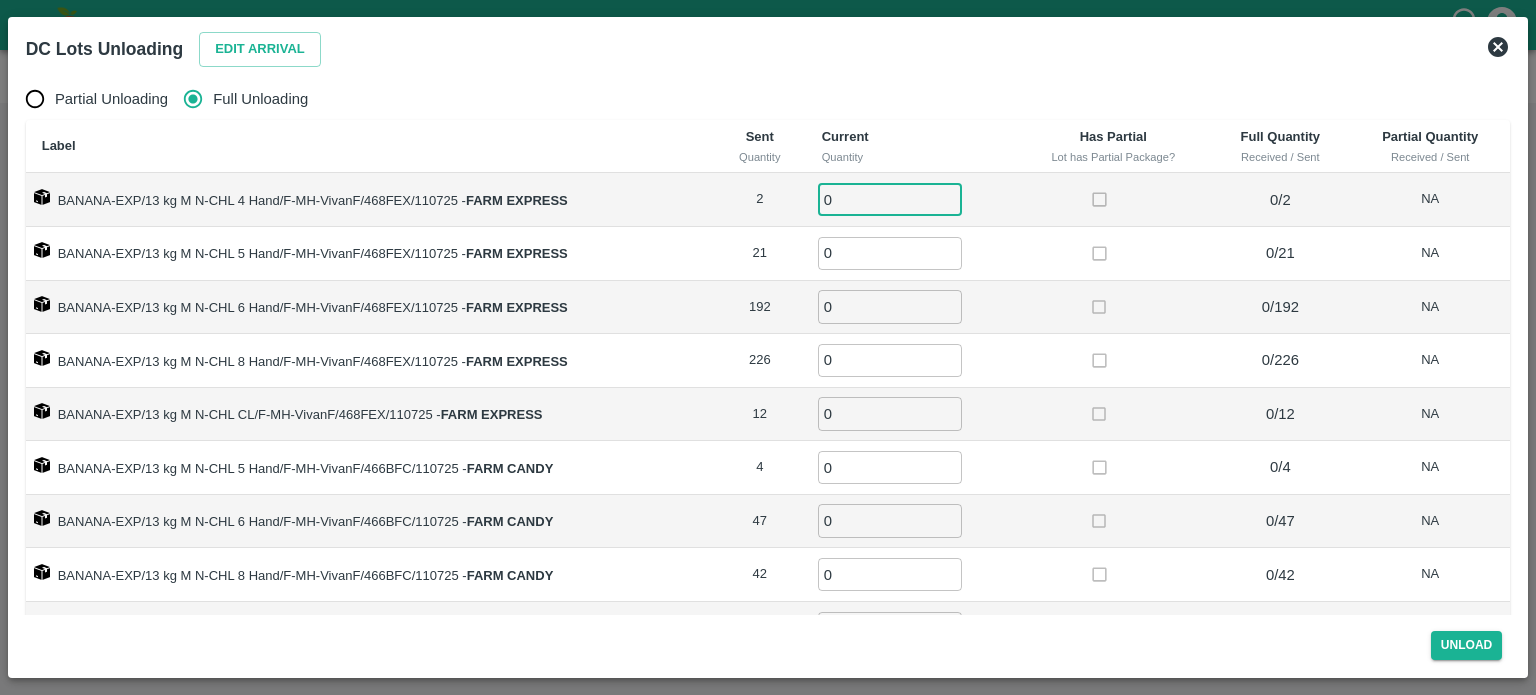 click on "0" at bounding box center [890, 199] 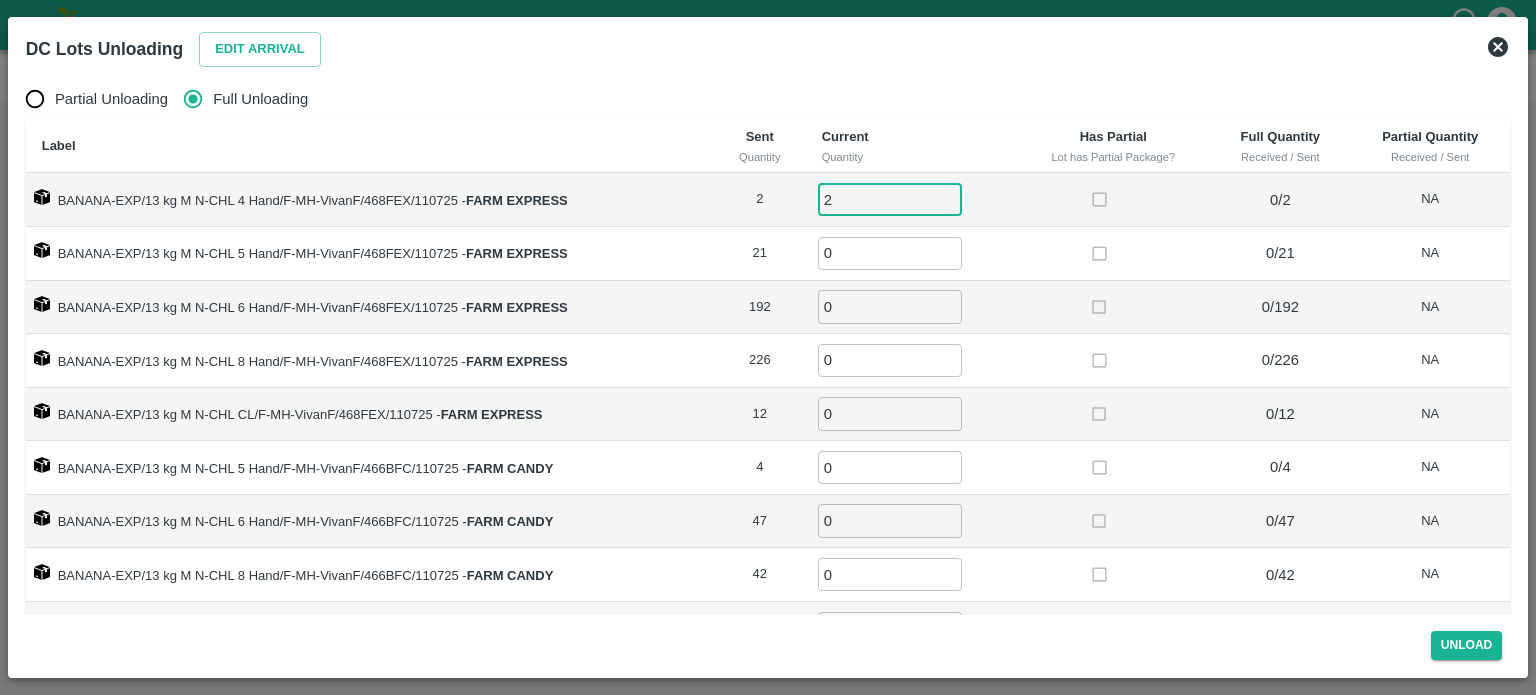 type on "2" 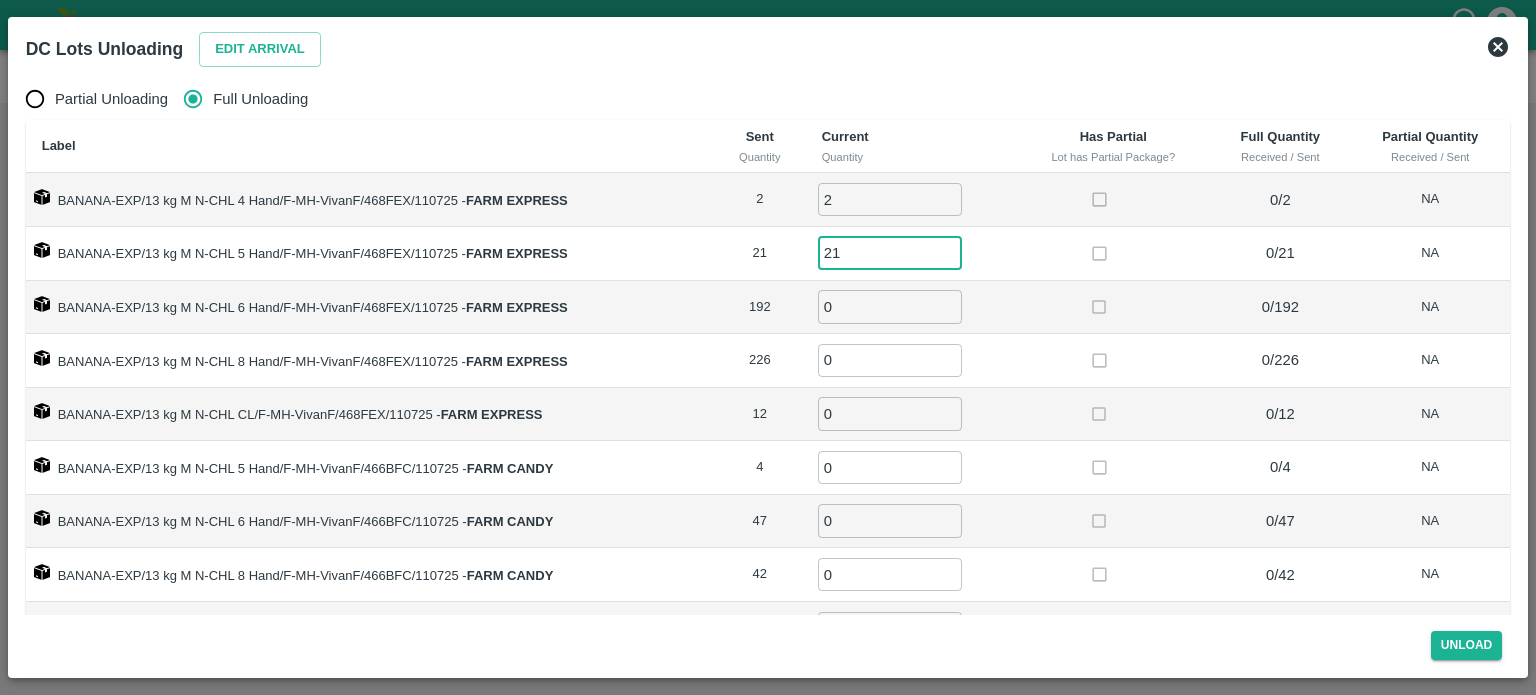 type on "21" 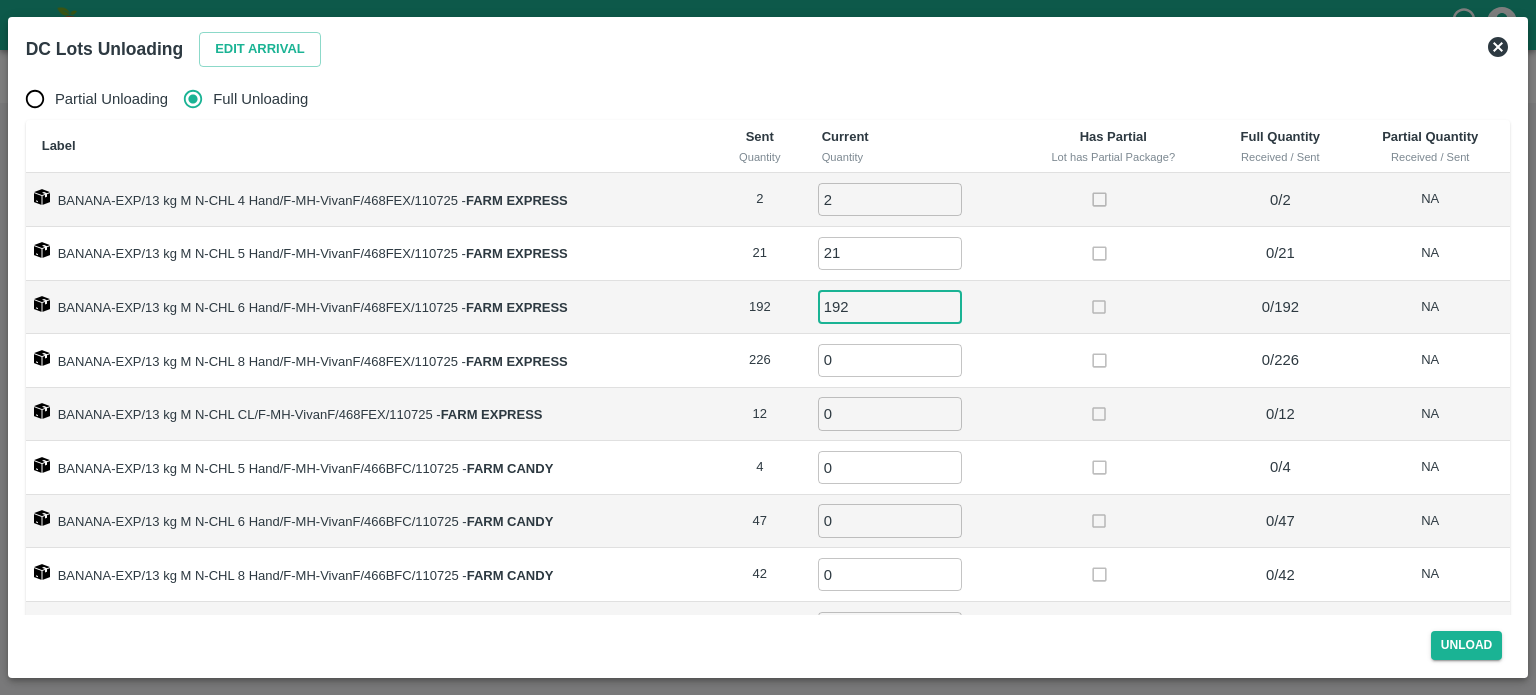 type on "192" 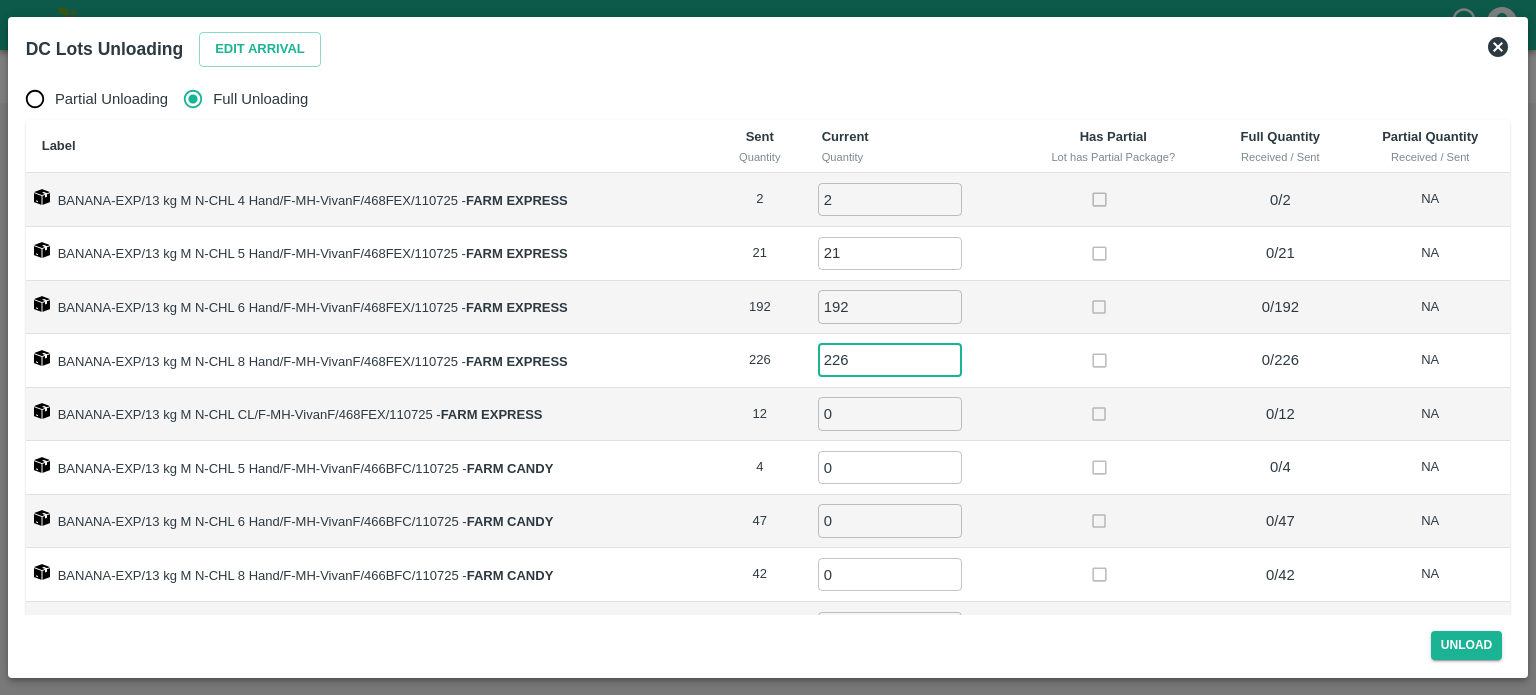 type on "226" 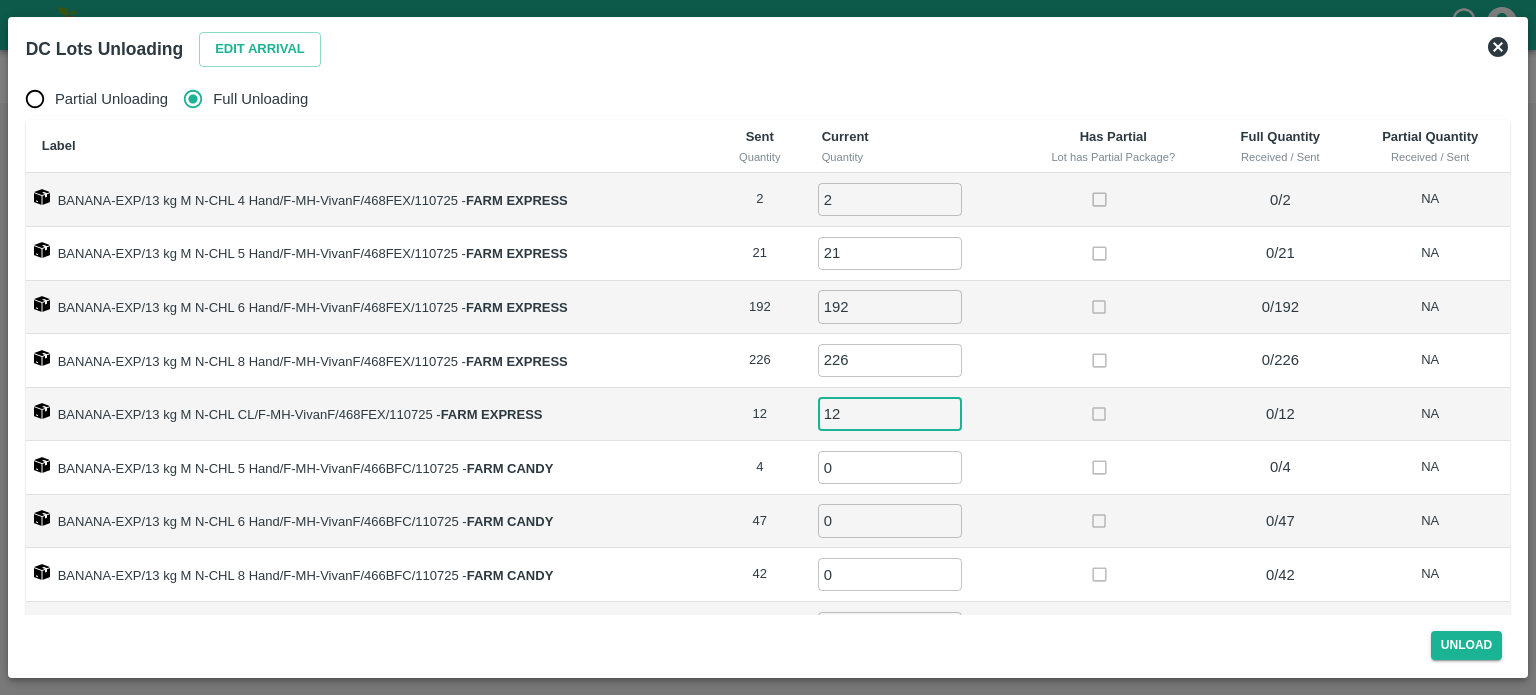 type on "12" 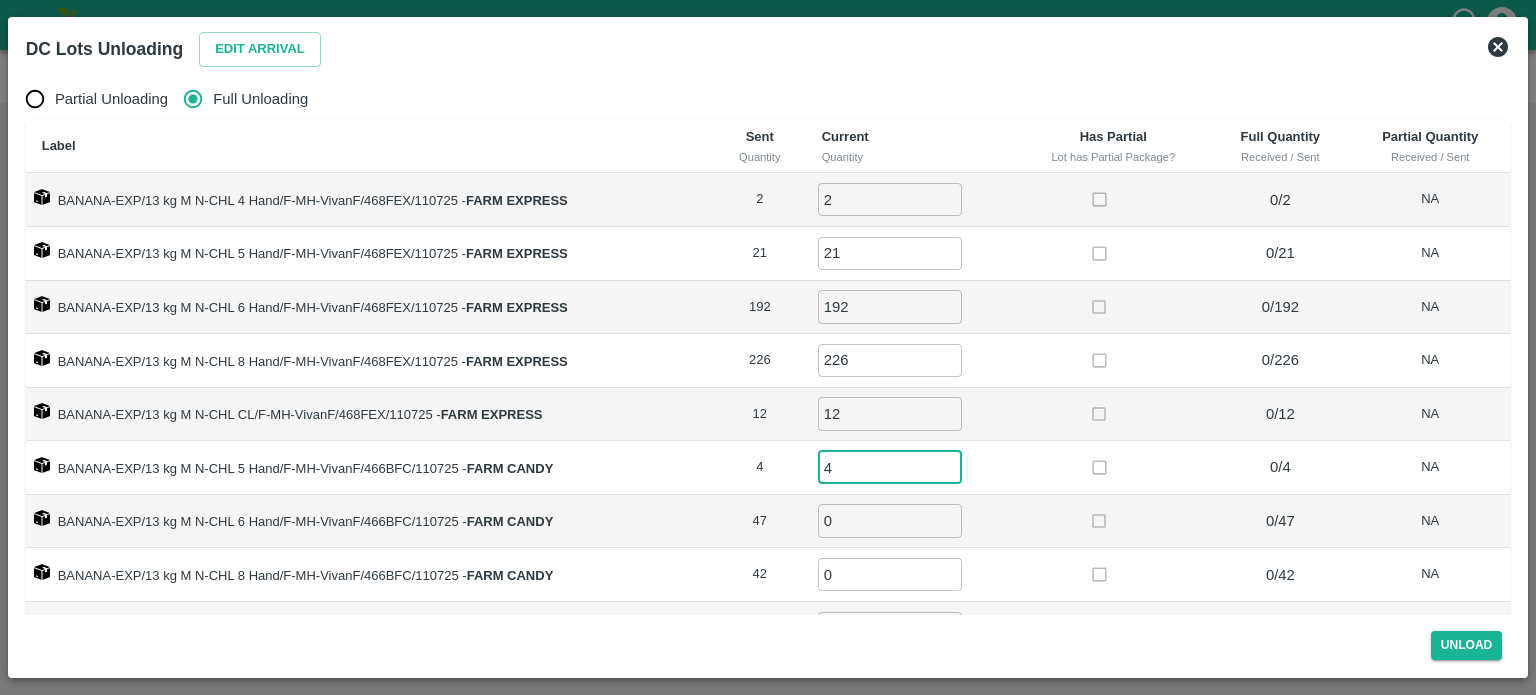 type on "4" 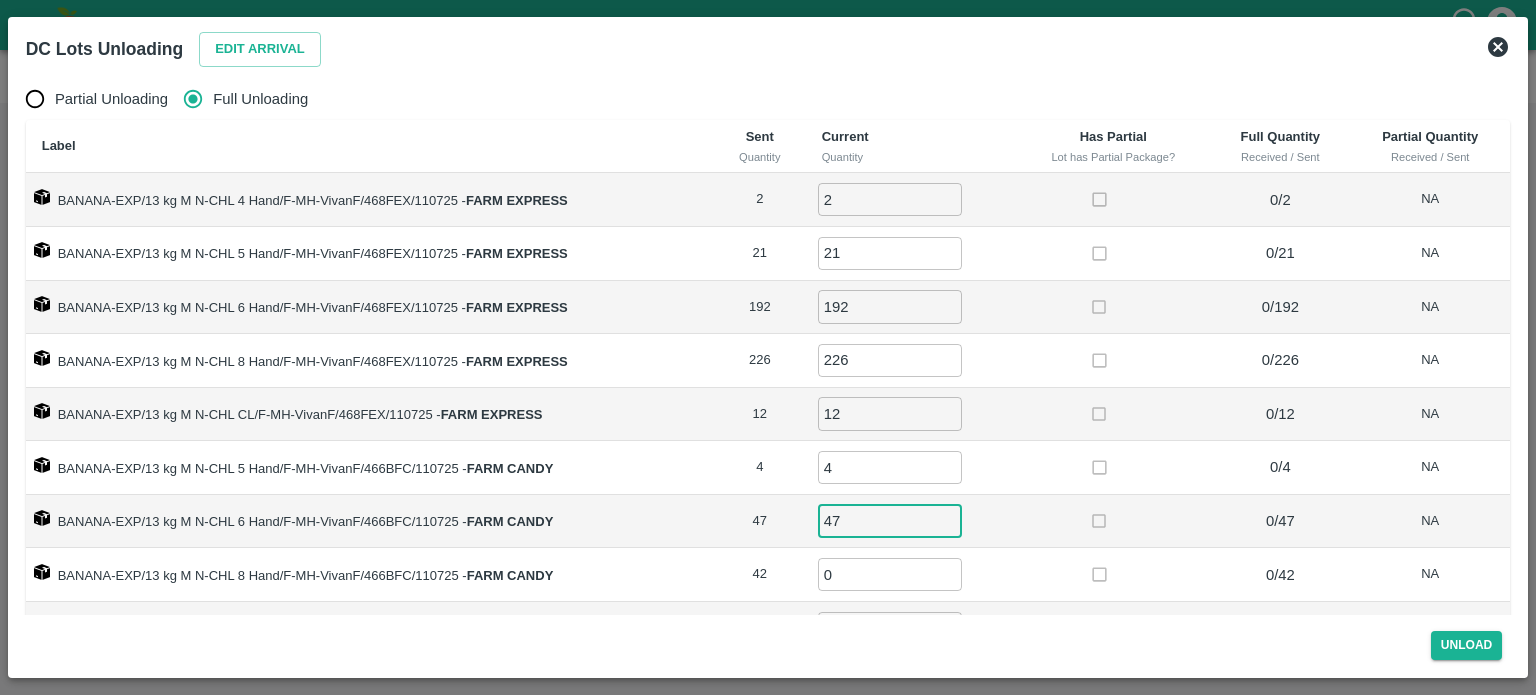 type on "47" 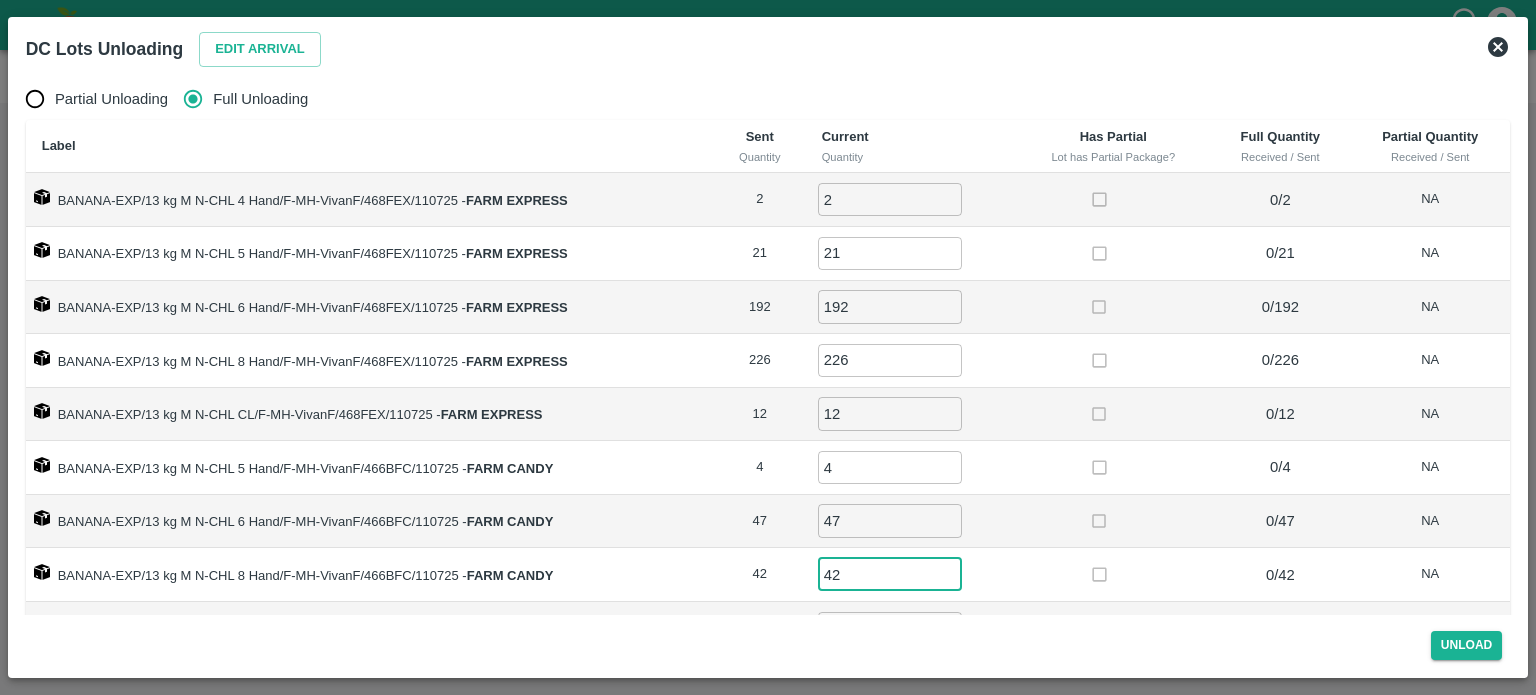 scroll, scrollTop: 6, scrollLeft: 0, axis: vertical 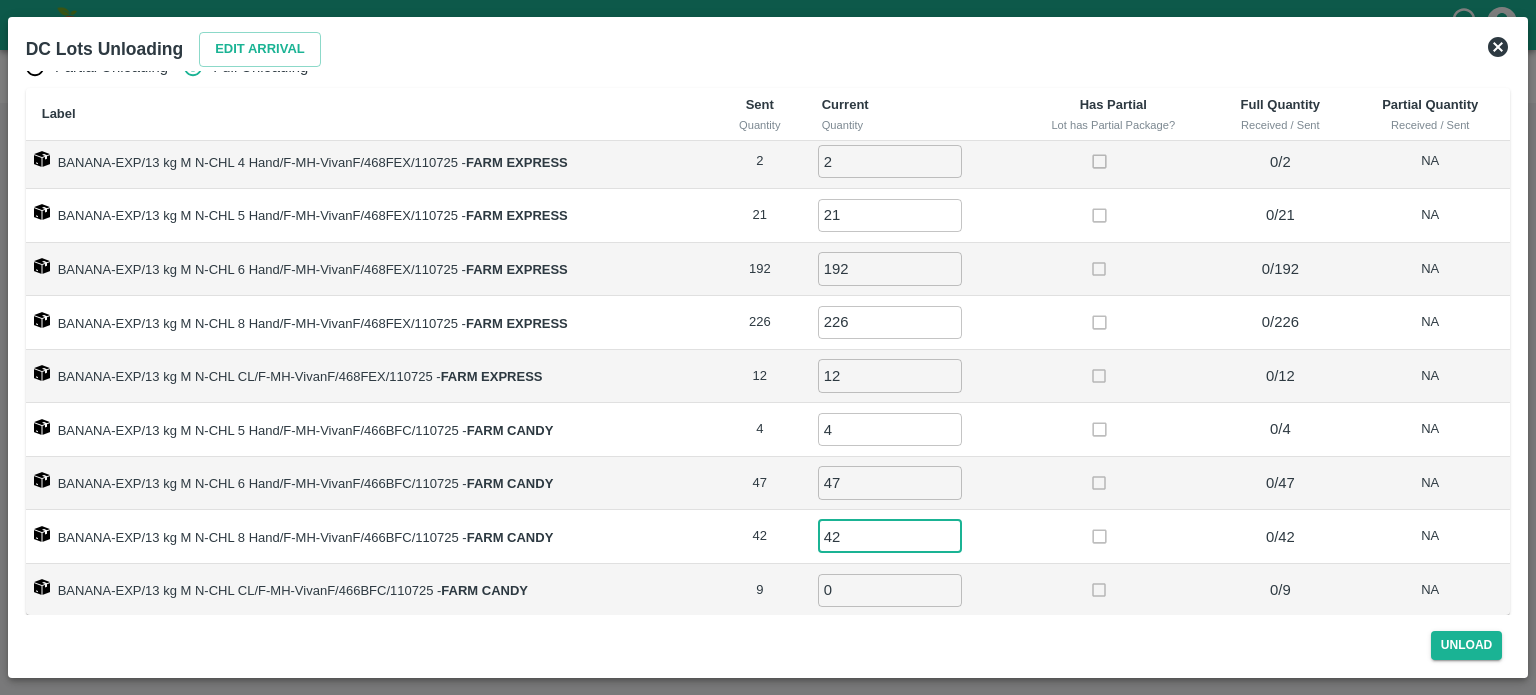 type on "42" 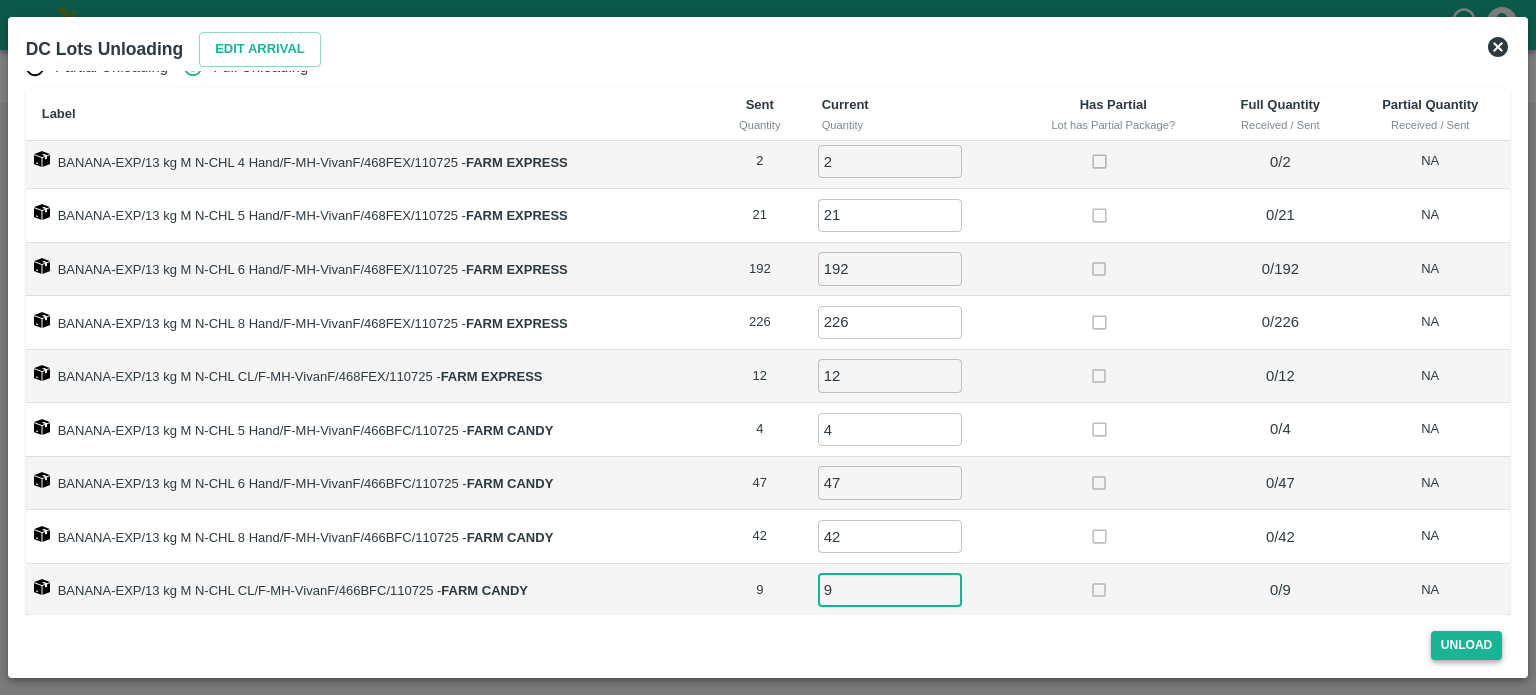 type on "9" 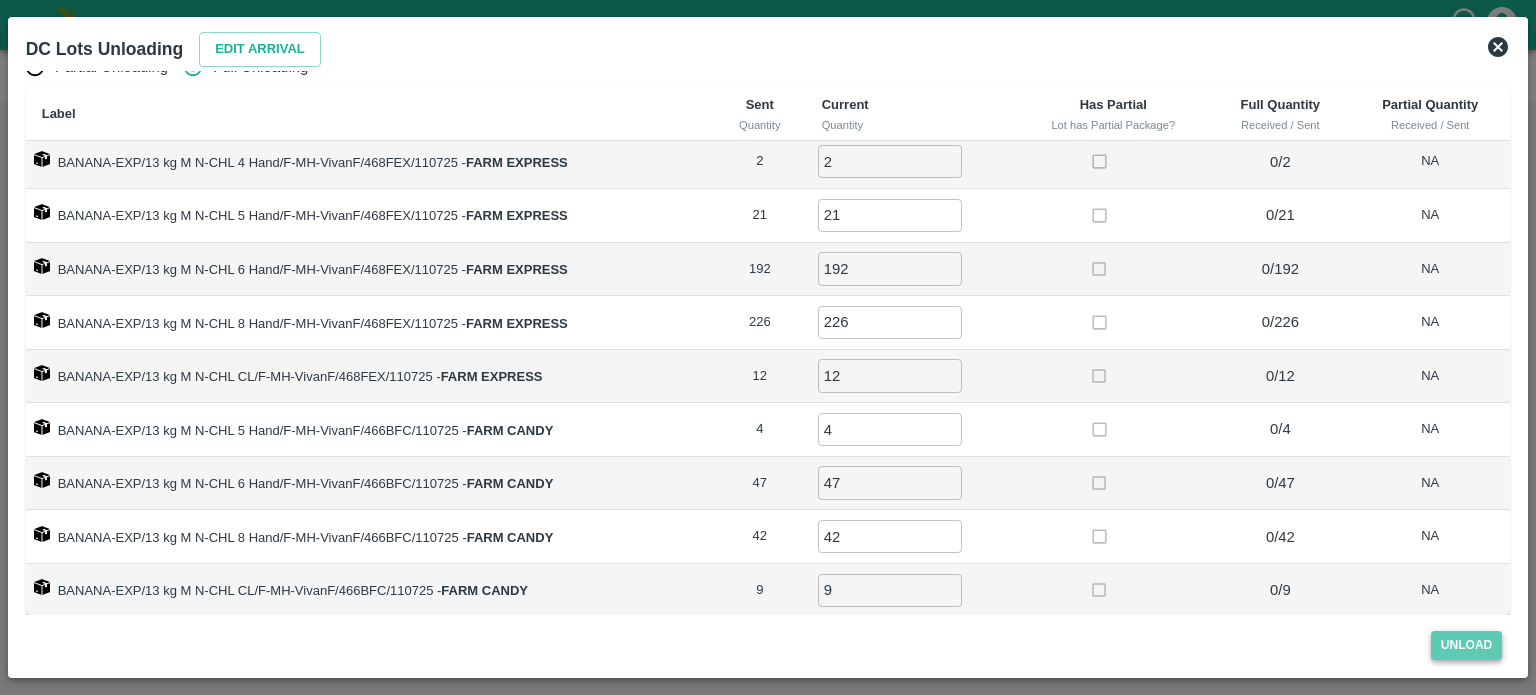 click on "Unload" at bounding box center (1467, 645) 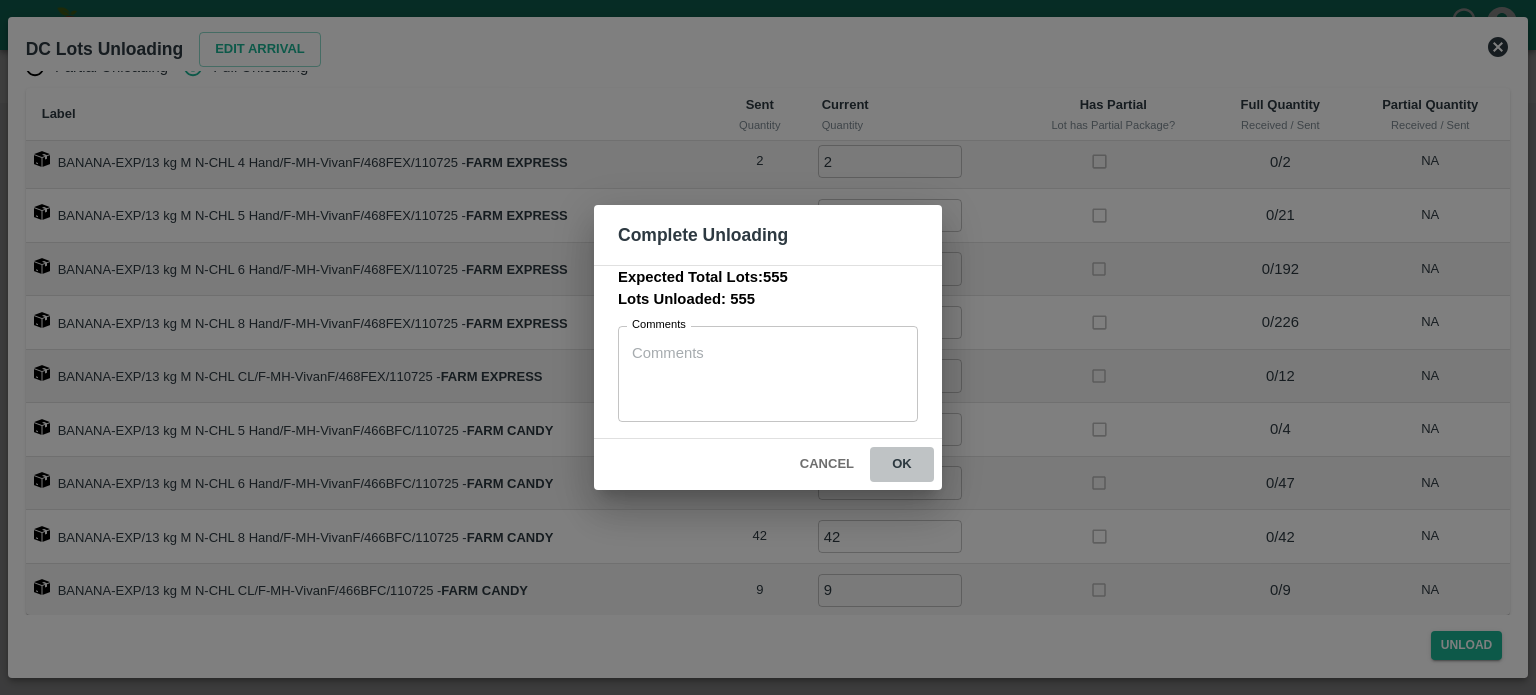 click on "ok" at bounding box center [902, 464] 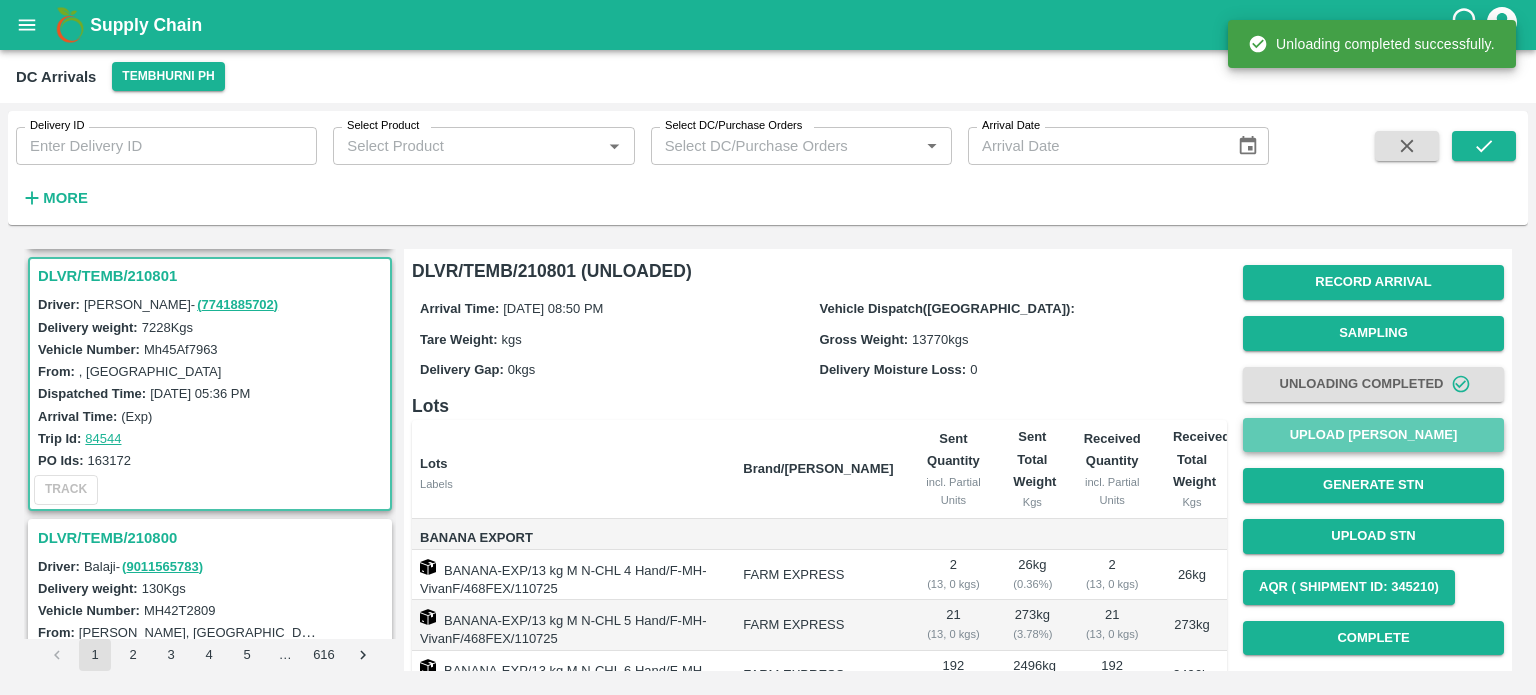 click on "Upload [PERSON_NAME]" at bounding box center [1373, 435] 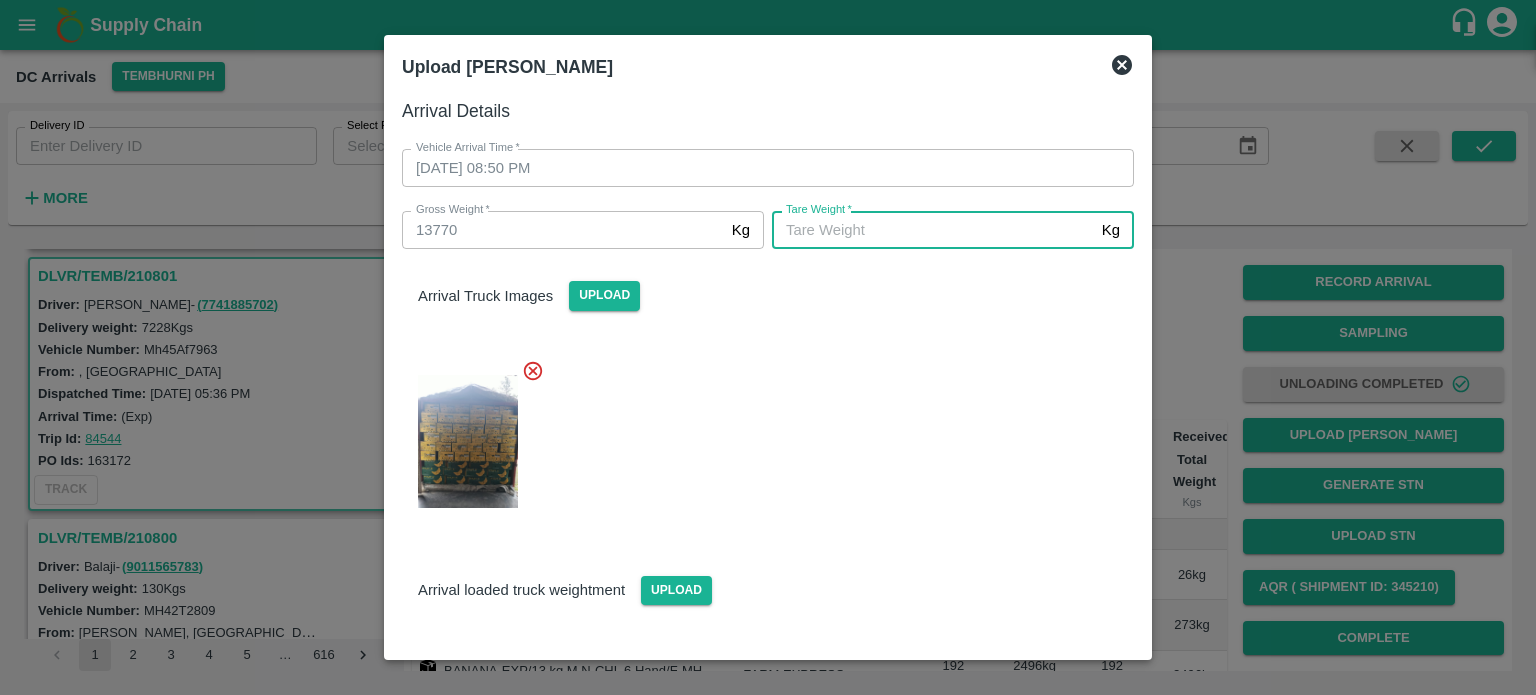 click on "[PERSON_NAME]   *" at bounding box center (933, 230) 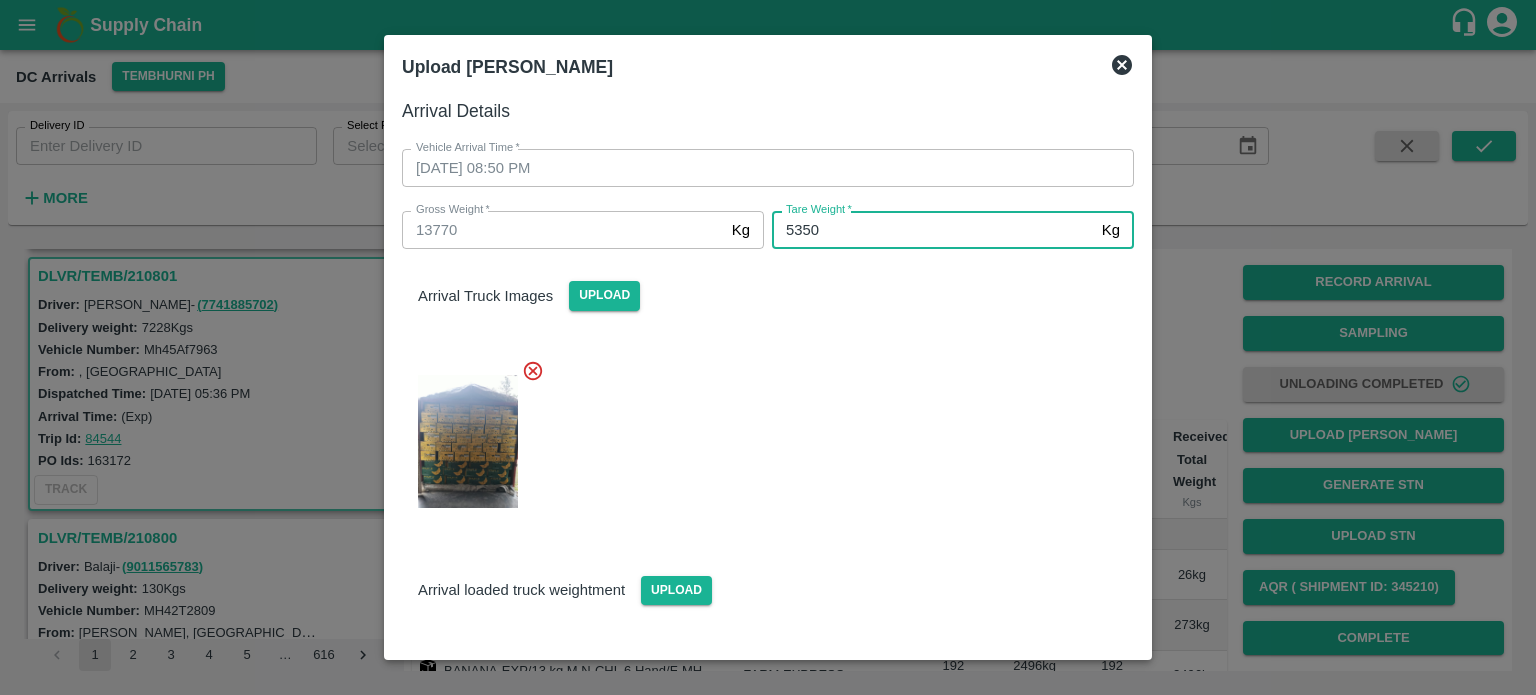 type on "5350" 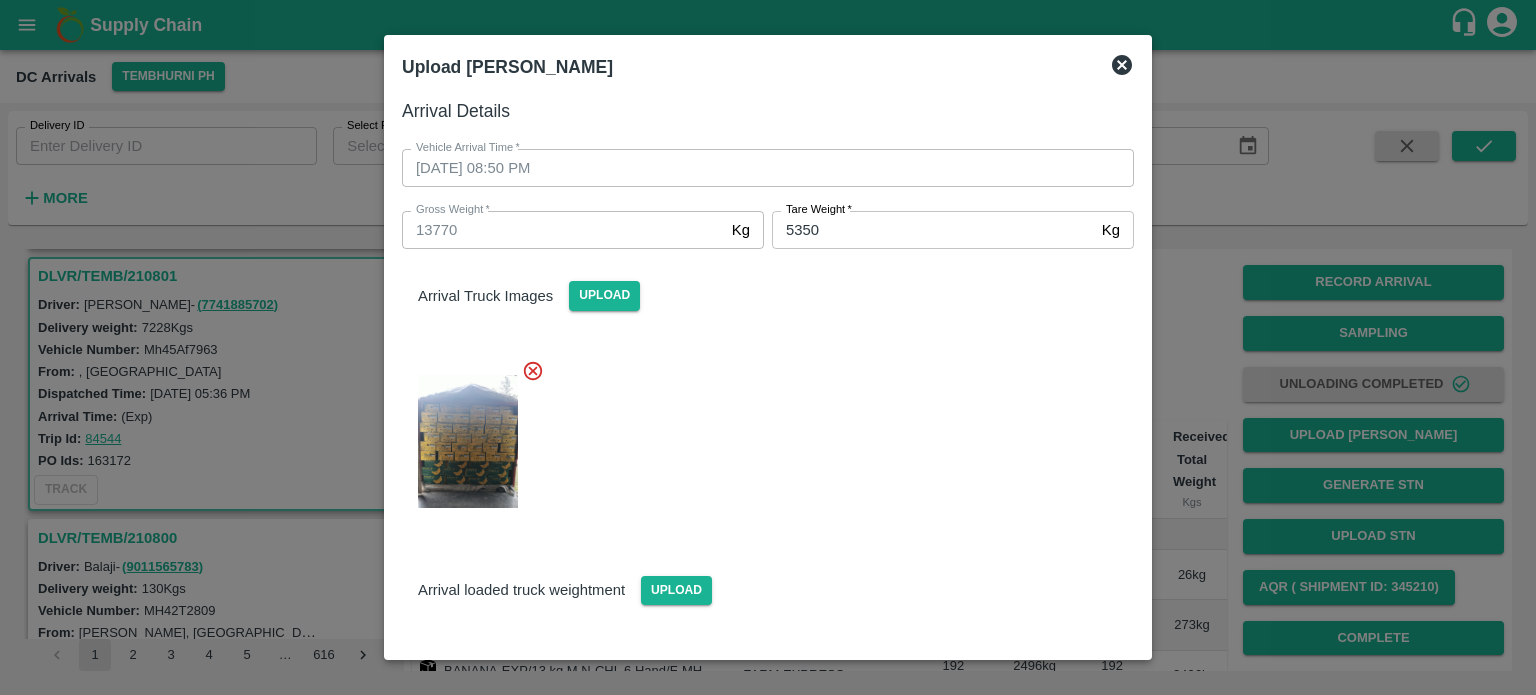 click at bounding box center [760, 435] 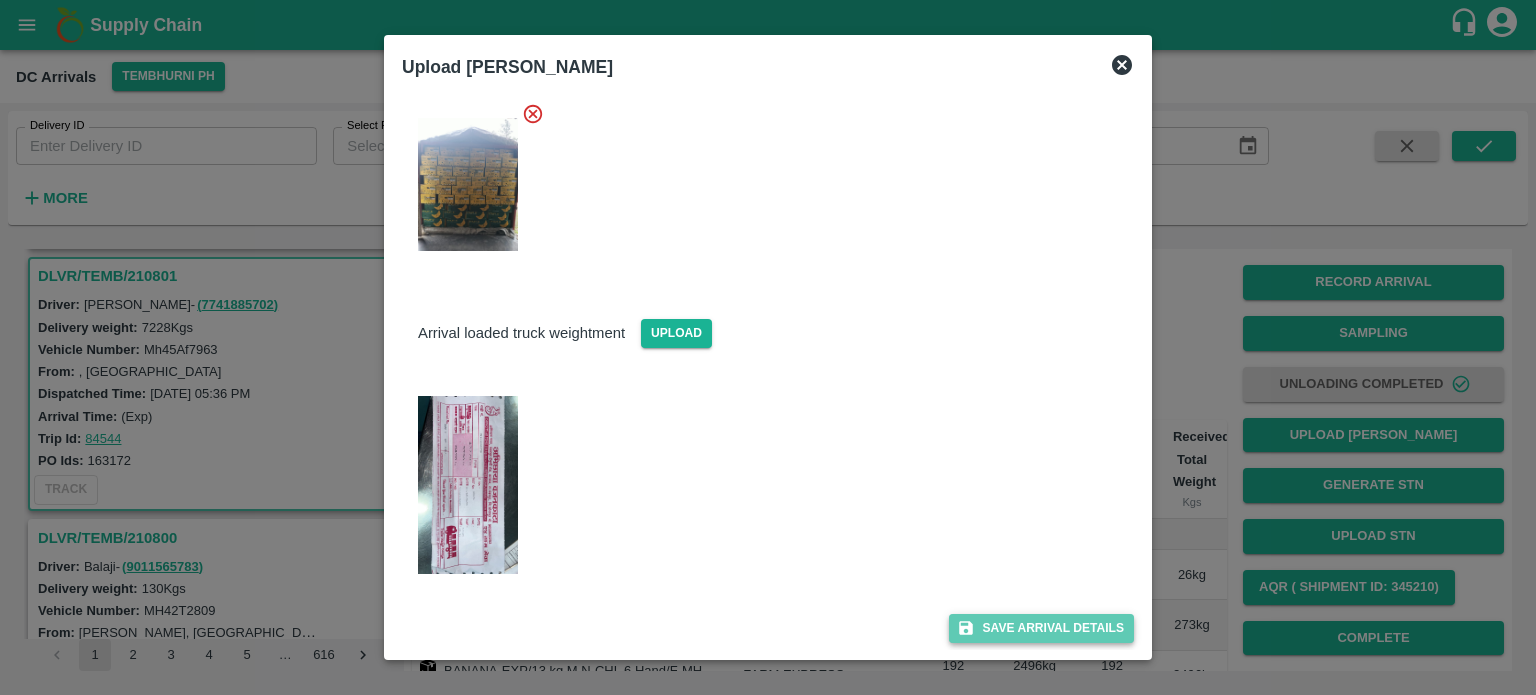 click on "Save Arrival Details" at bounding box center (1041, 628) 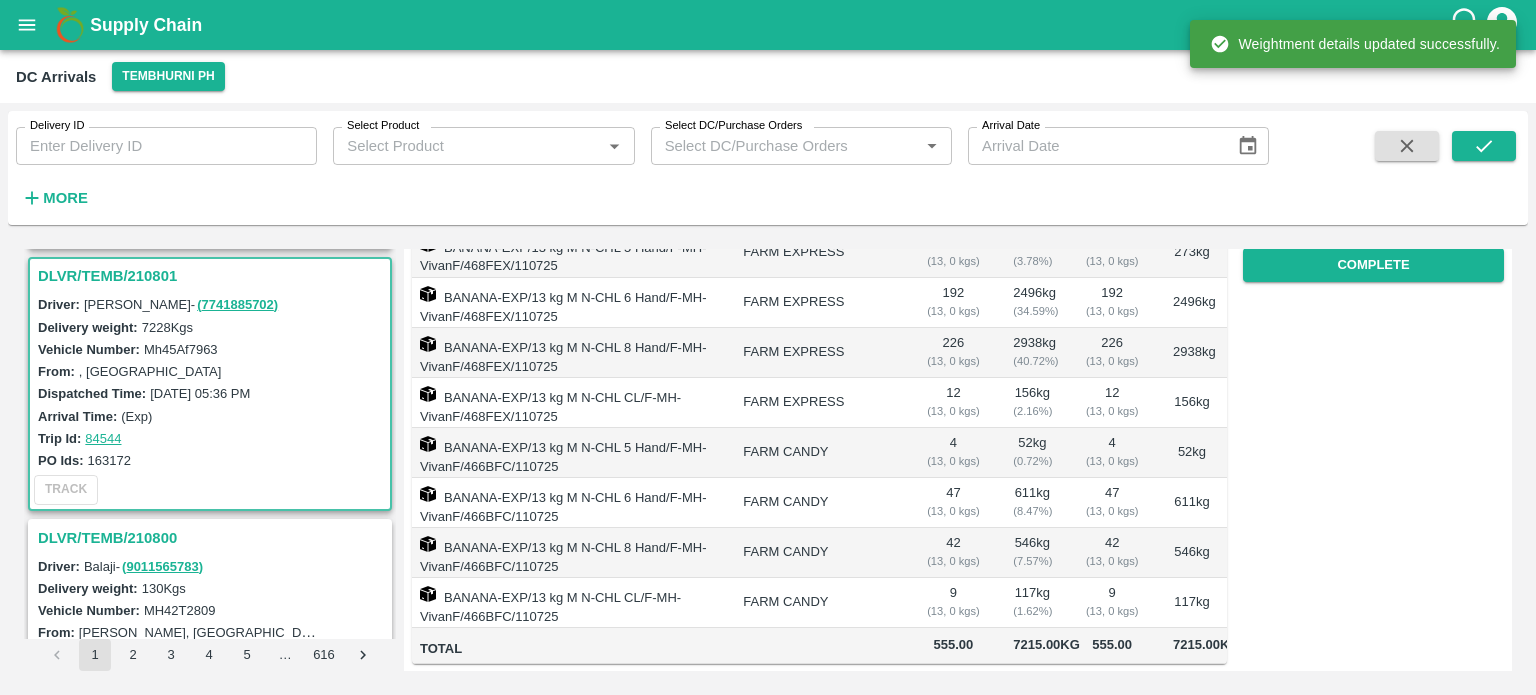 scroll, scrollTop: 300, scrollLeft: 0, axis: vertical 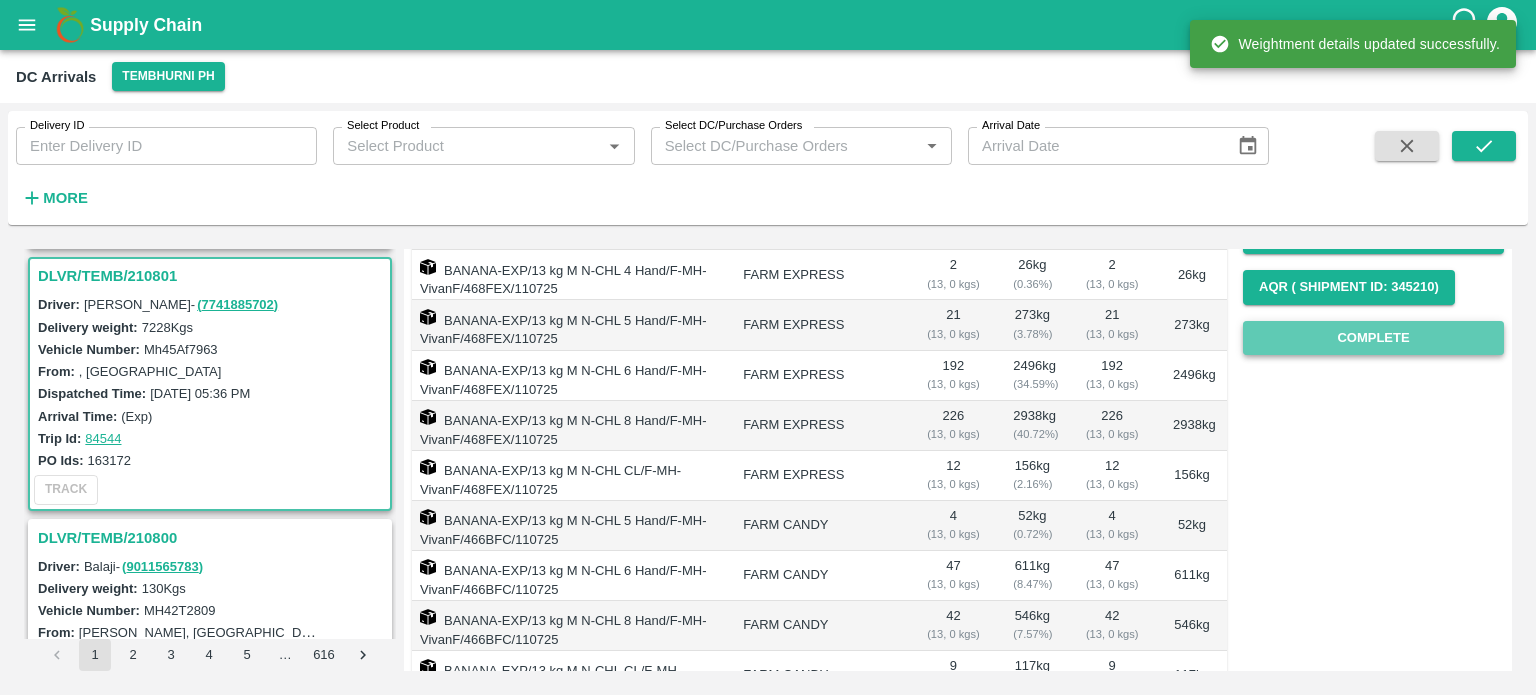 click on "Complete" at bounding box center (1373, 338) 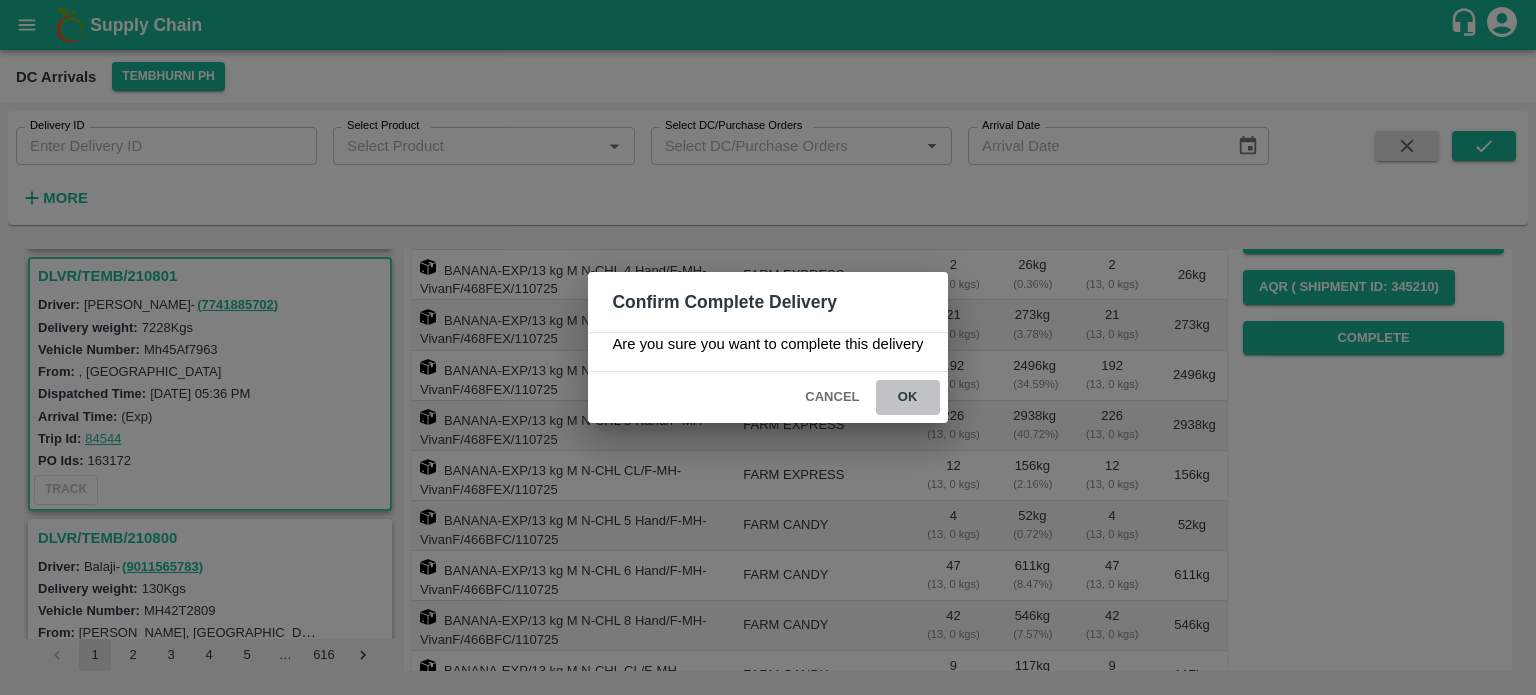 click on "ok" at bounding box center (908, 397) 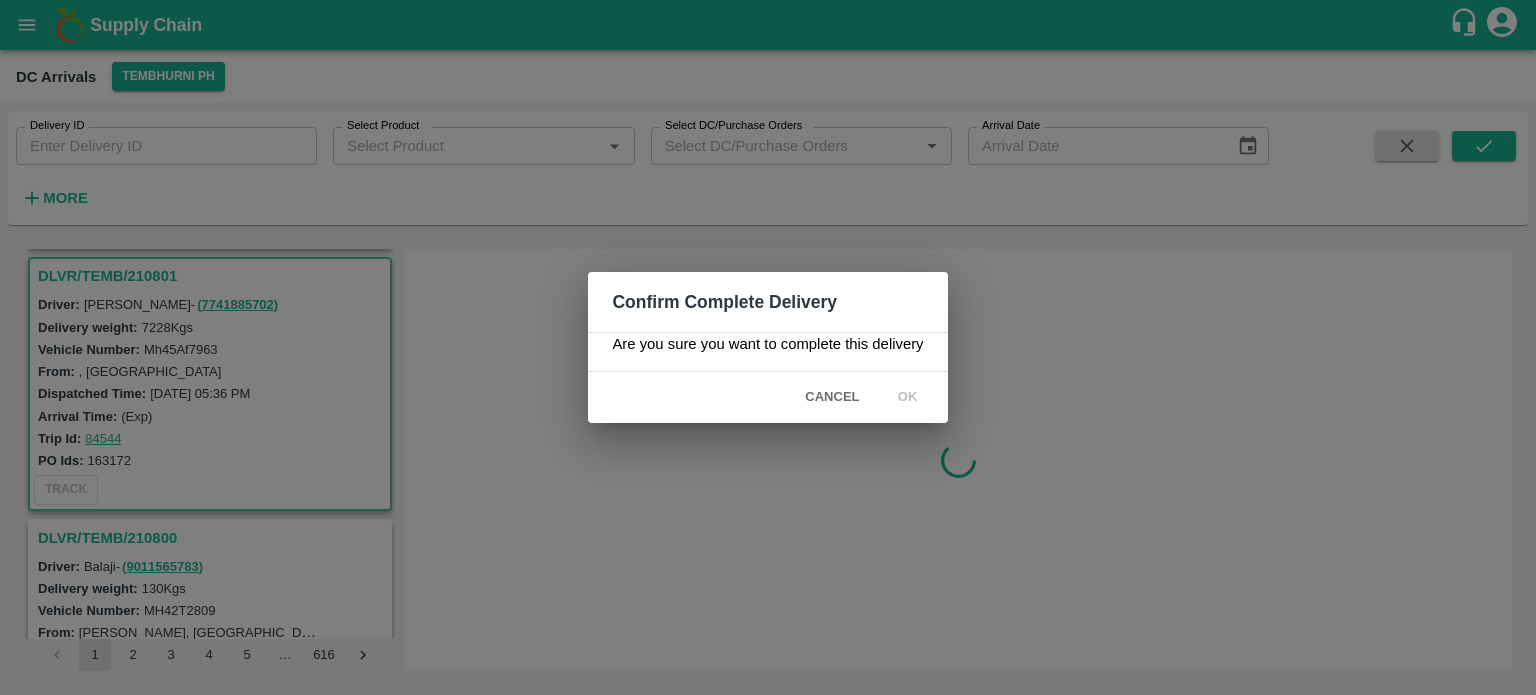 scroll, scrollTop: 0, scrollLeft: 0, axis: both 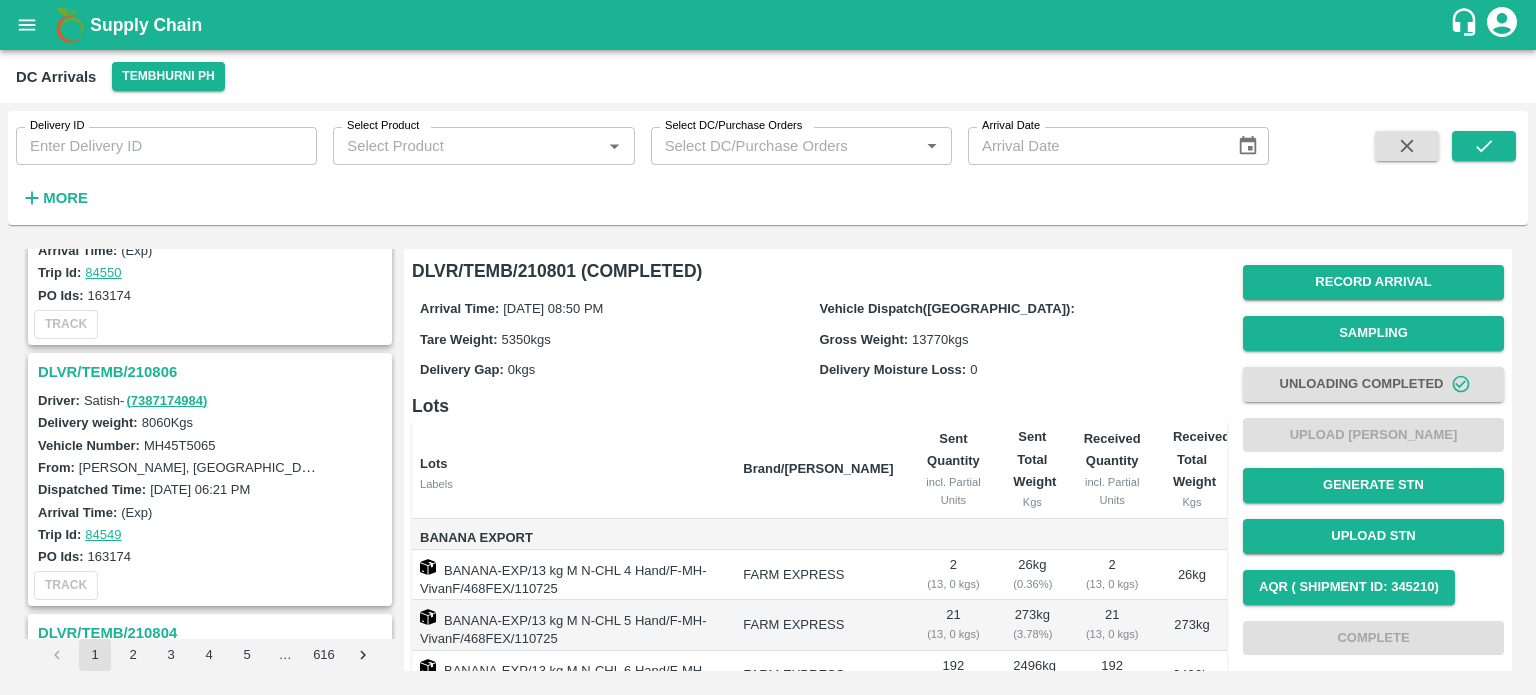 click on "DLVR/TEMB/210806" at bounding box center (213, 372) 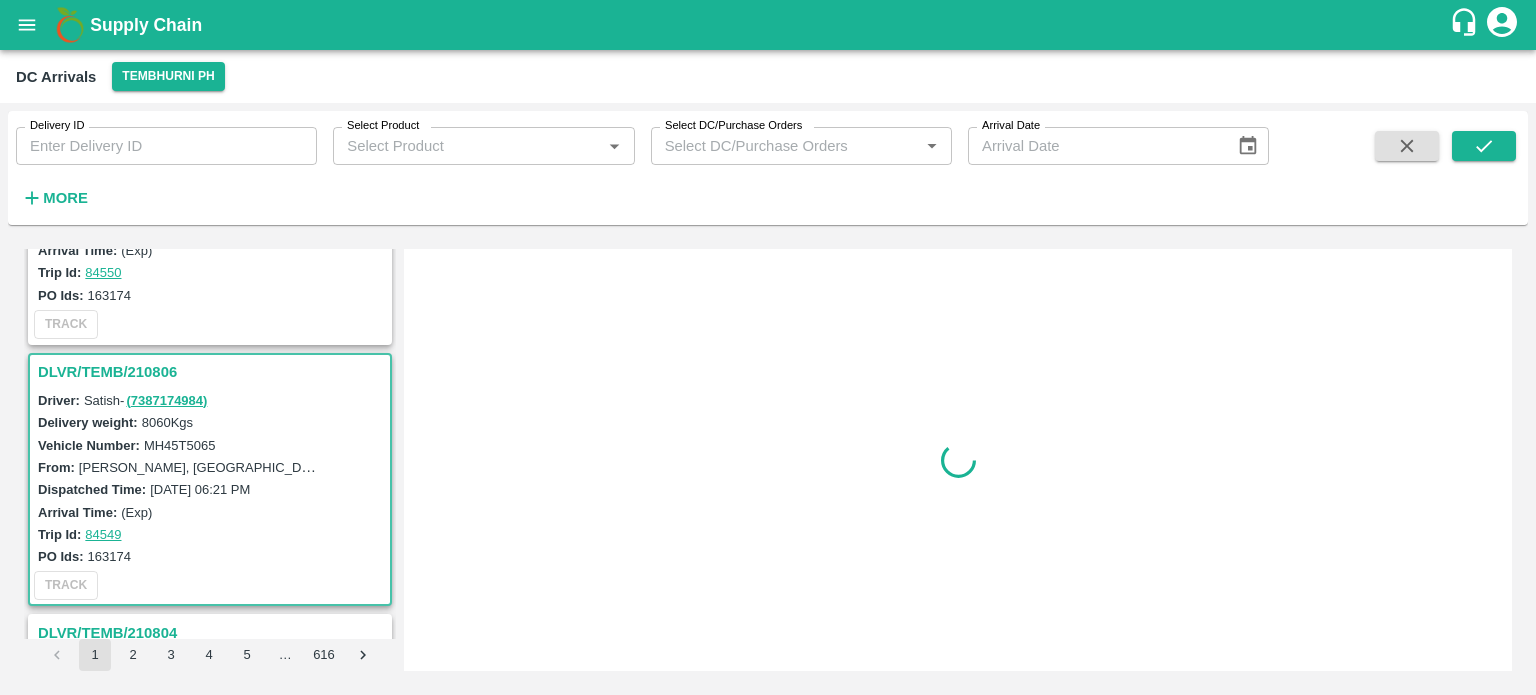 scroll, scrollTop: 1829, scrollLeft: 0, axis: vertical 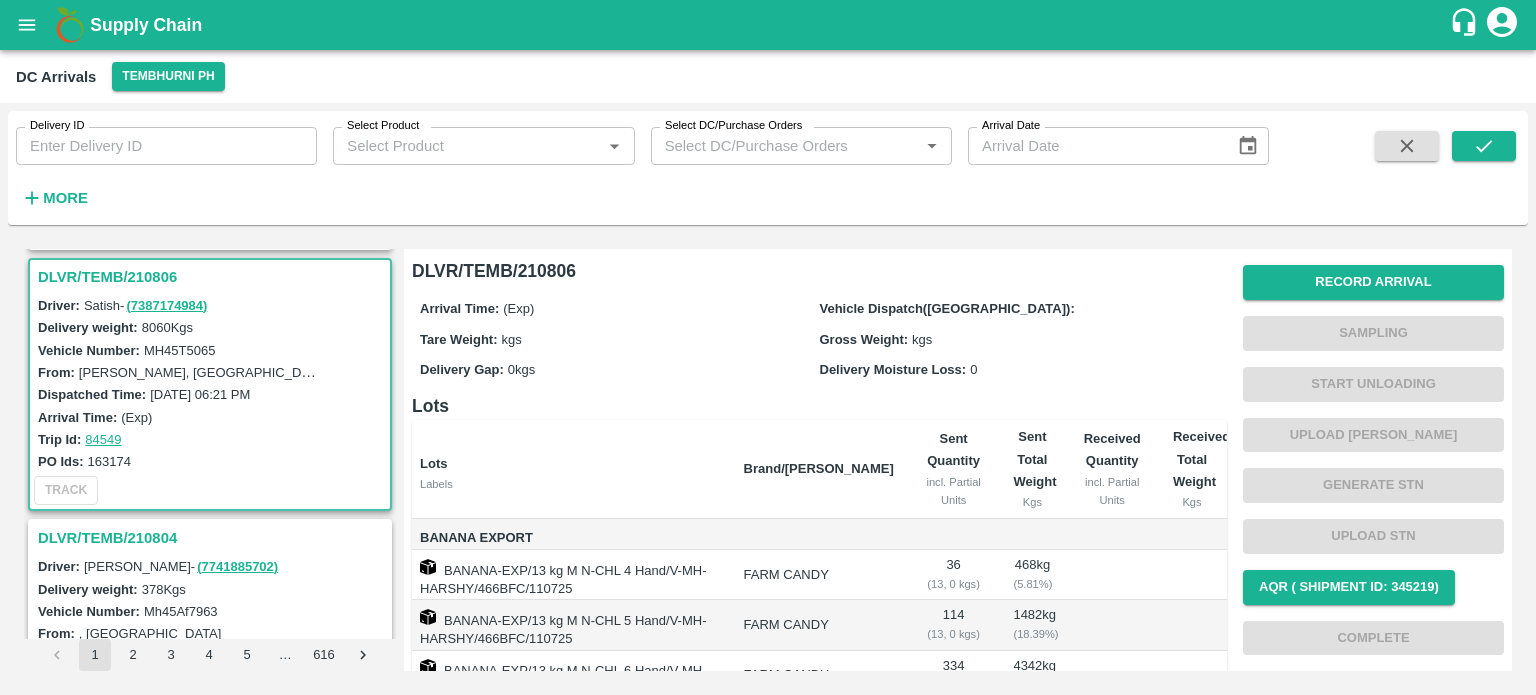 click on "MH45T5065" at bounding box center [180, 350] 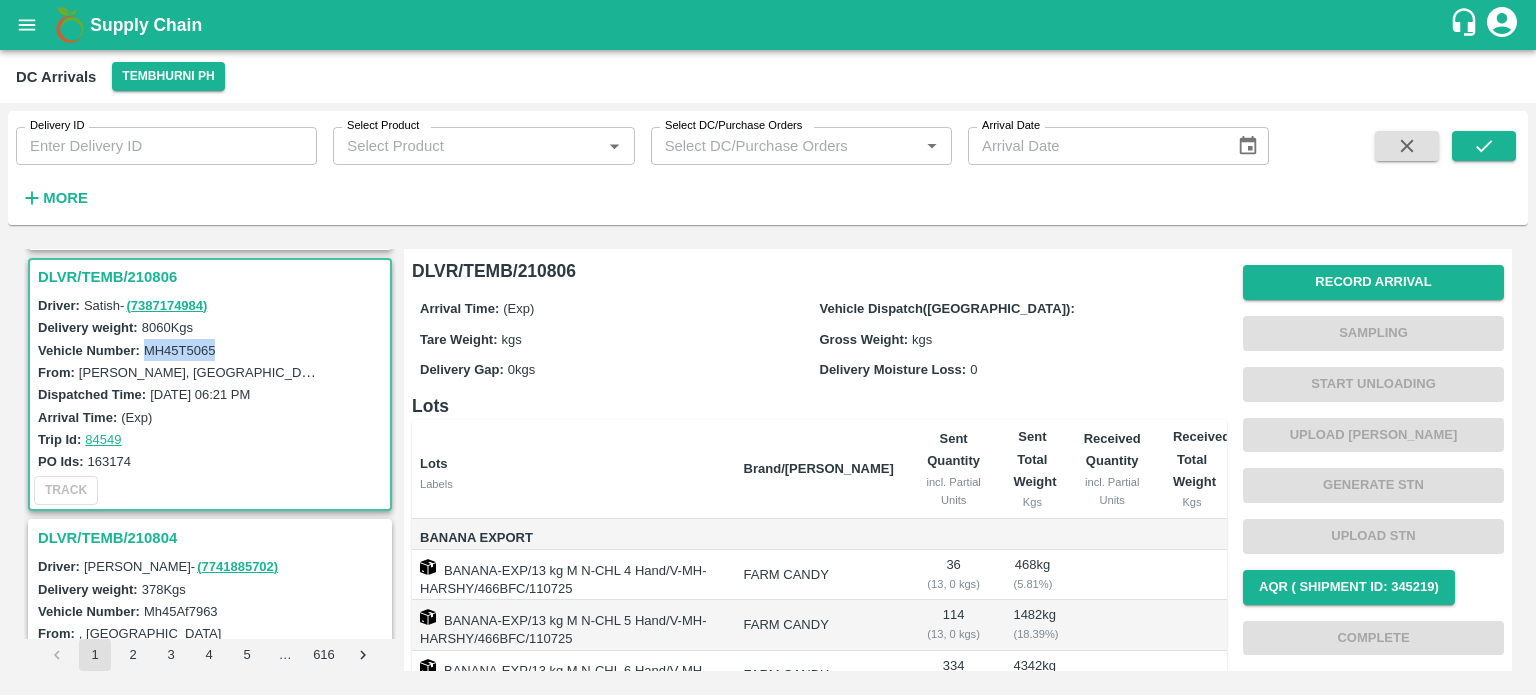 click on "MH45T5065" at bounding box center (180, 350) 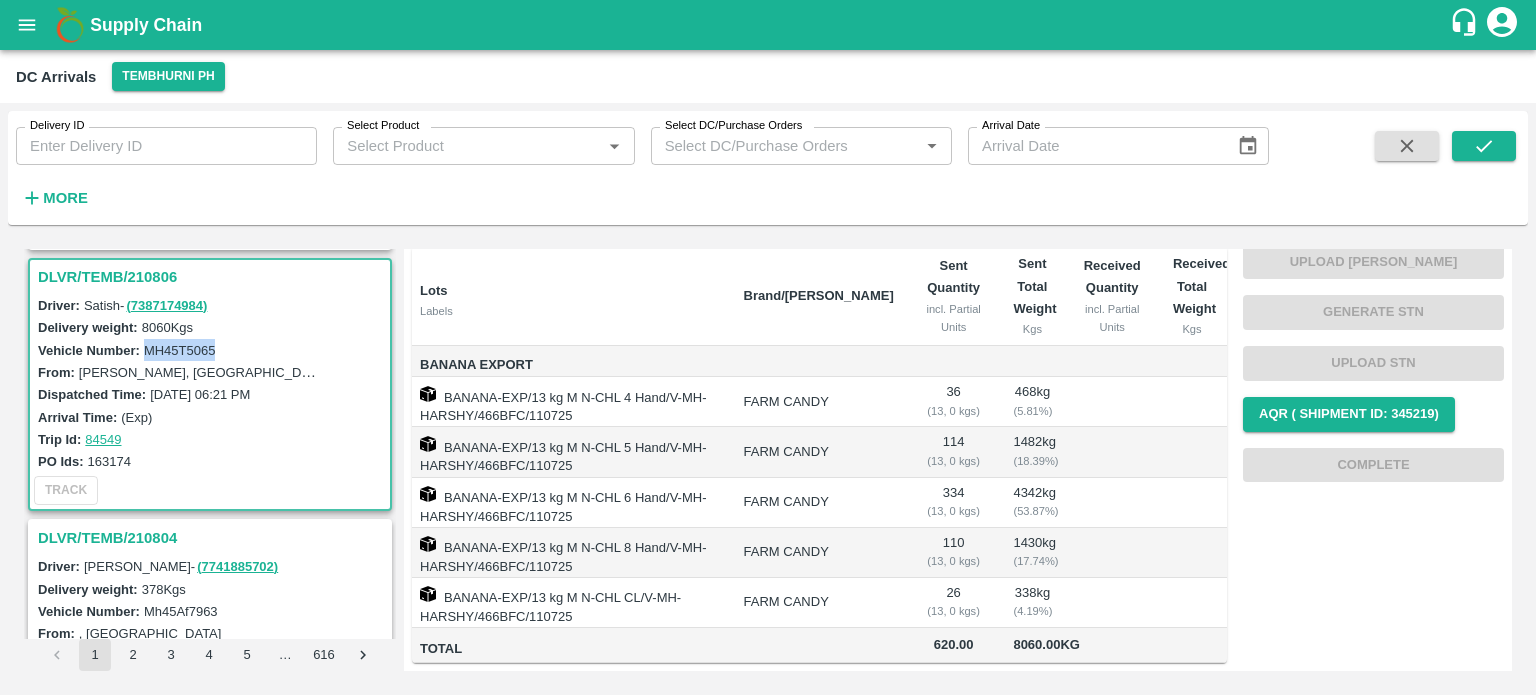 scroll, scrollTop: 0, scrollLeft: 0, axis: both 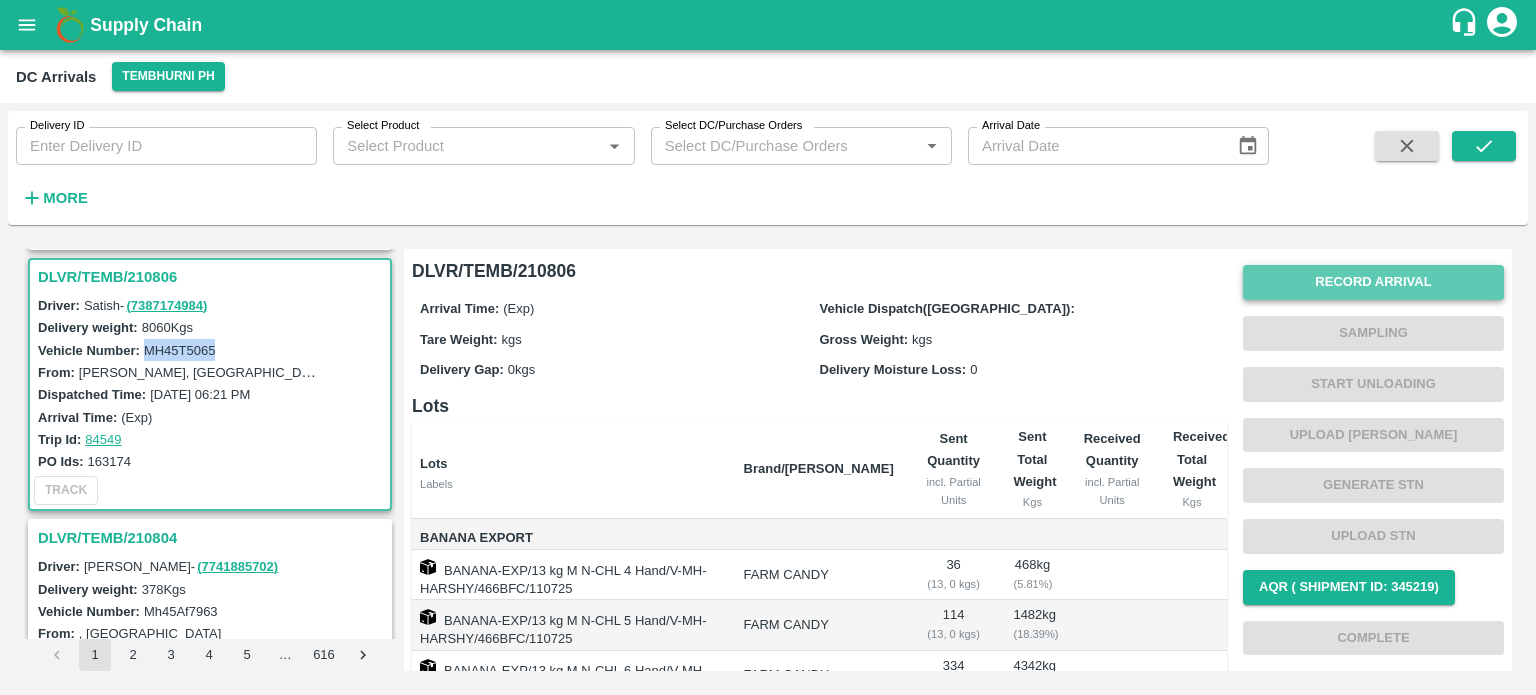 click on "Record Arrival" at bounding box center [1373, 282] 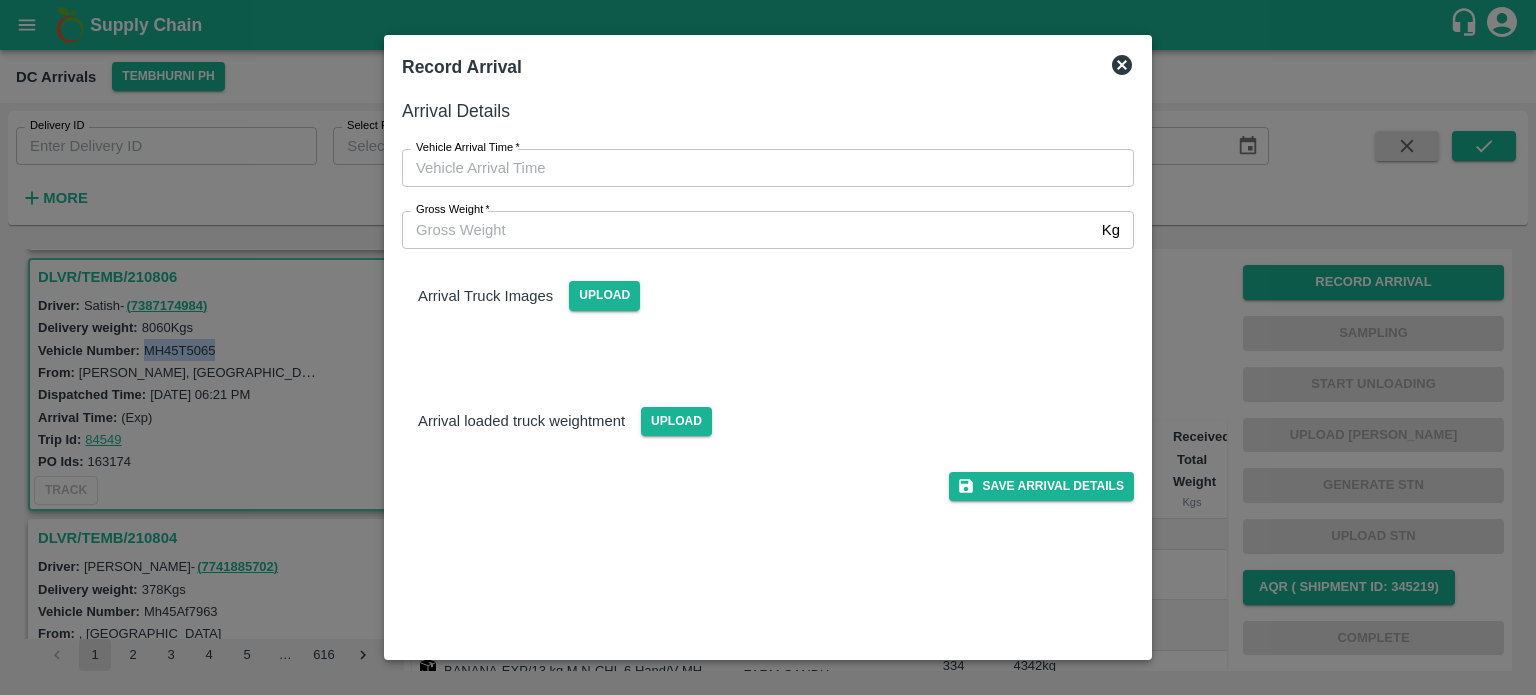 type on "DD/MM/YYYY hh:mm aa" 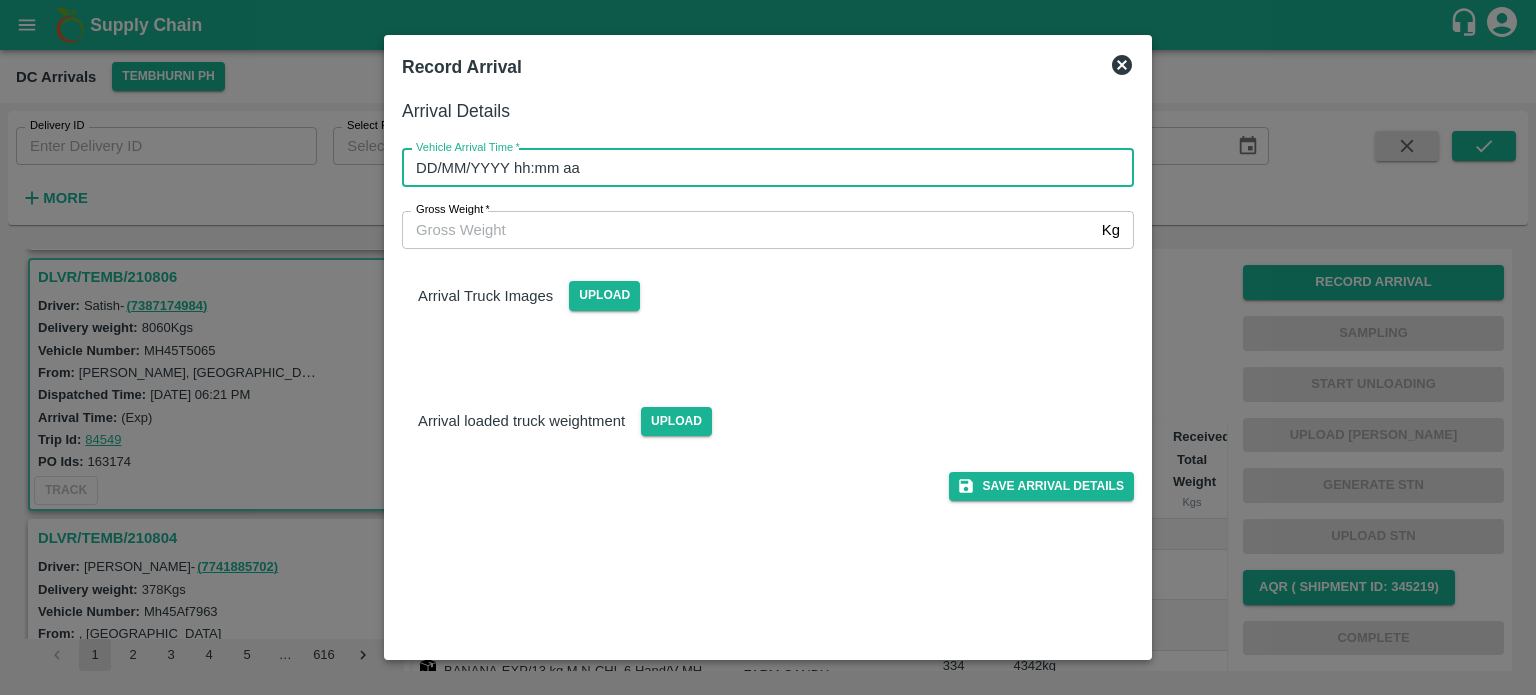 click on "DD/MM/YYYY hh:mm aa" at bounding box center (761, 168) 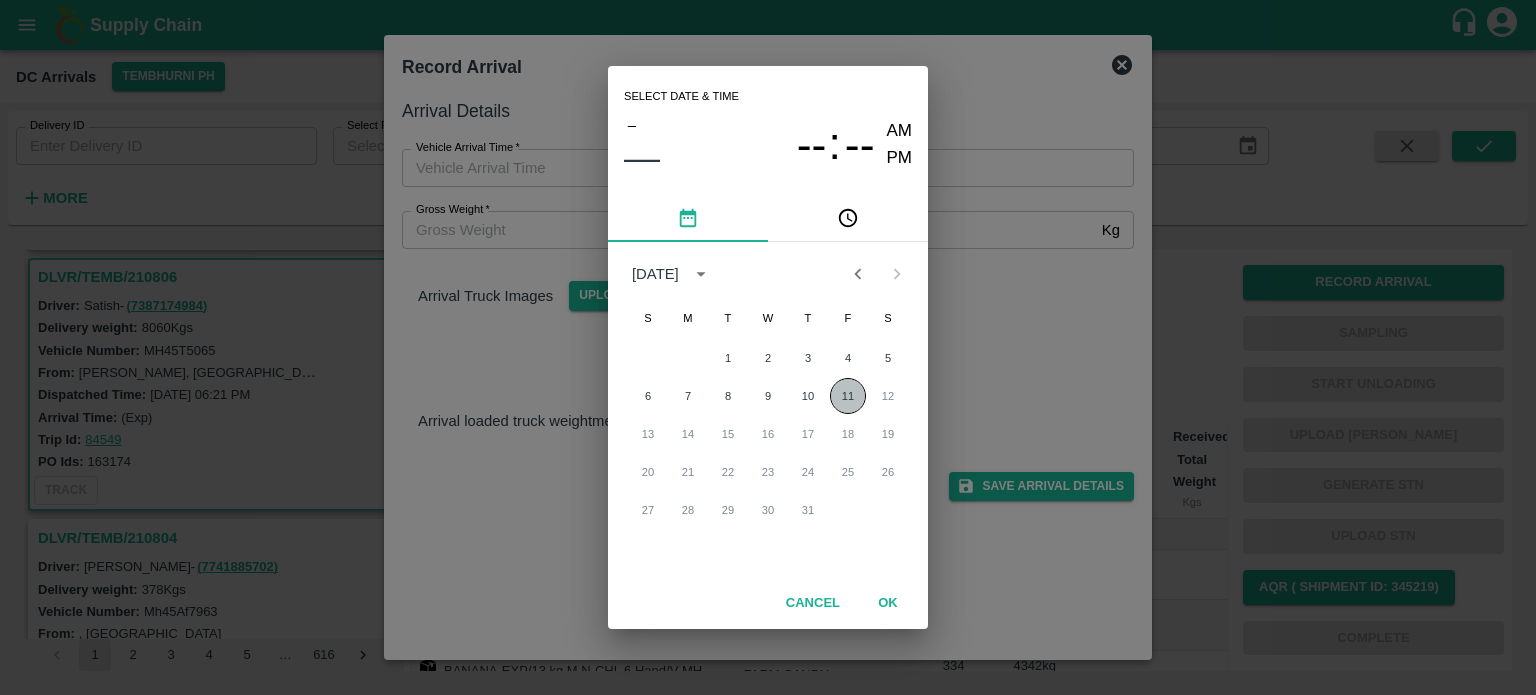 click on "11" at bounding box center (848, 396) 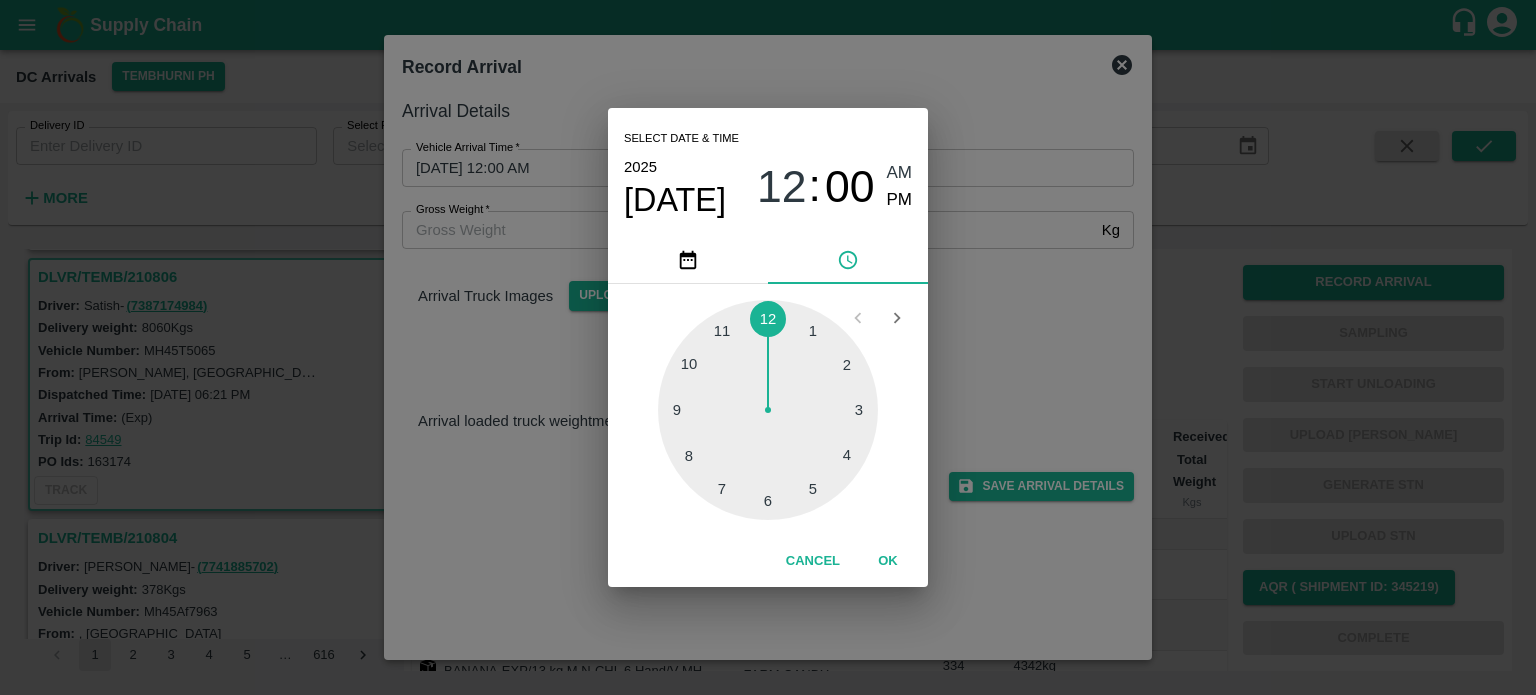 click at bounding box center [768, 410] 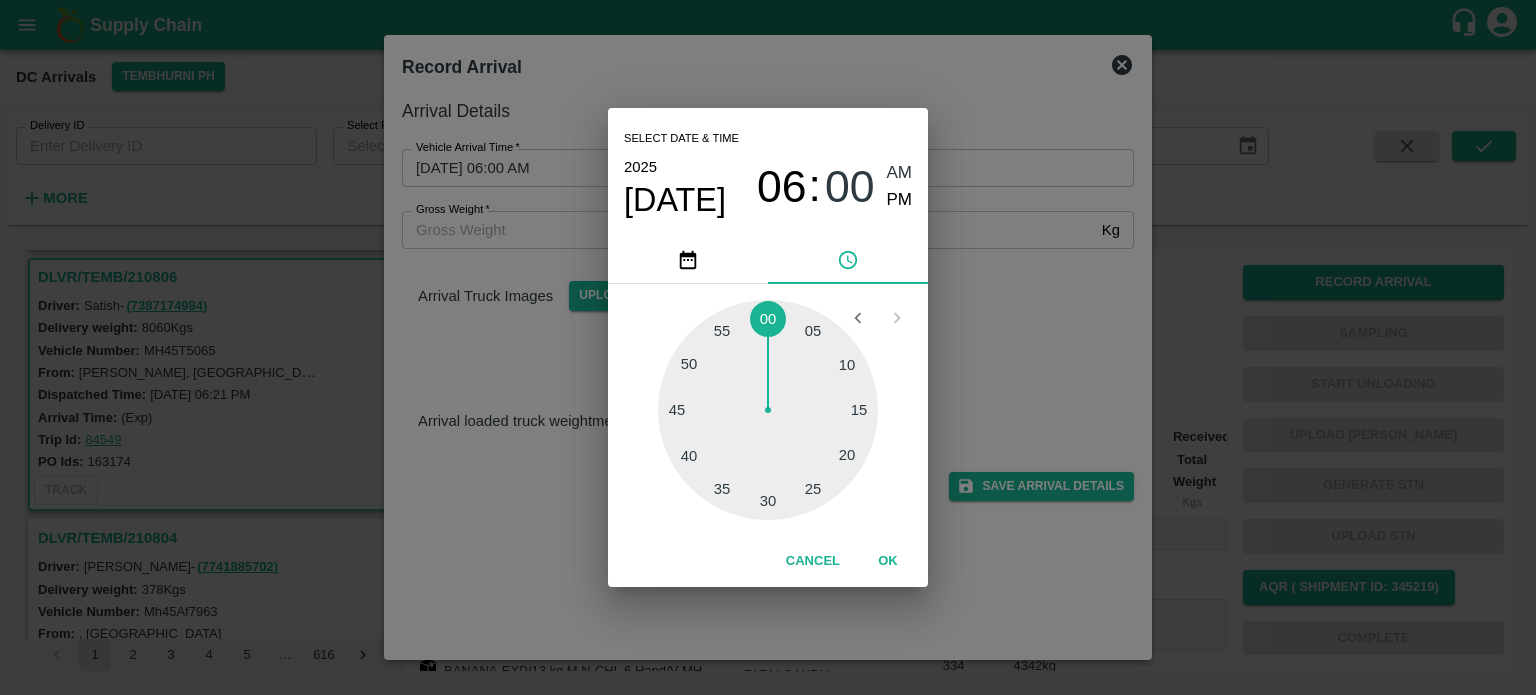 click at bounding box center [768, 410] 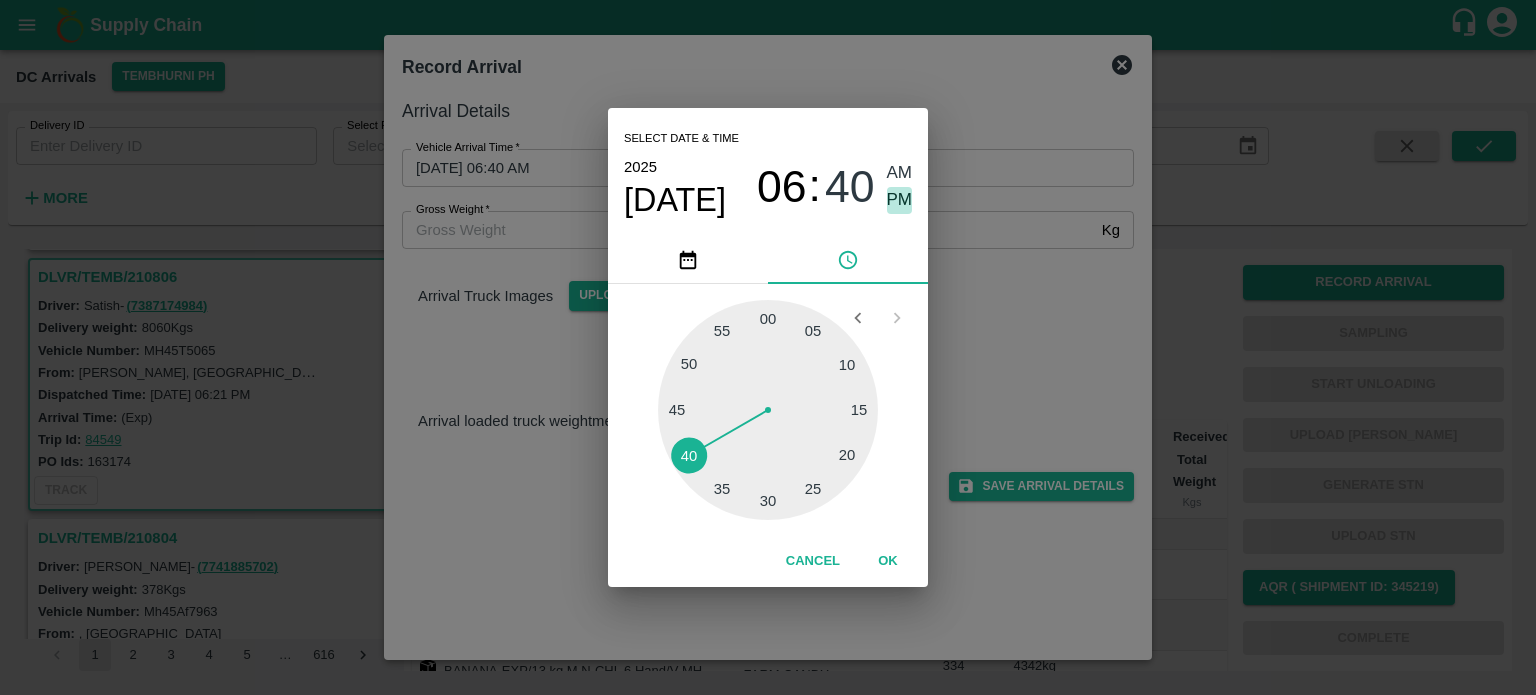 click on "PM" at bounding box center (900, 200) 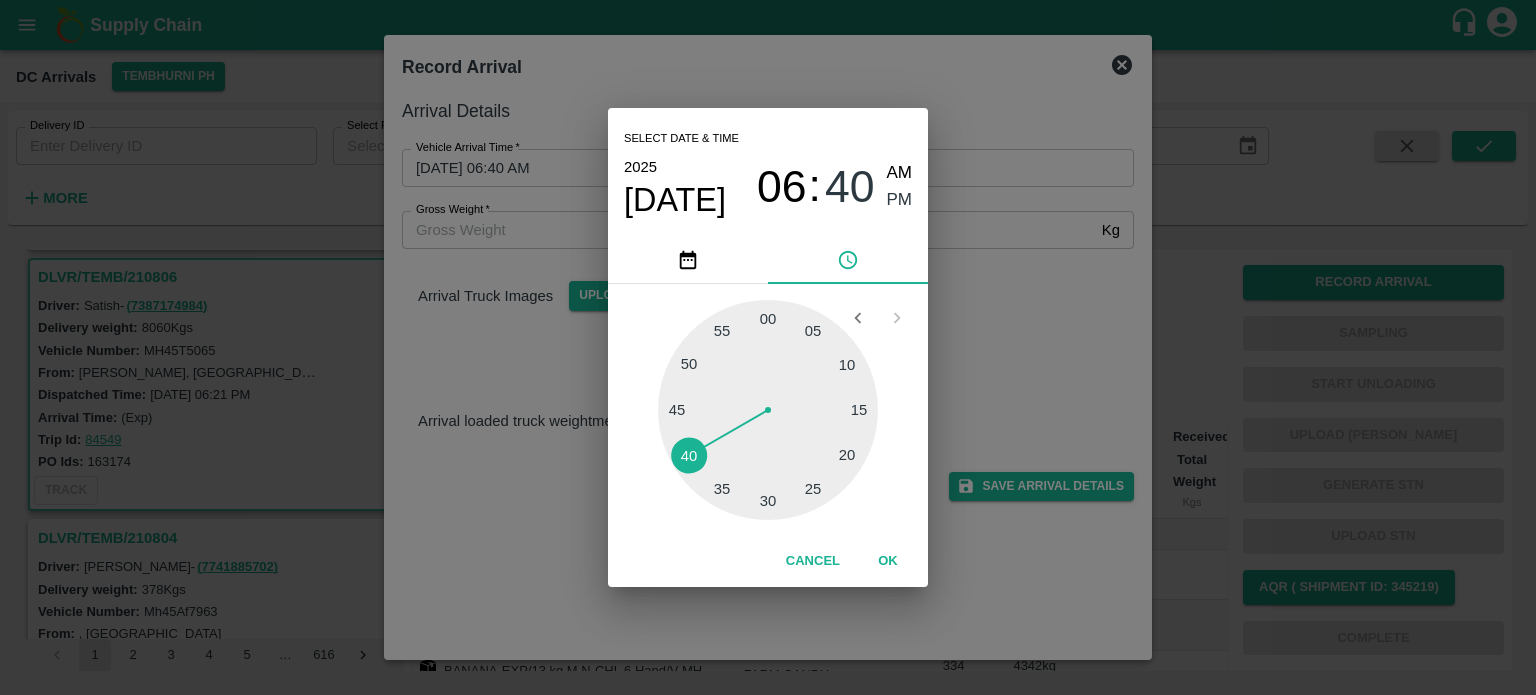type on "[DATE] 06:40 PM" 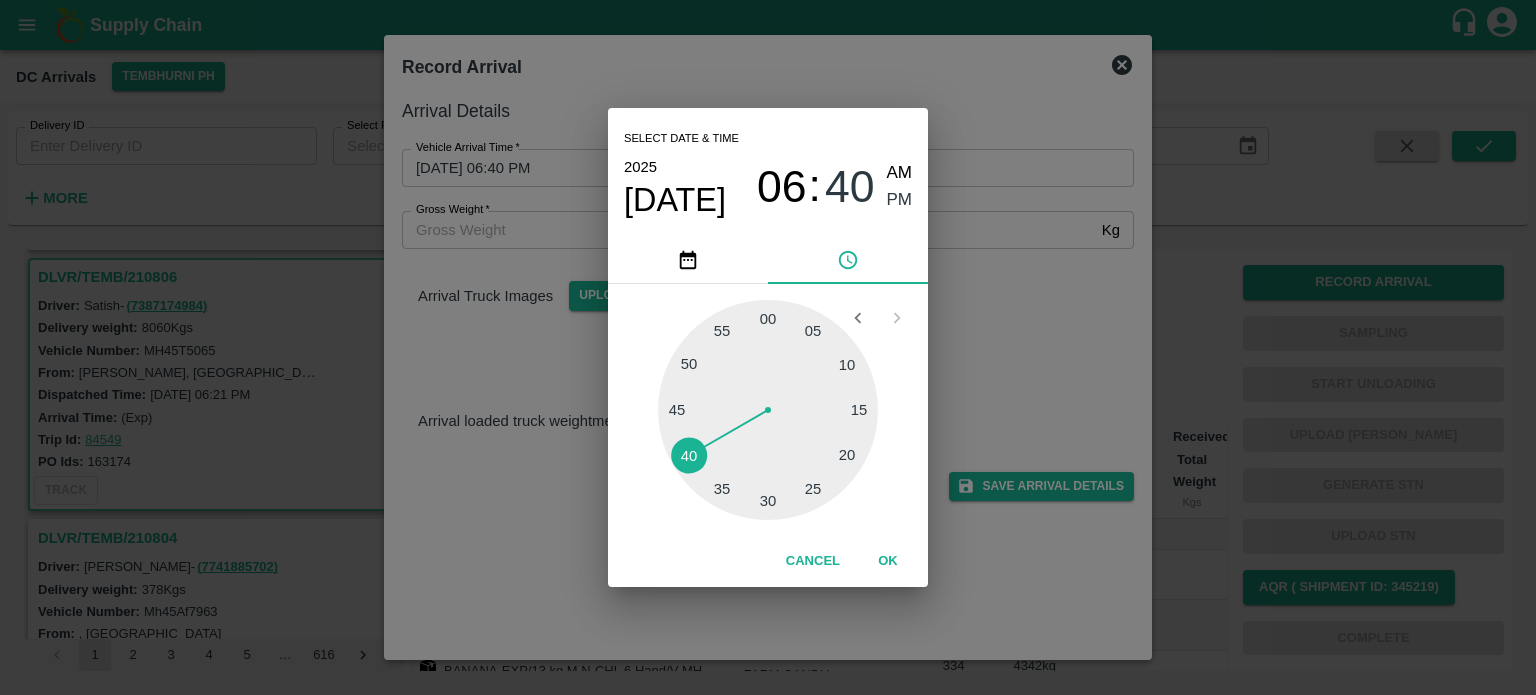 click on "Select date & time [DATE] 06 : 40 AM PM 05 10 15 20 25 30 35 40 45 50 55 00 Cancel OK" at bounding box center [768, 347] 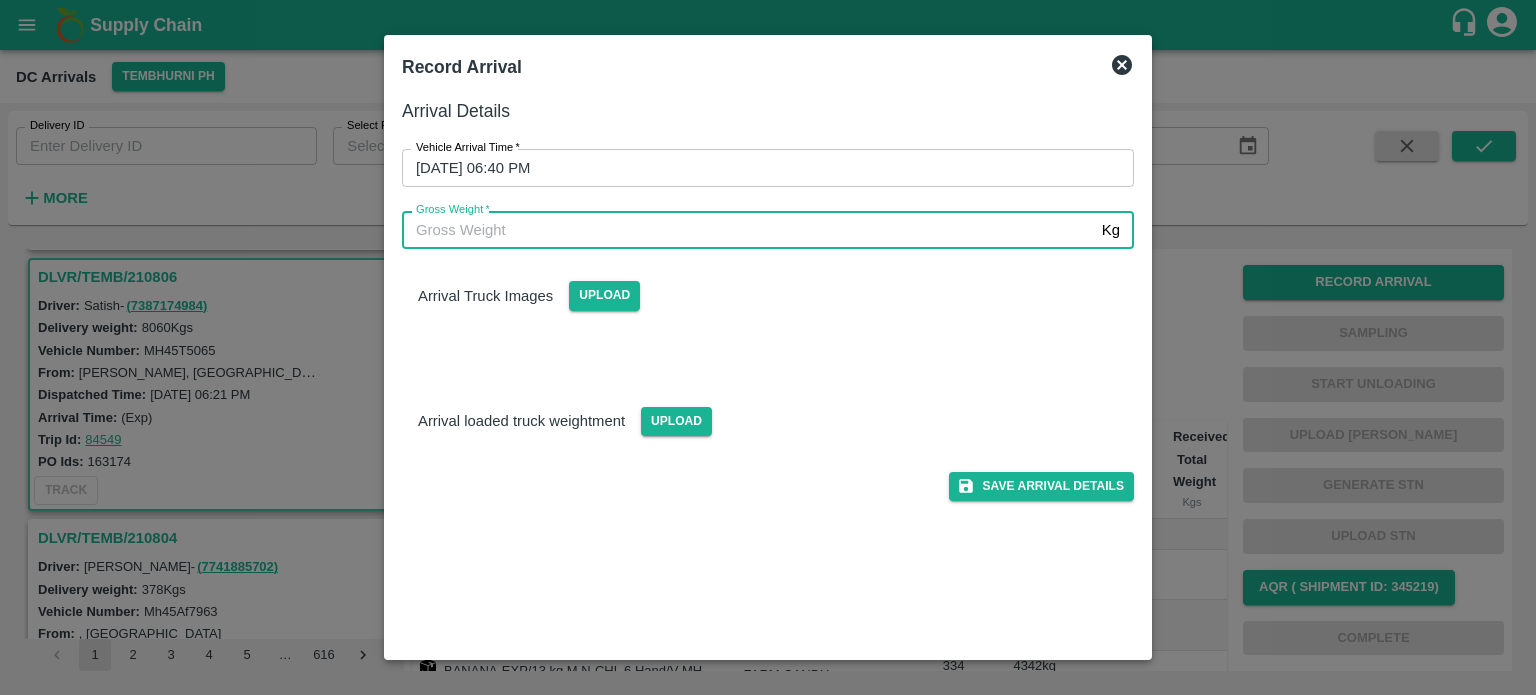 click on "Gross Weight   *" at bounding box center [748, 230] 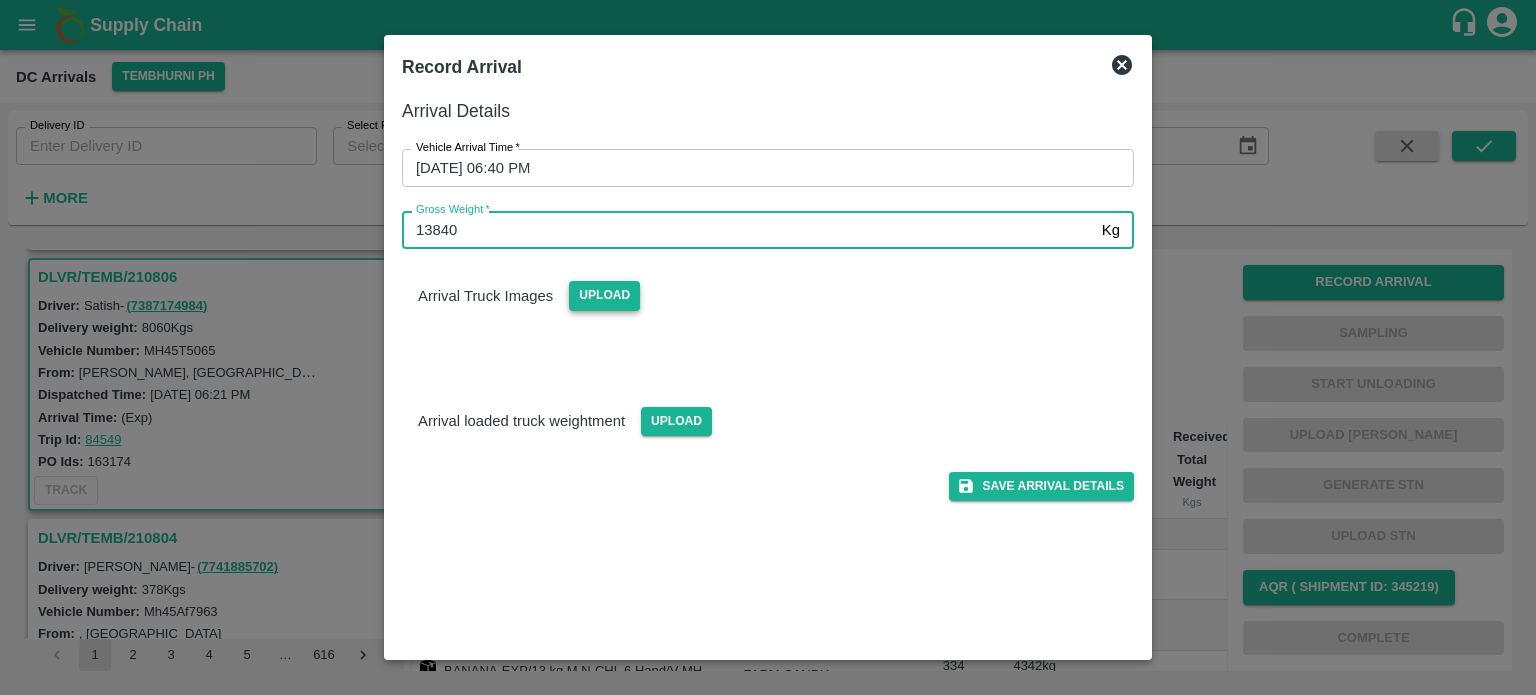 type on "13840" 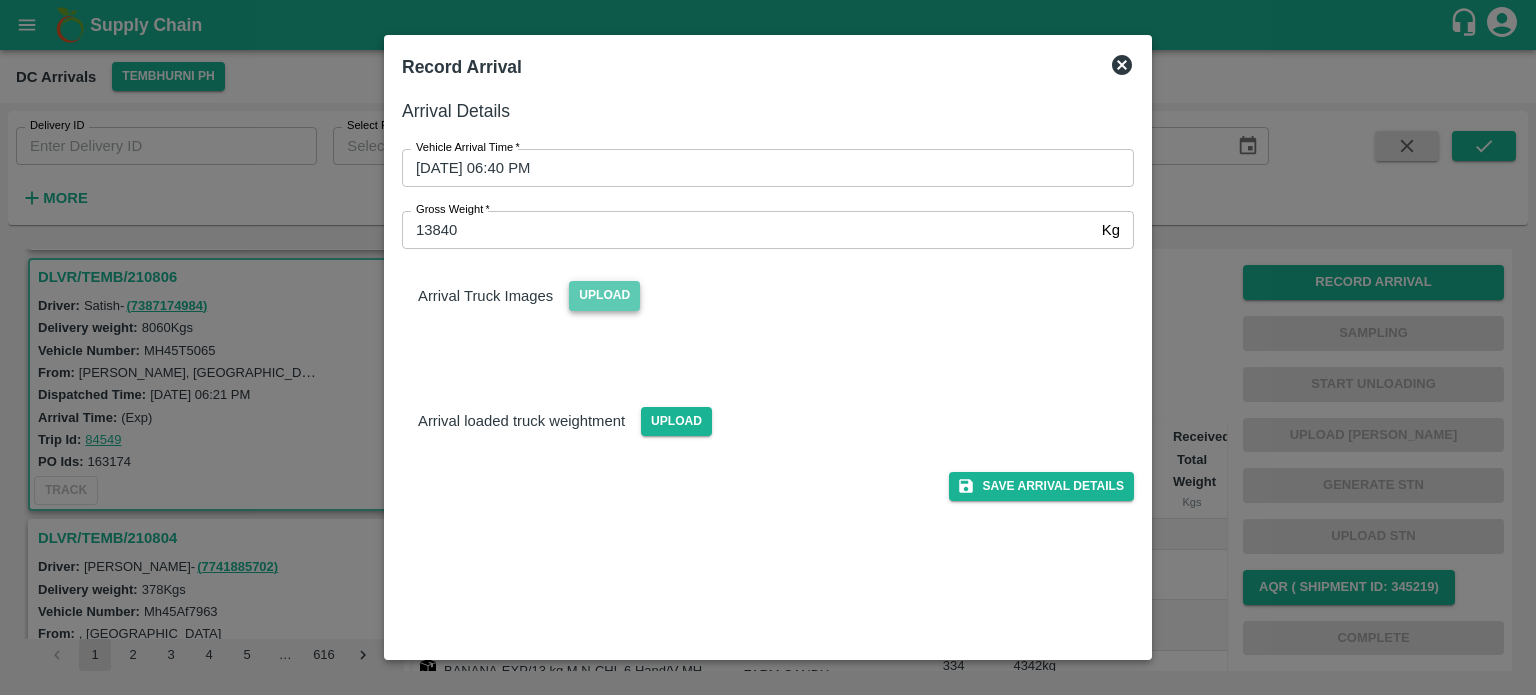click on "Upload" at bounding box center (604, 295) 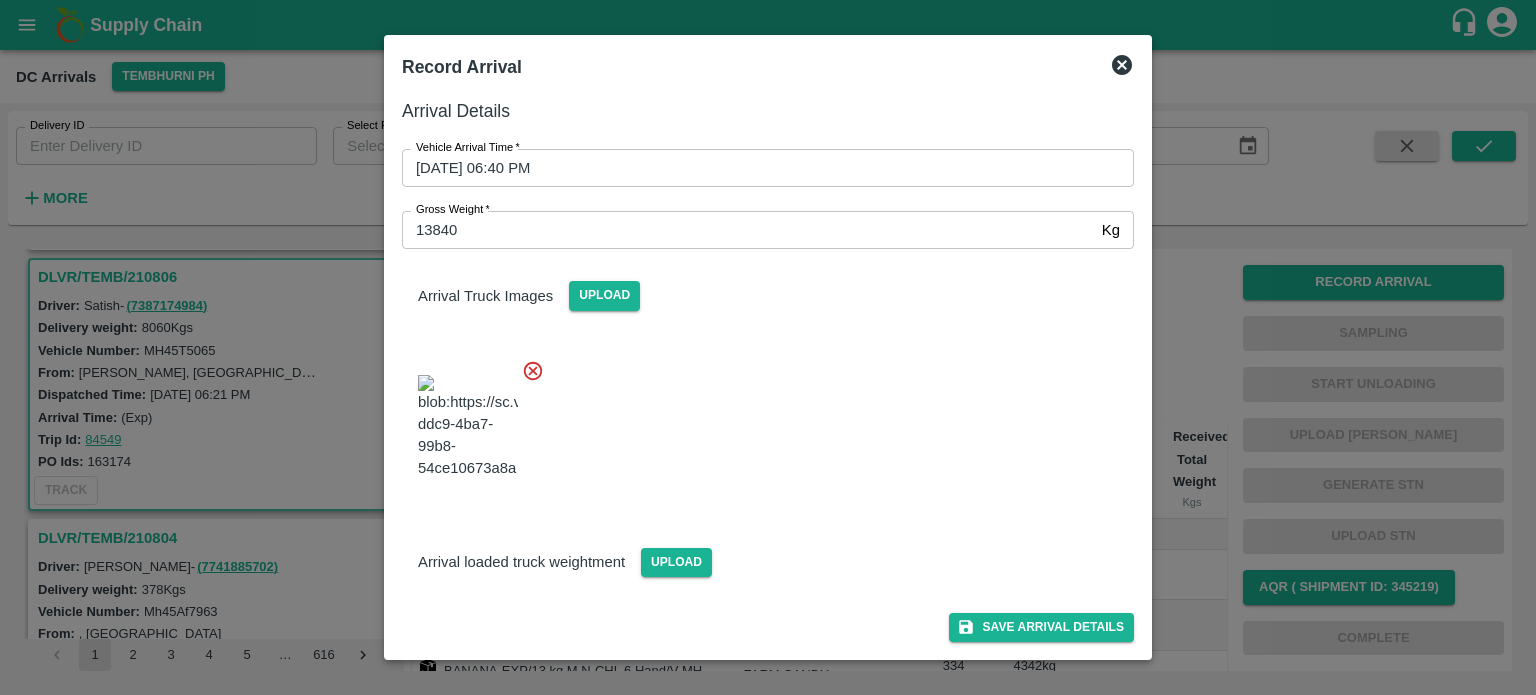 scroll, scrollTop: 28, scrollLeft: 0, axis: vertical 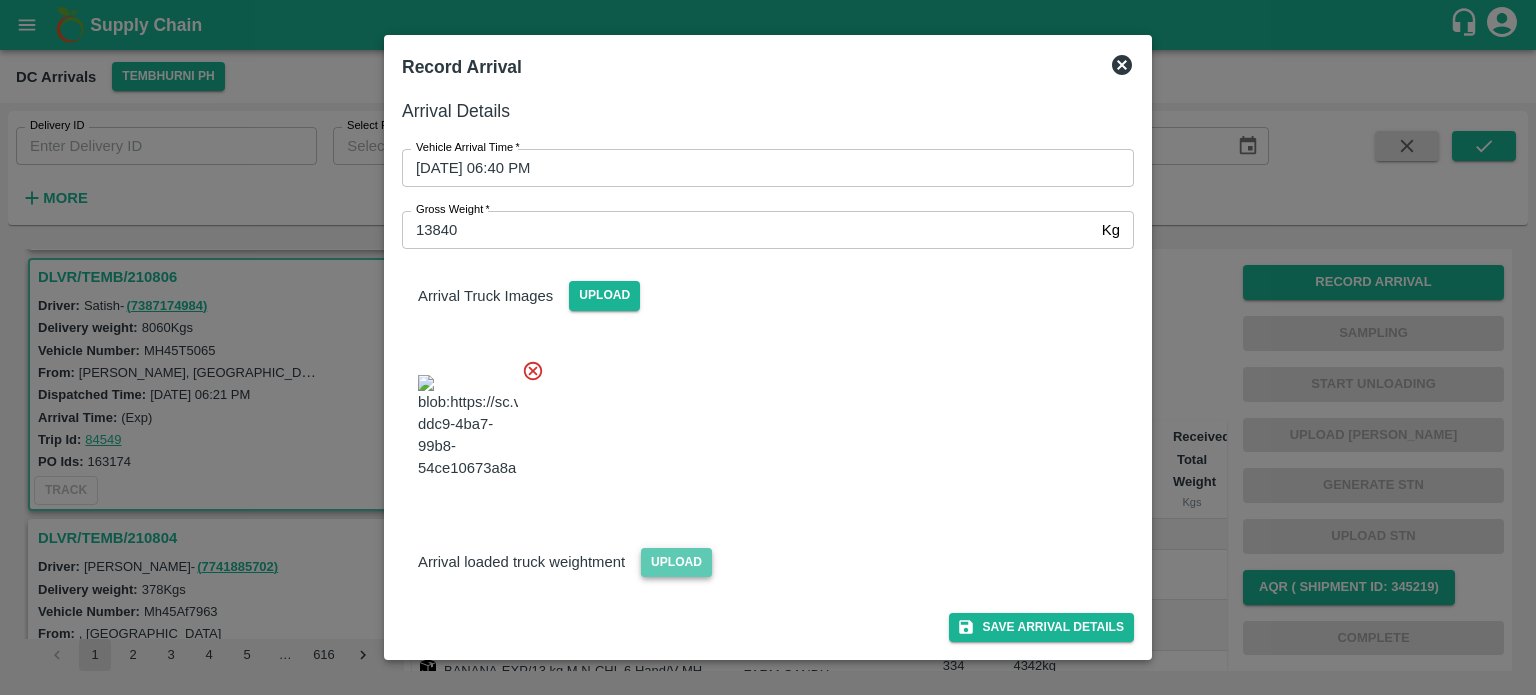 click on "Upload" at bounding box center (676, 562) 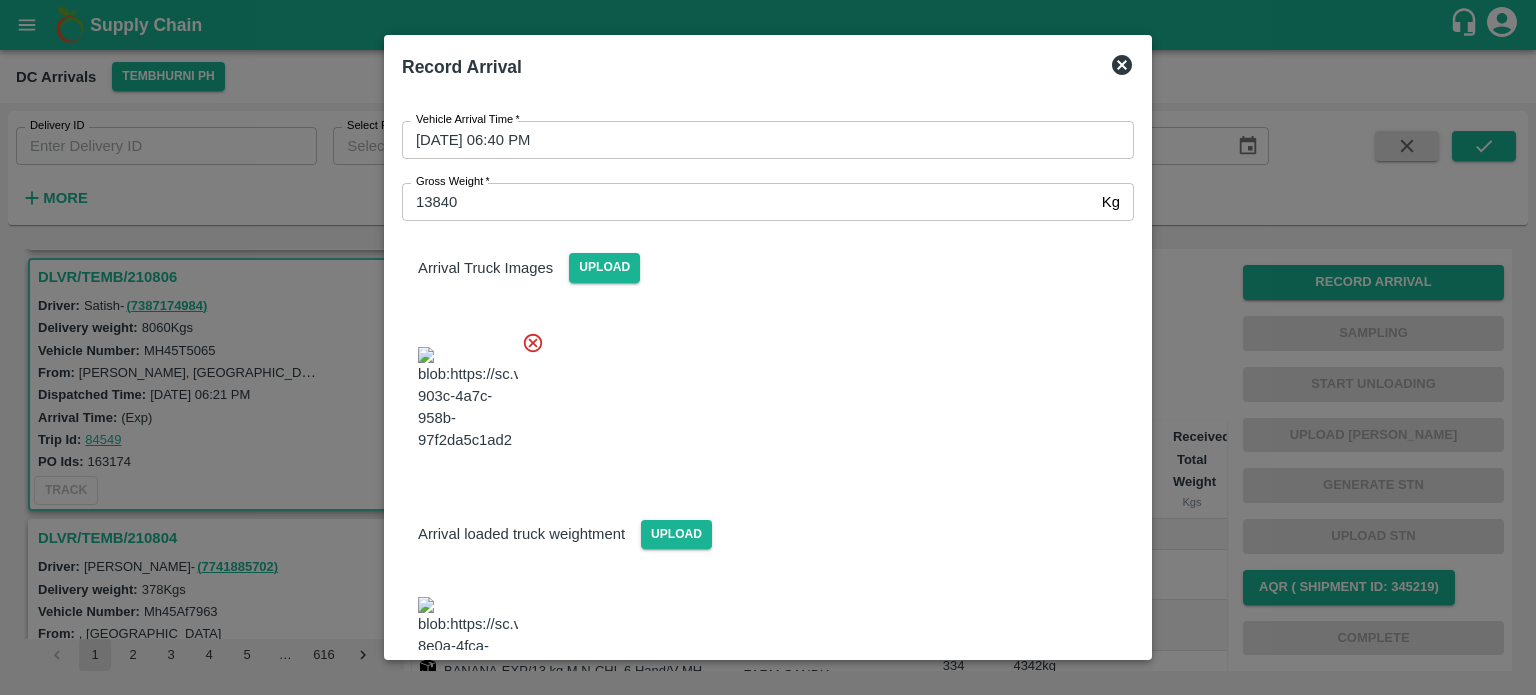 click at bounding box center [760, 393] 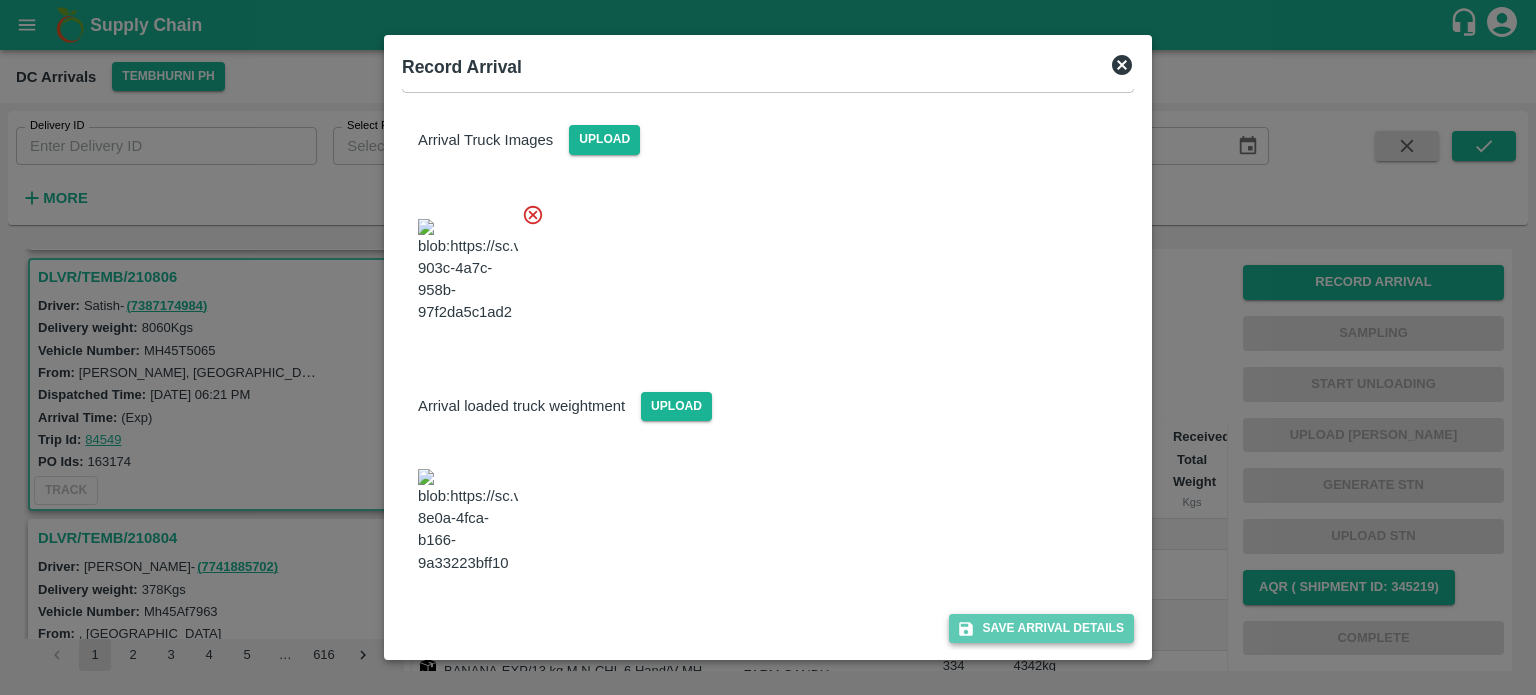 click on "Save Arrival Details" at bounding box center [1041, 628] 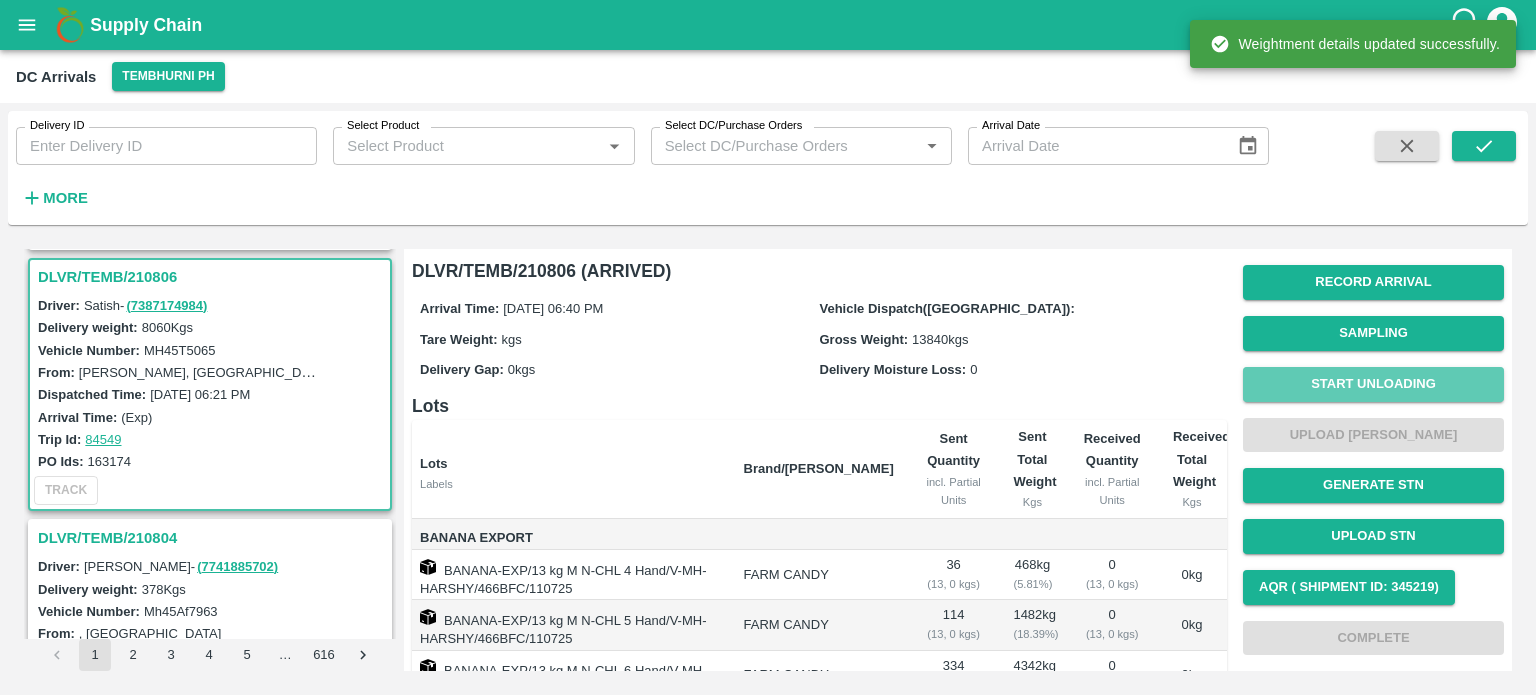 click on "Start Unloading" at bounding box center [1373, 384] 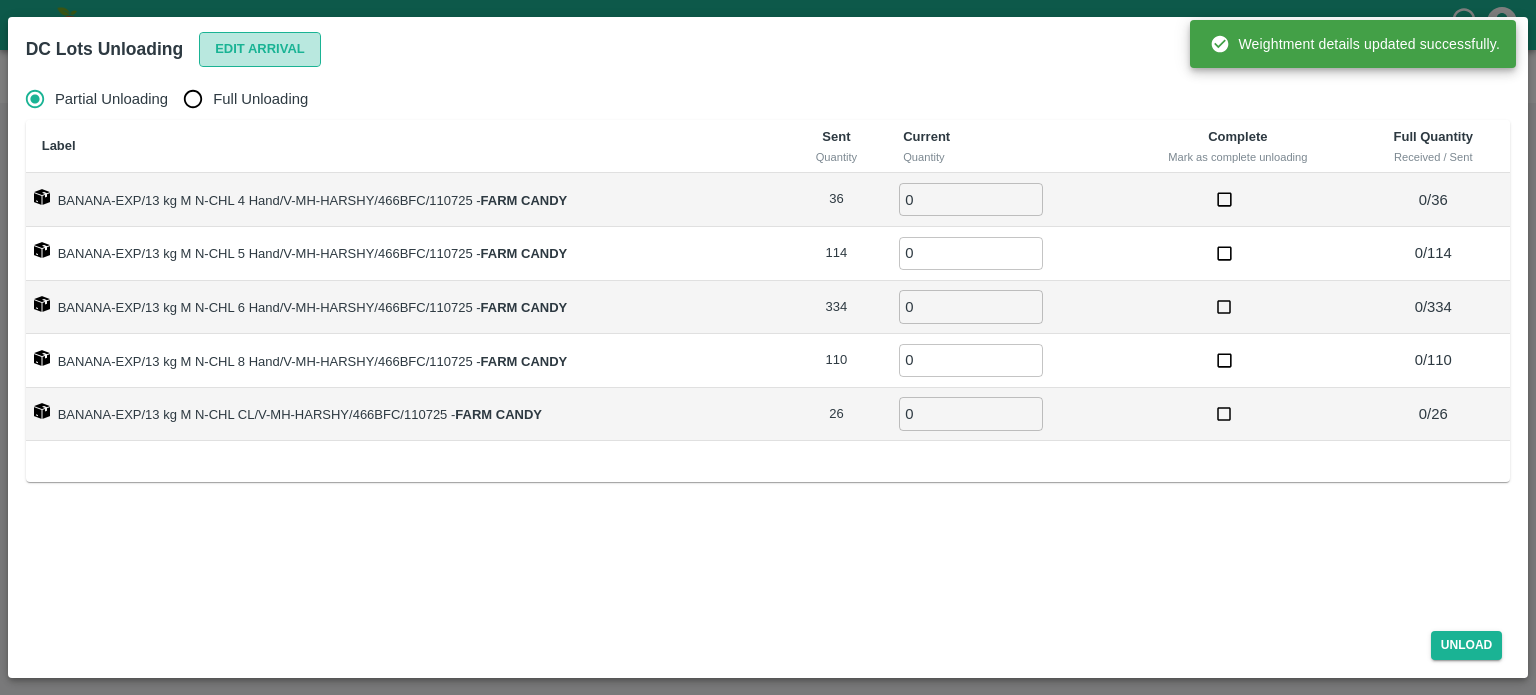 click on "Edit Arrival" at bounding box center [260, 49] 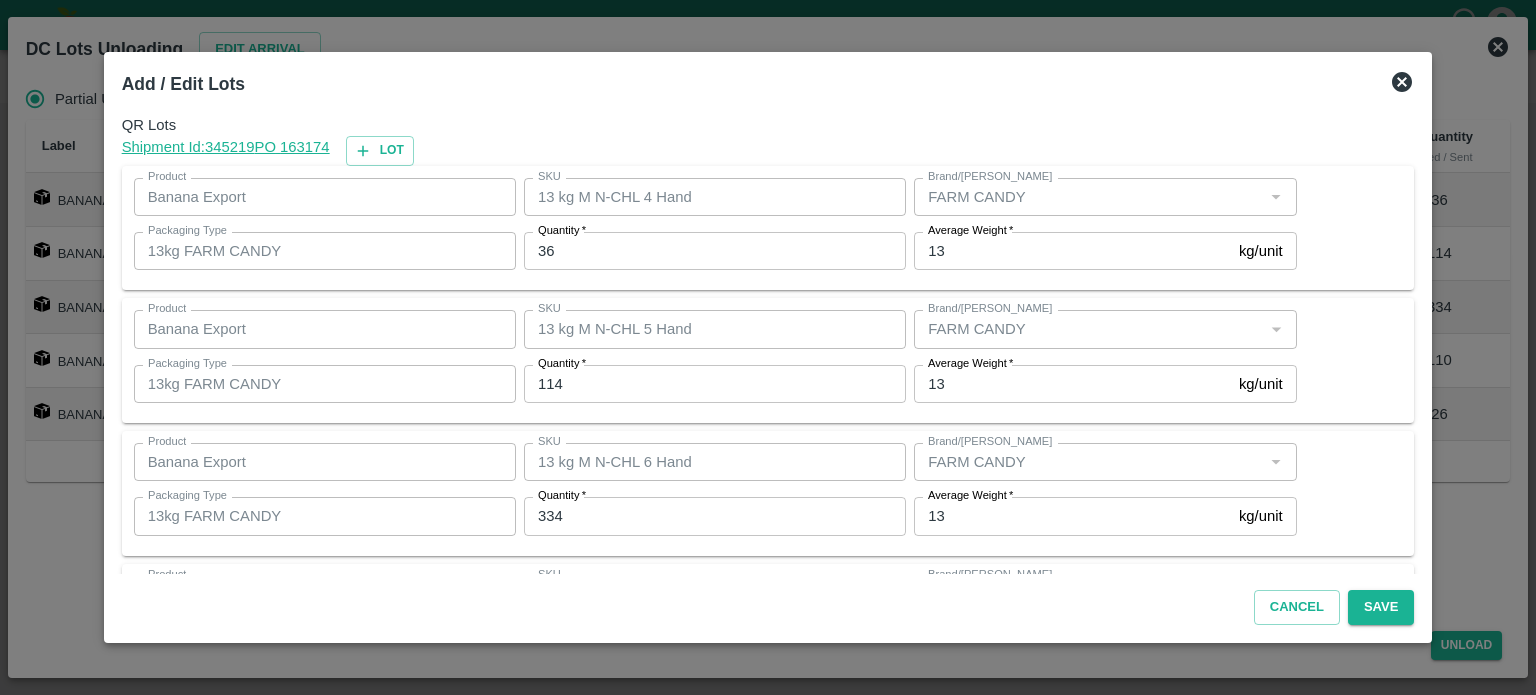 click on "36" at bounding box center (715, 251) 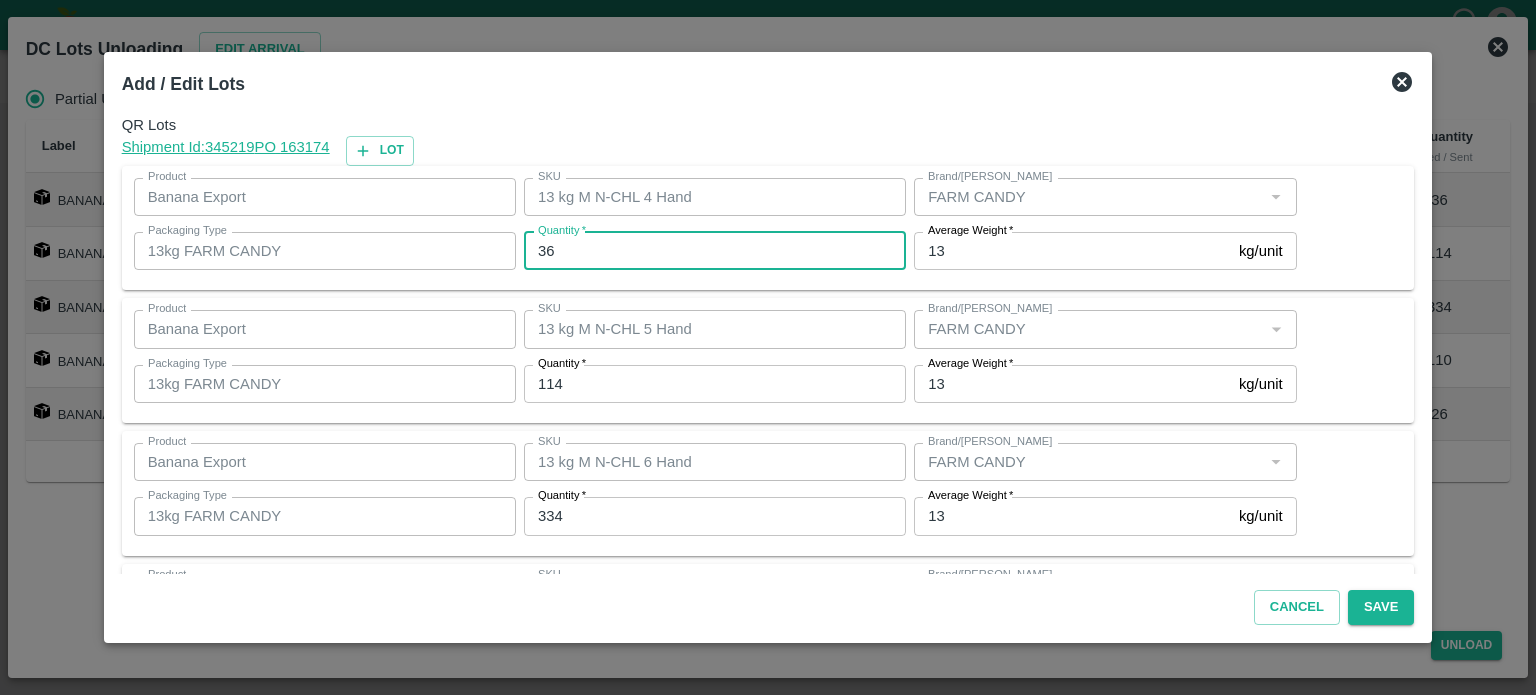 click on "36" at bounding box center [715, 251] 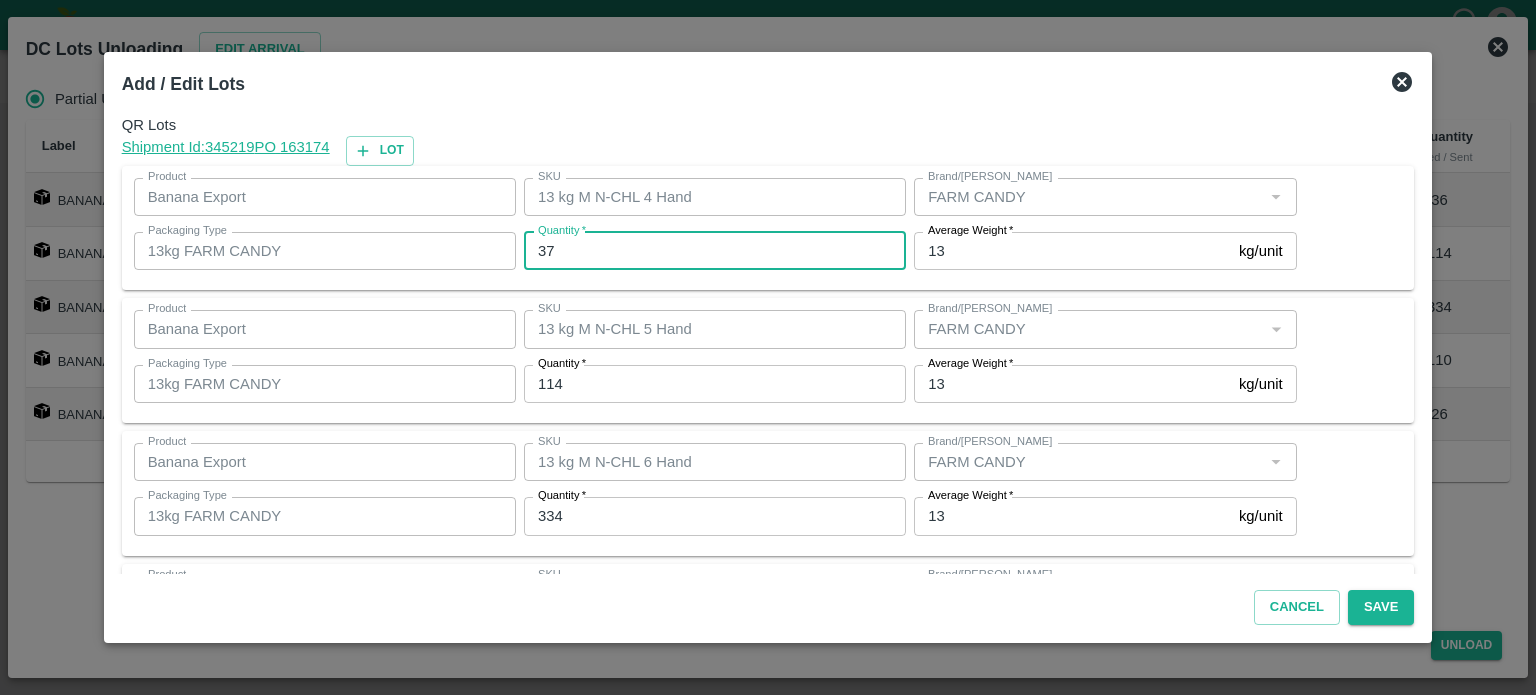 type on "37" 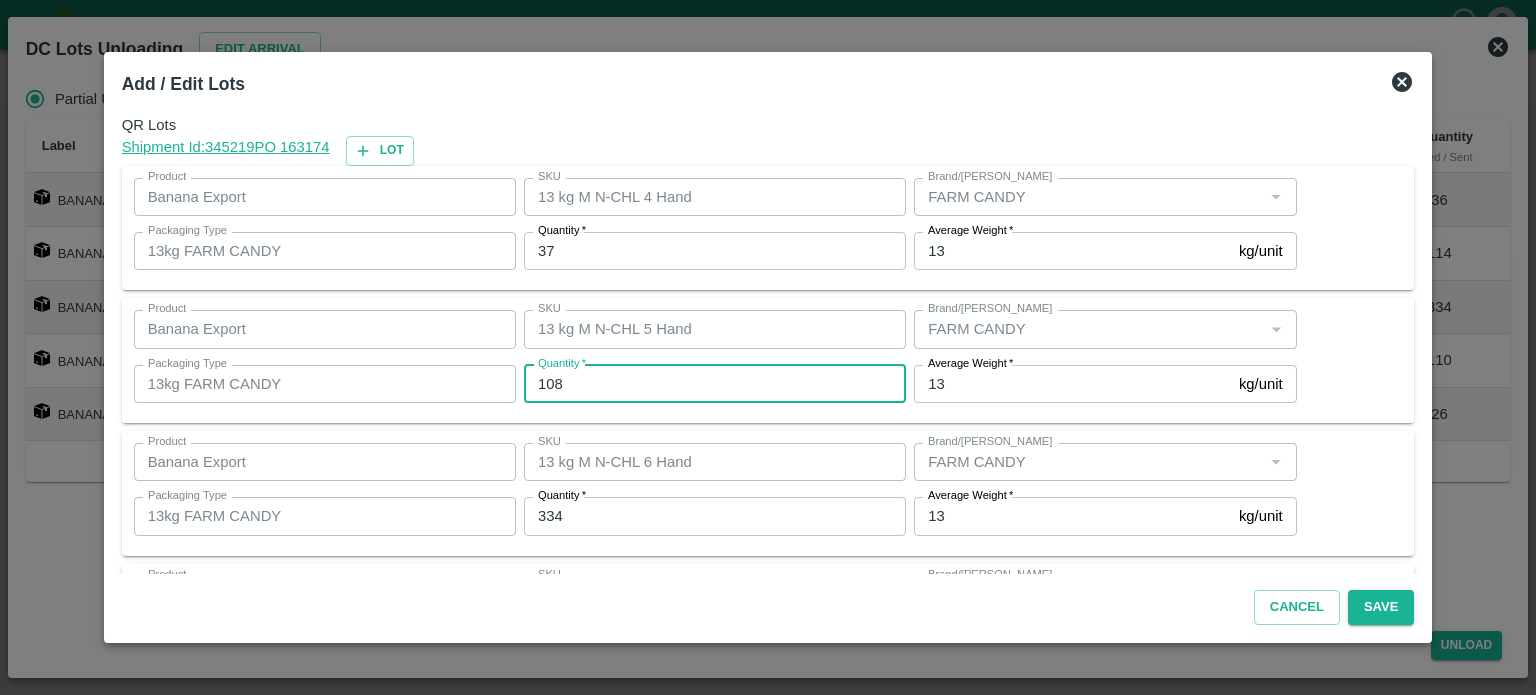 type on "108" 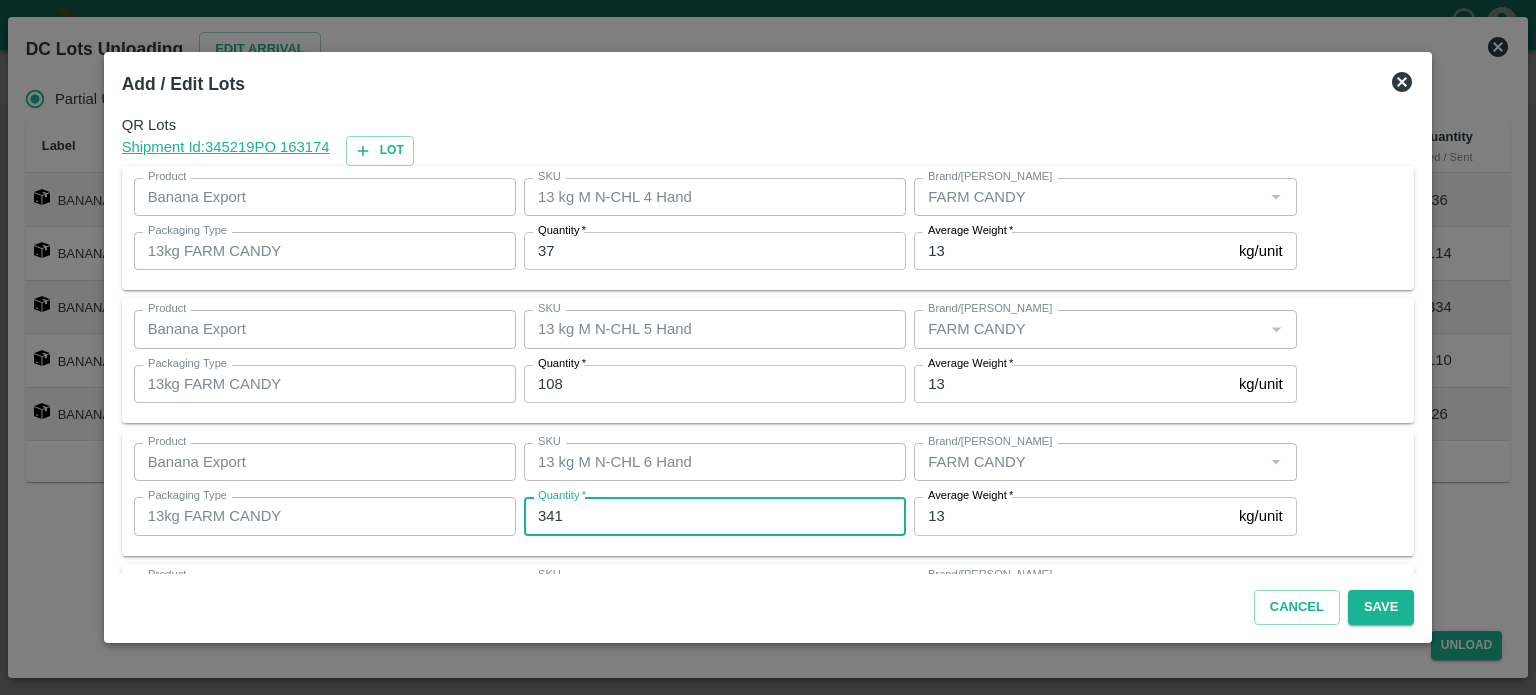 type on "341" 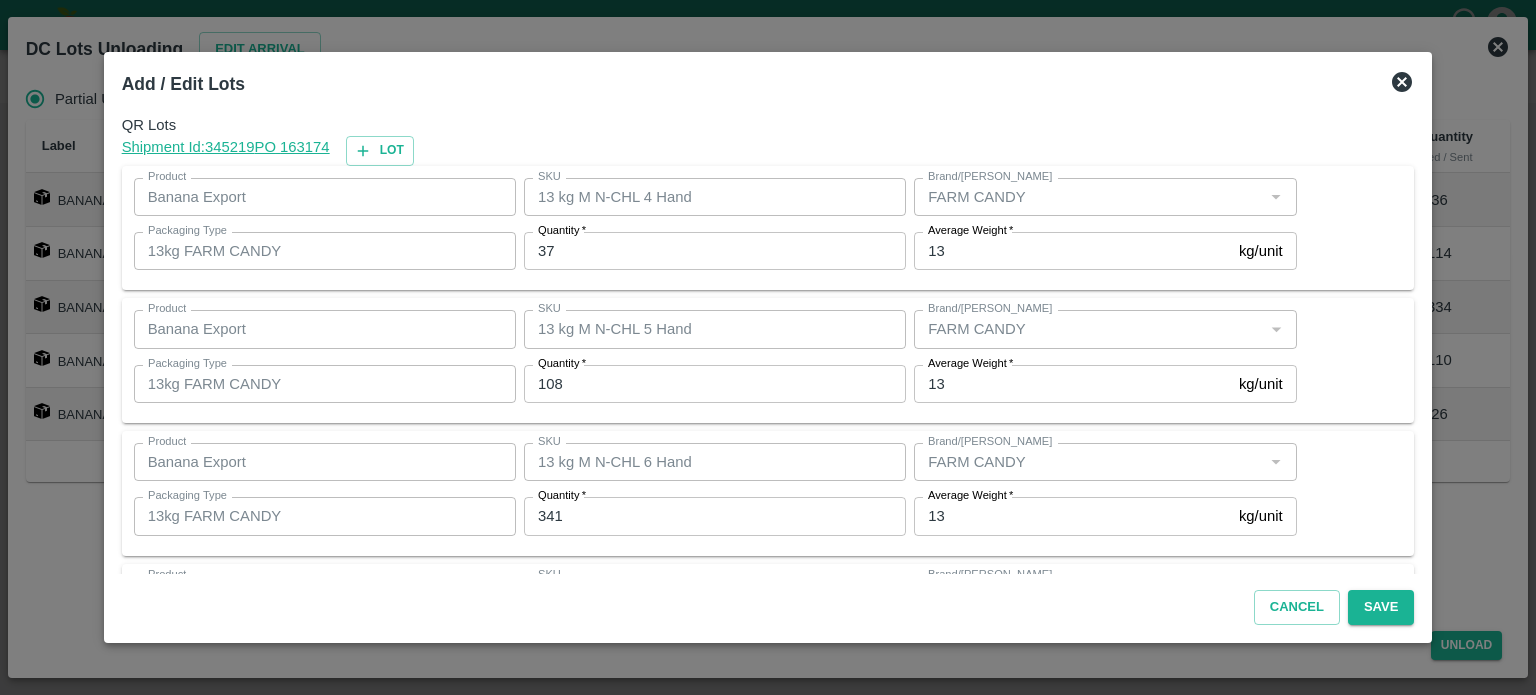 scroll, scrollTop: 262, scrollLeft: 0, axis: vertical 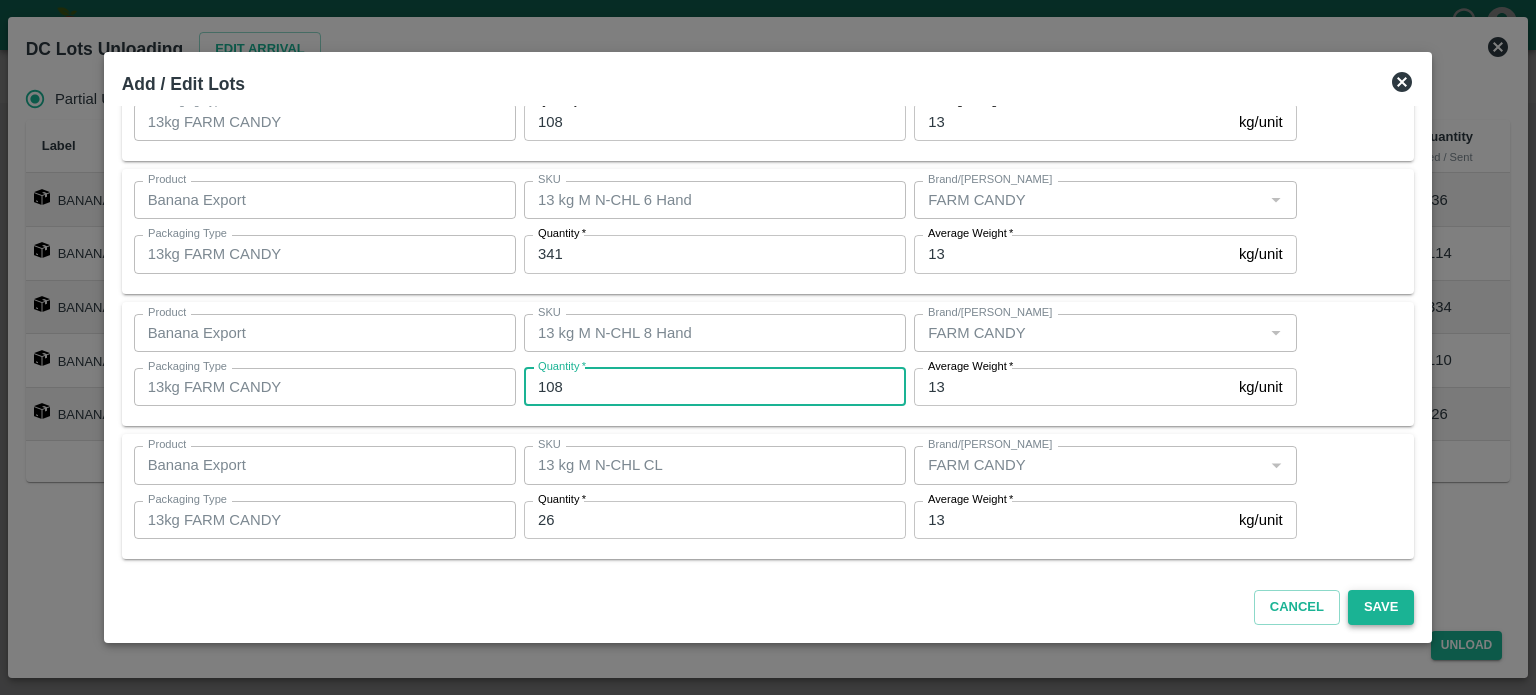 type on "108" 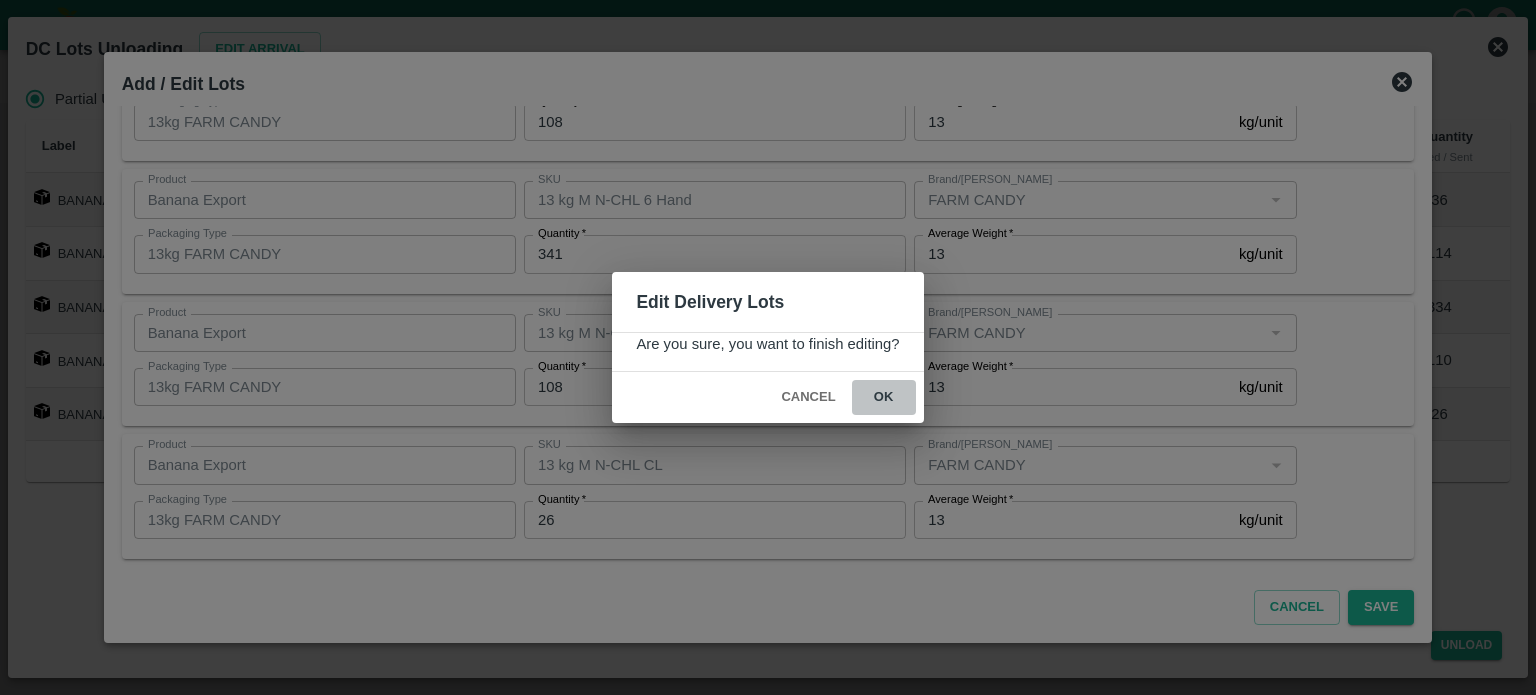 click on "ok" at bounding box center (884, 397) 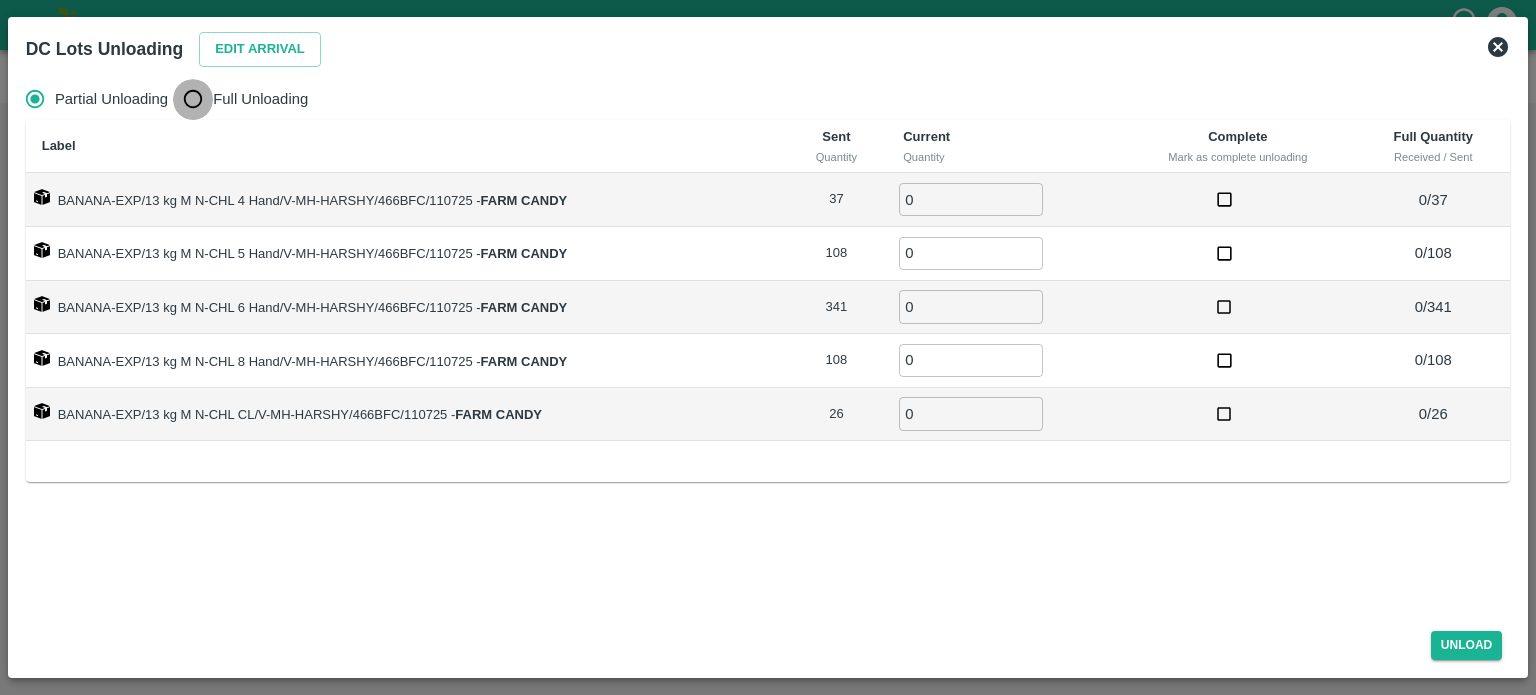 click on "Full Unloading" at bounding box center (193, 99) 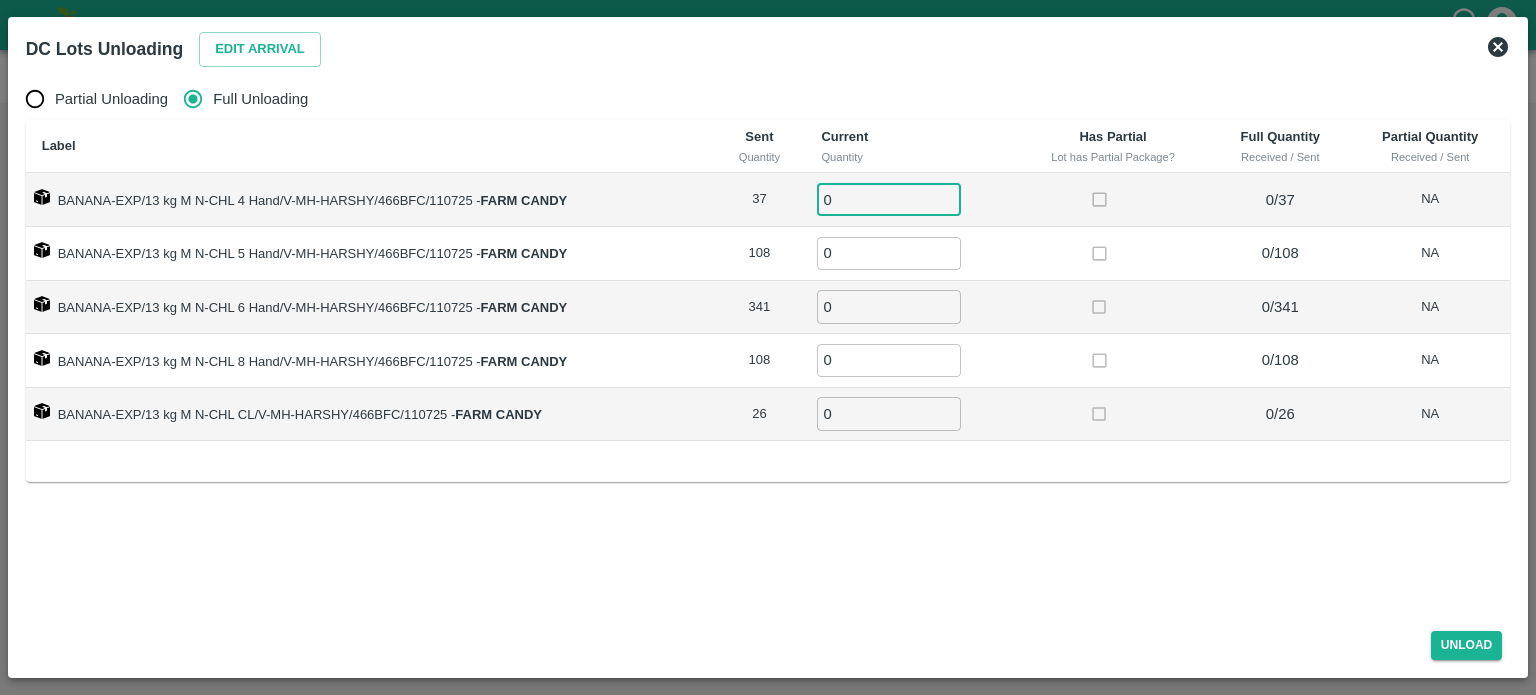 click on "0" at bounding box center [889, 199] 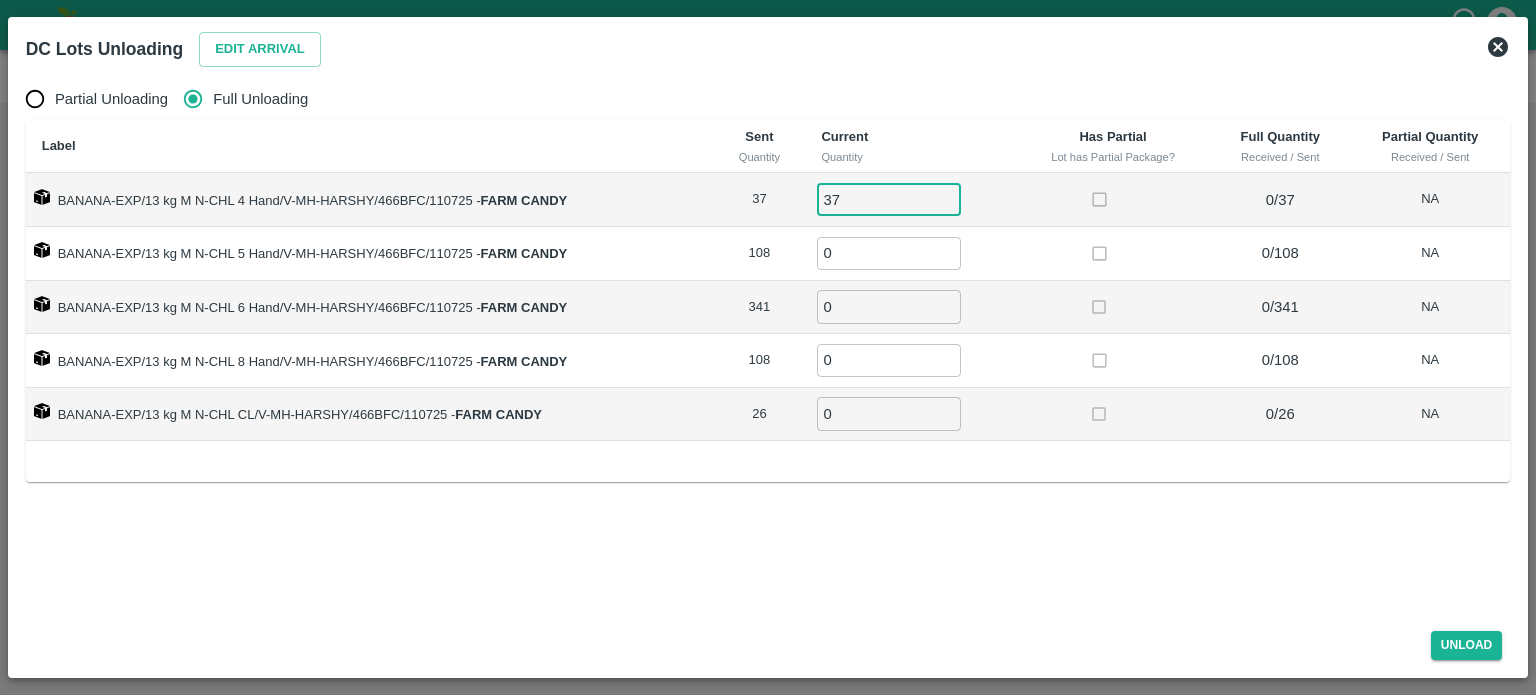 type on "37" 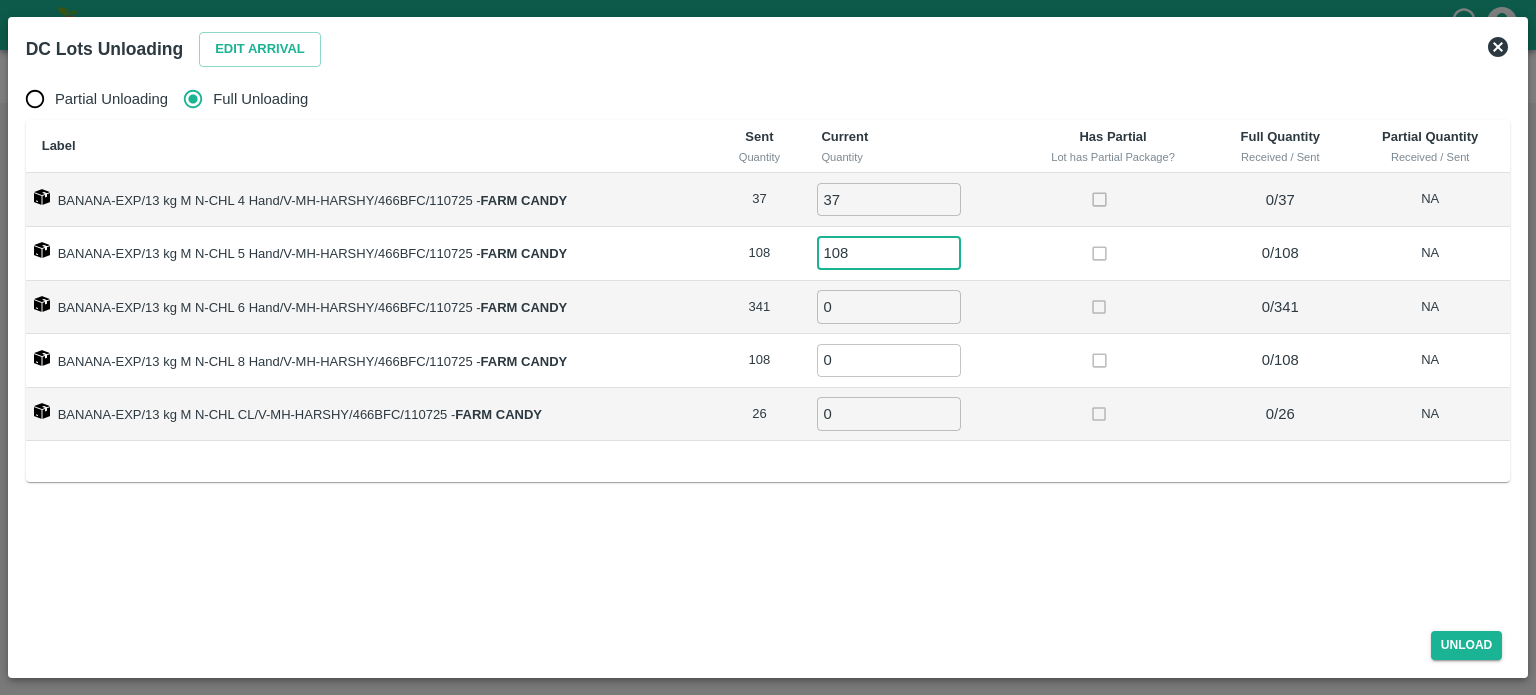 type on "108" 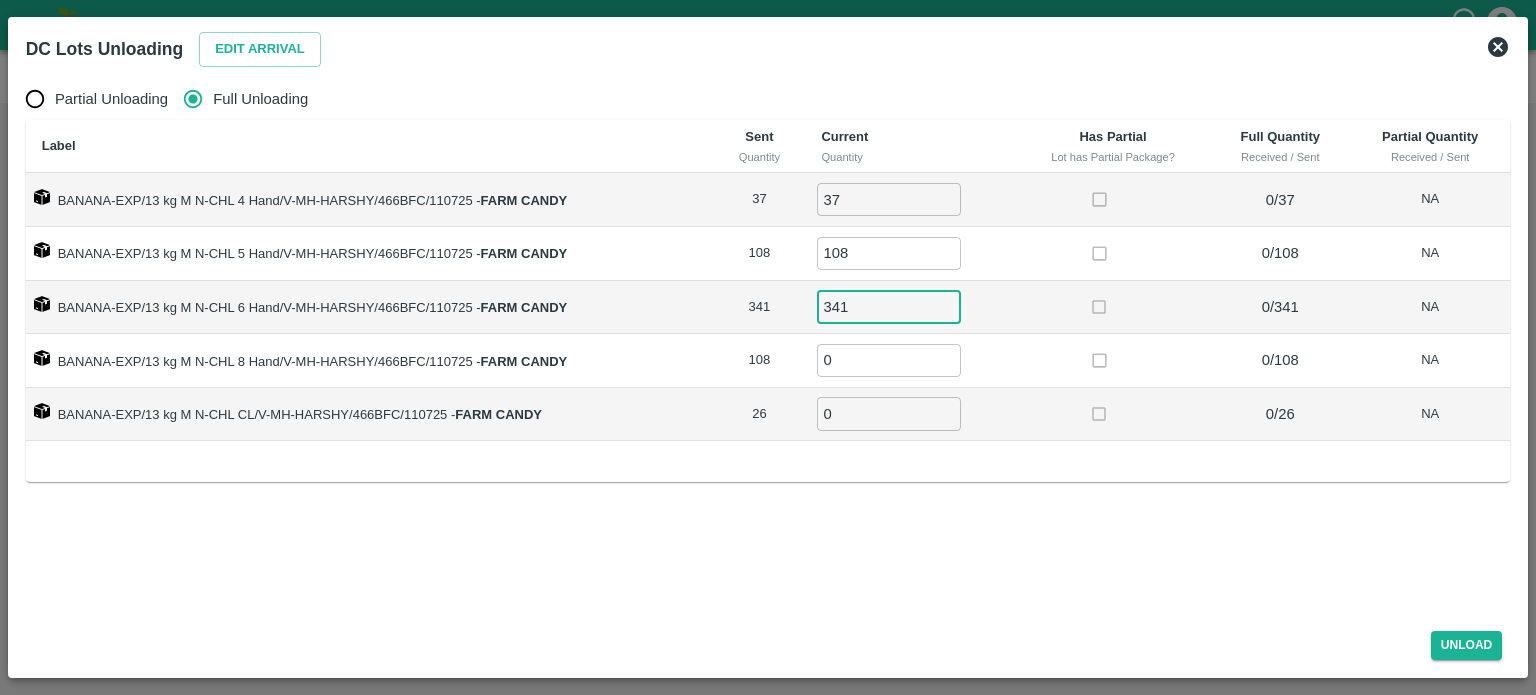 type on "341" 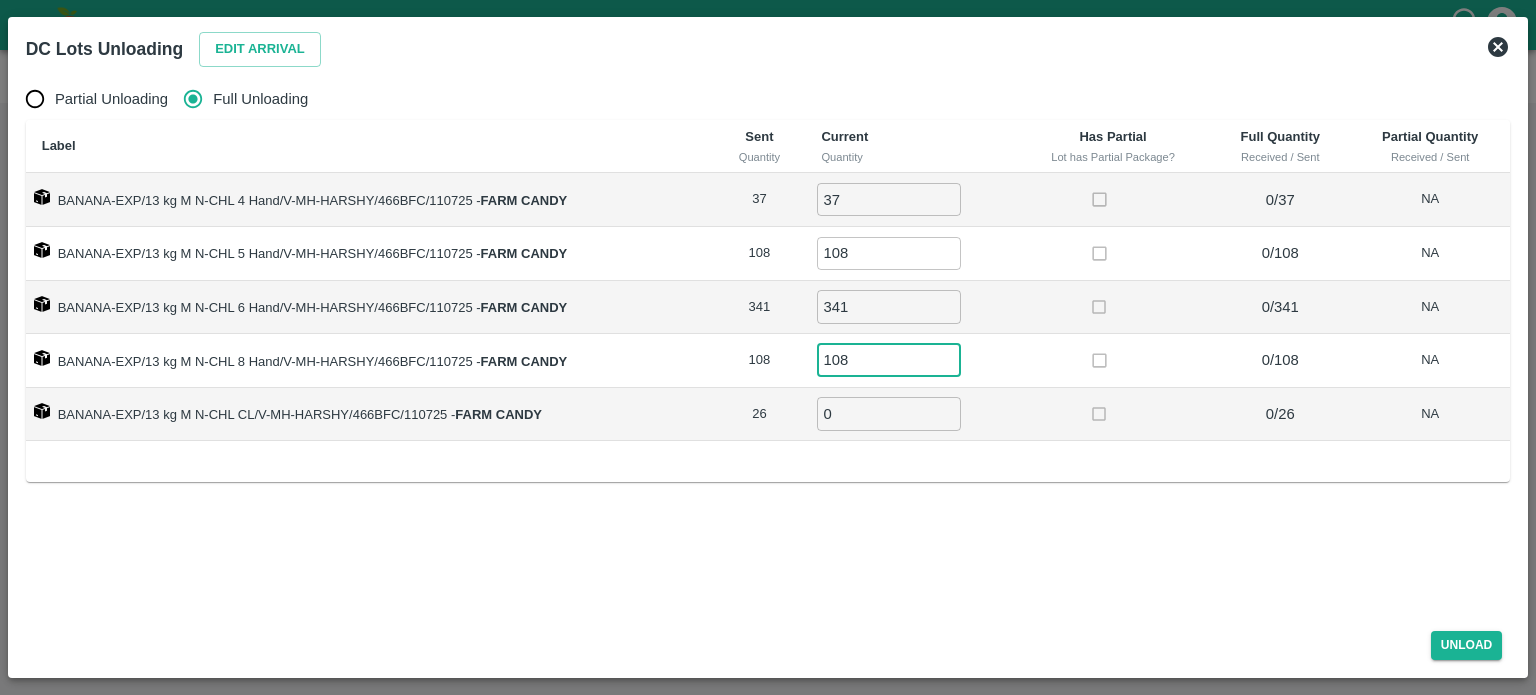 type on "108" 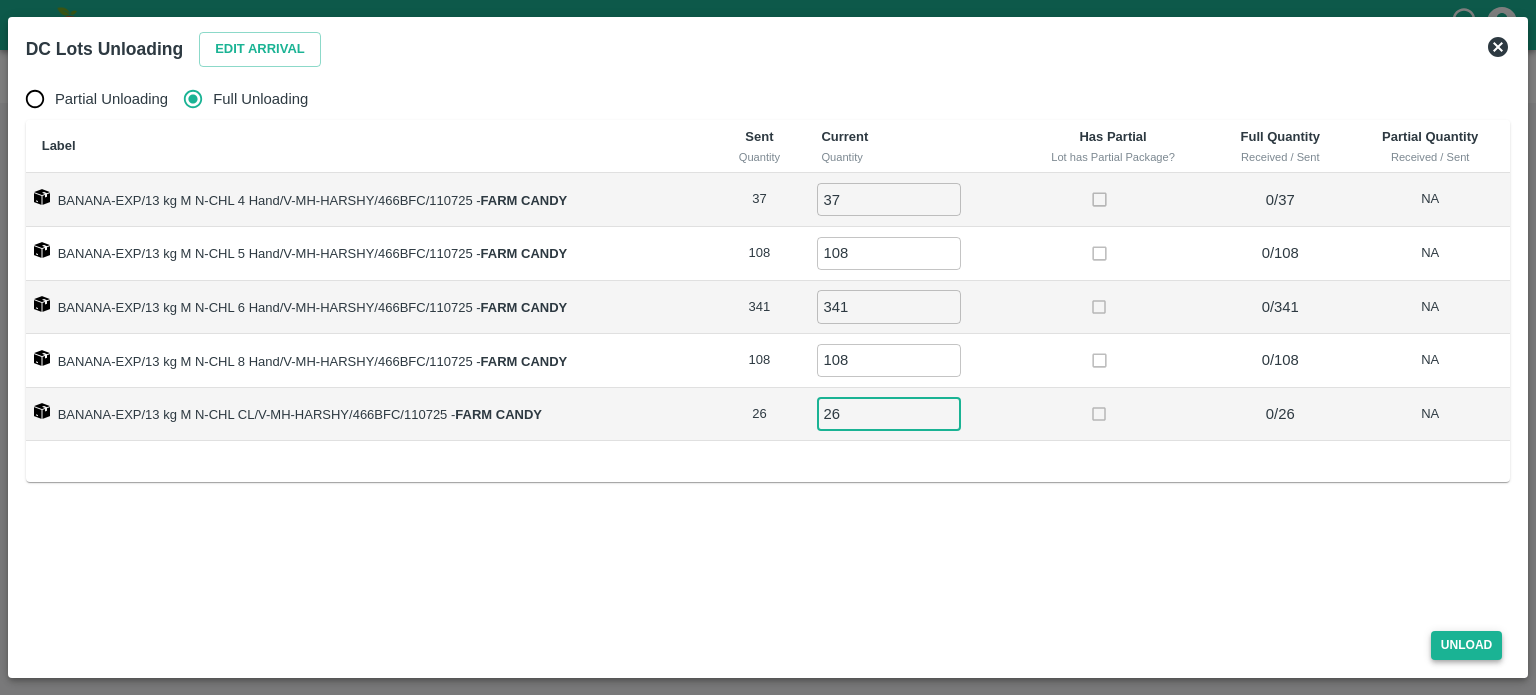 type on "26" 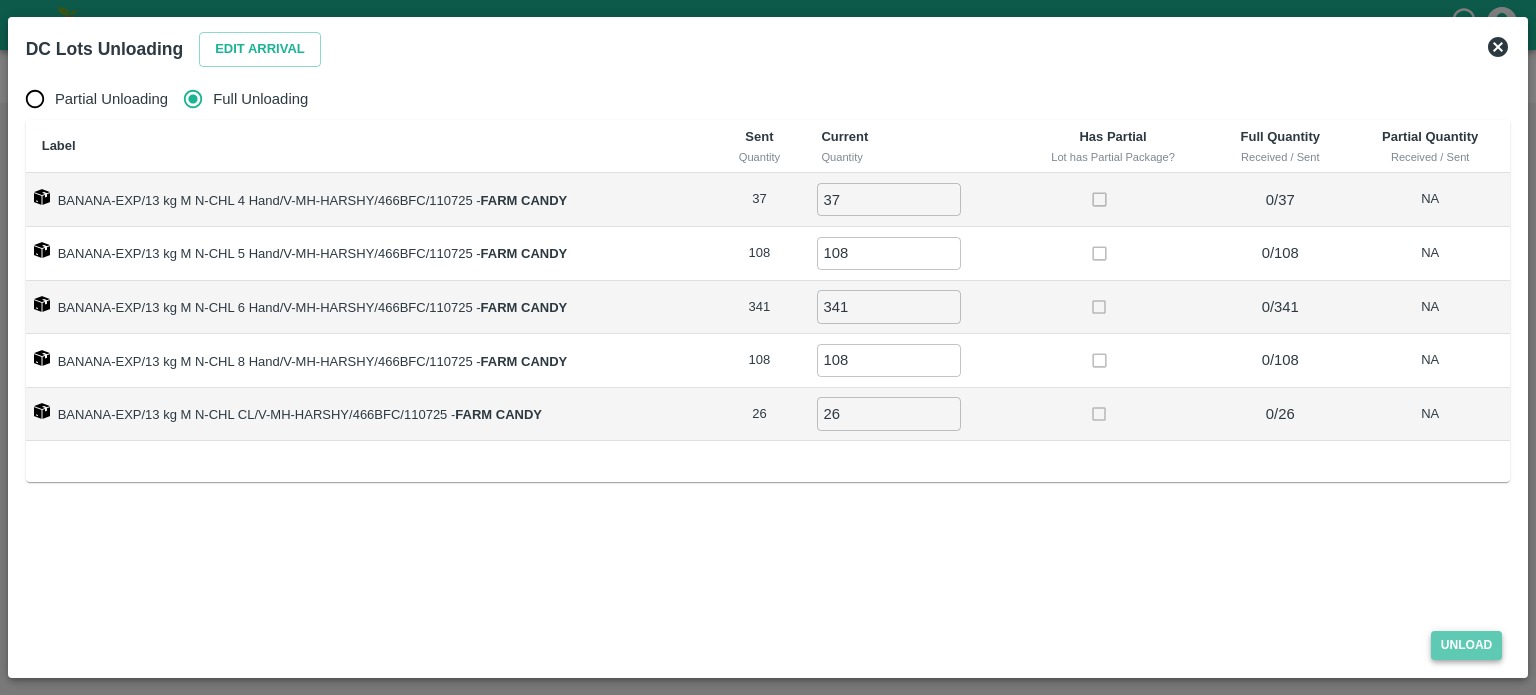 click on "Unload" at bounding box center (1467, 645) 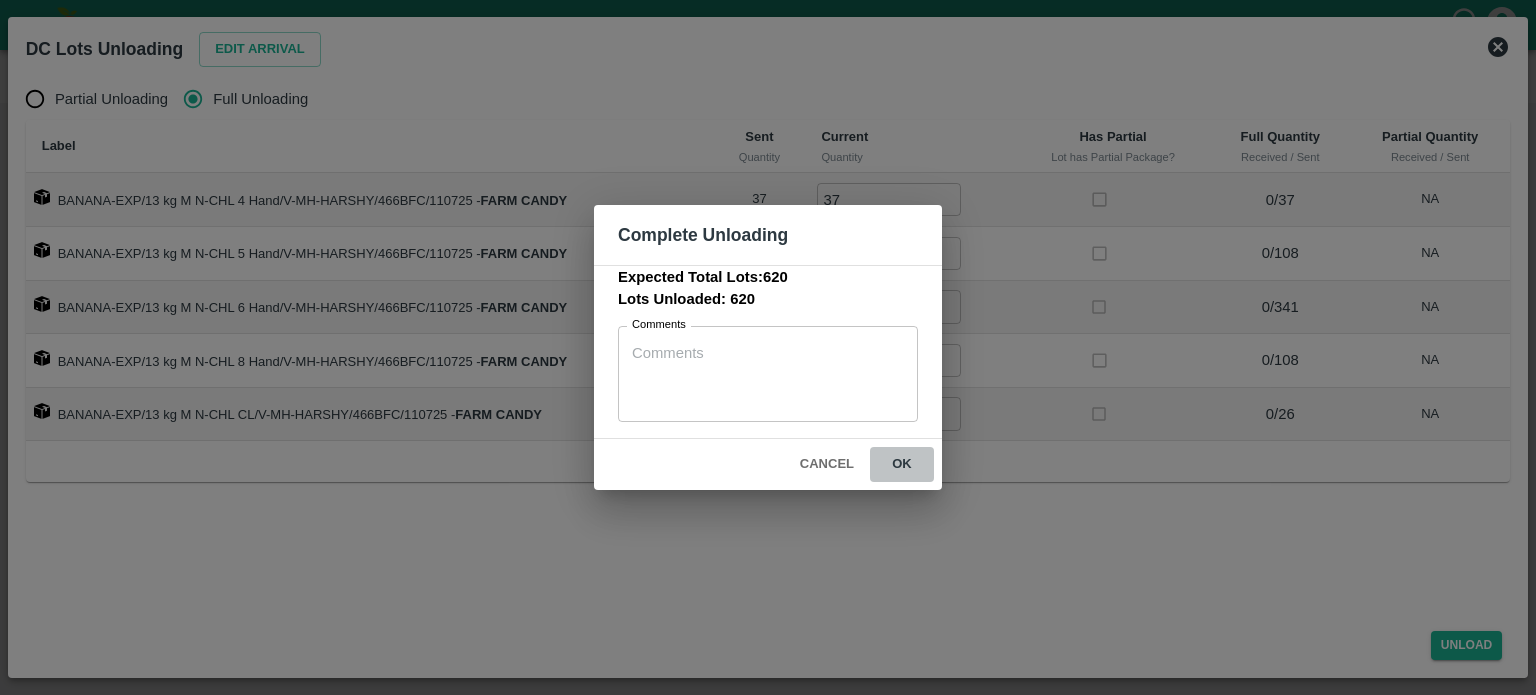 click on "ok" at bounding box center (902, 464) 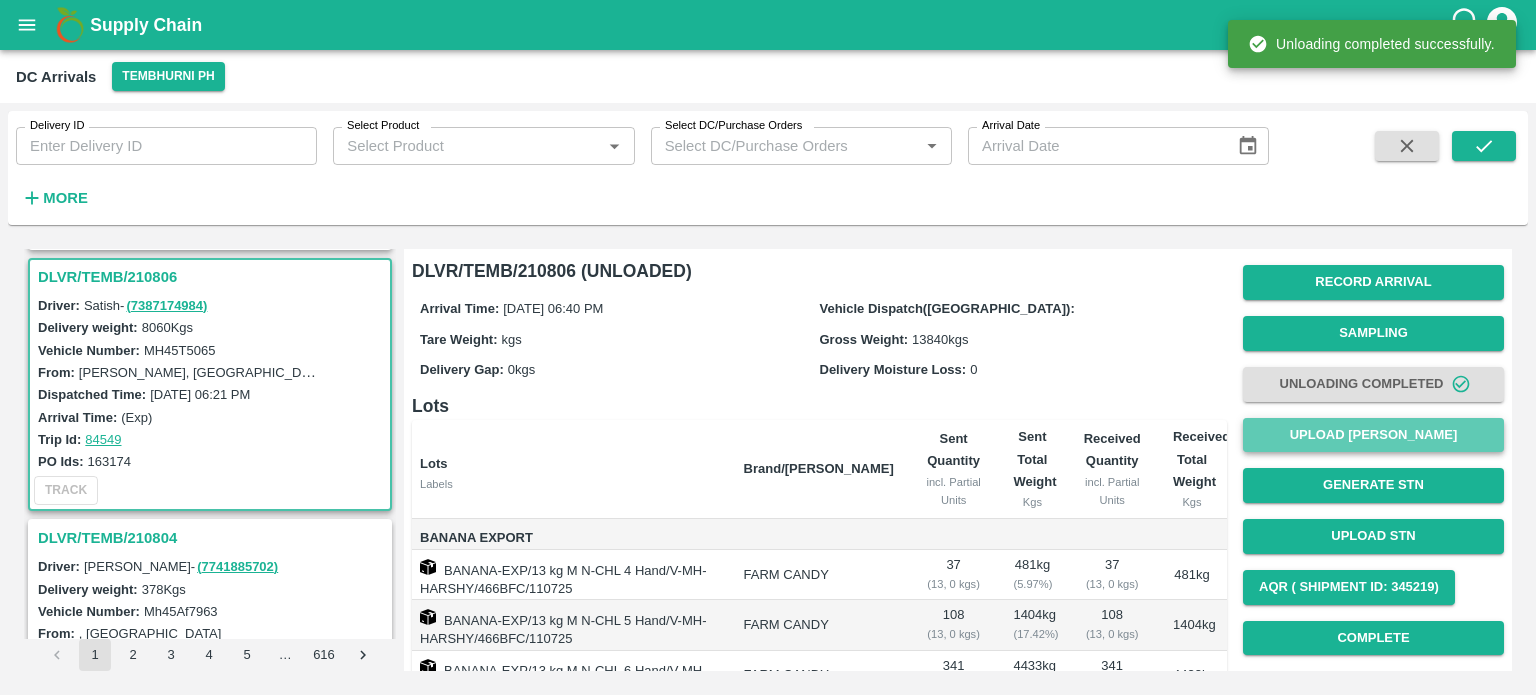 click on "Upload [PERSON_NAME]" at bounding box center [1373, 435] 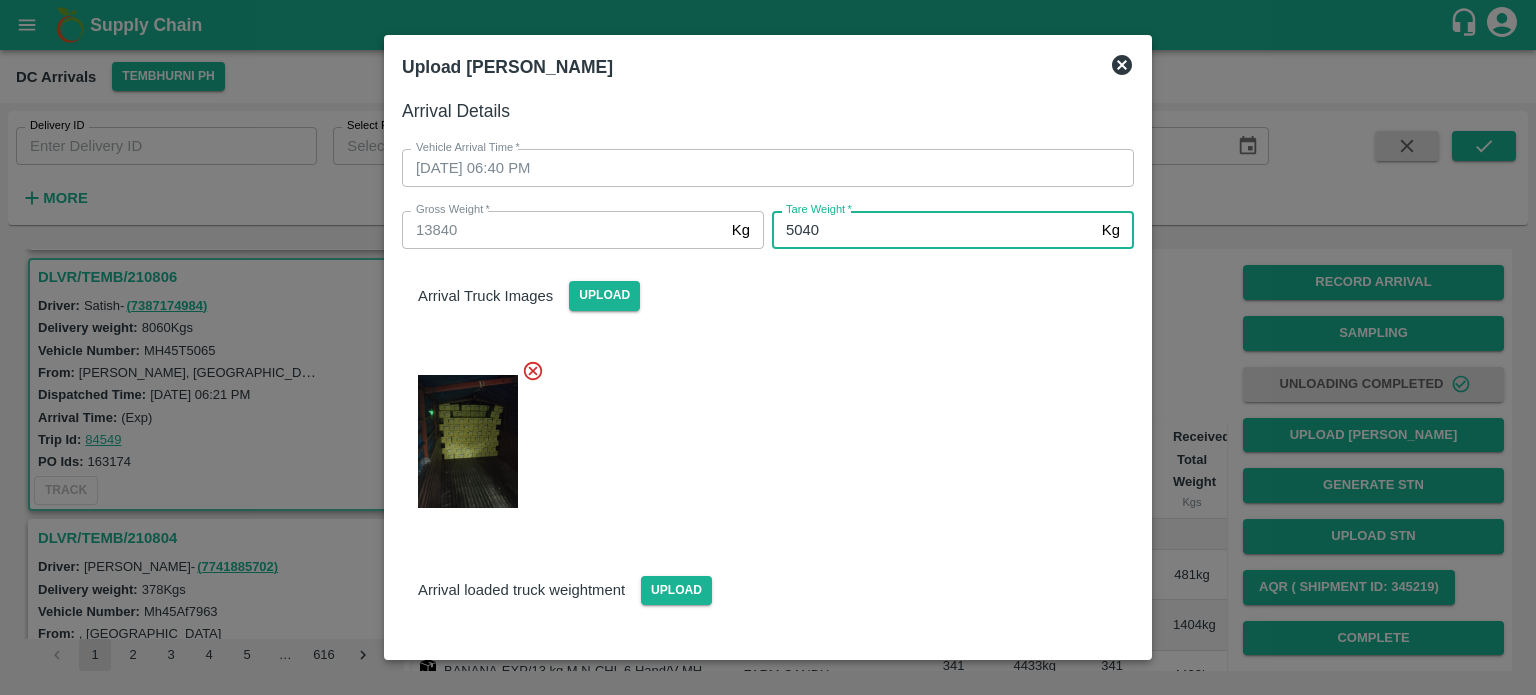type on "5040" 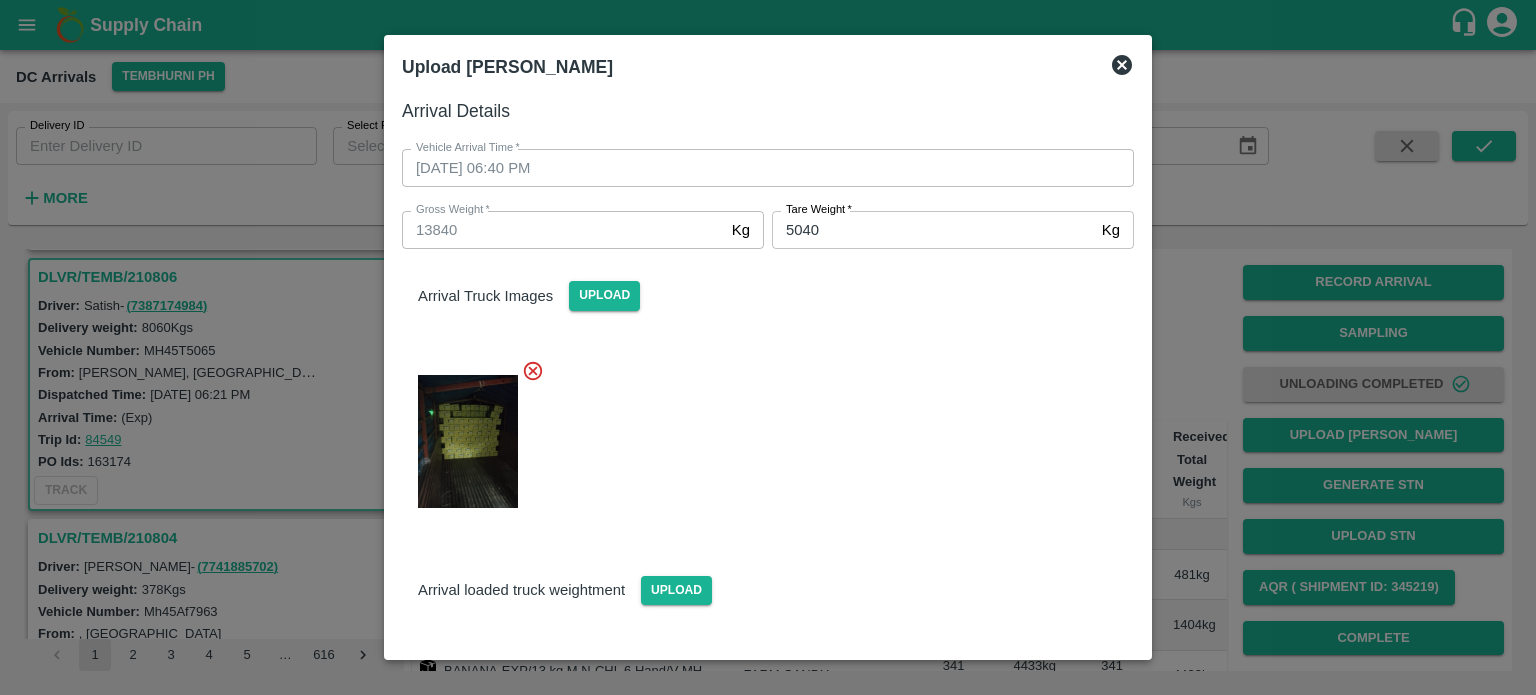 click on "Arrival loaded truck weightment Upload" at bounding box center [760, 704] 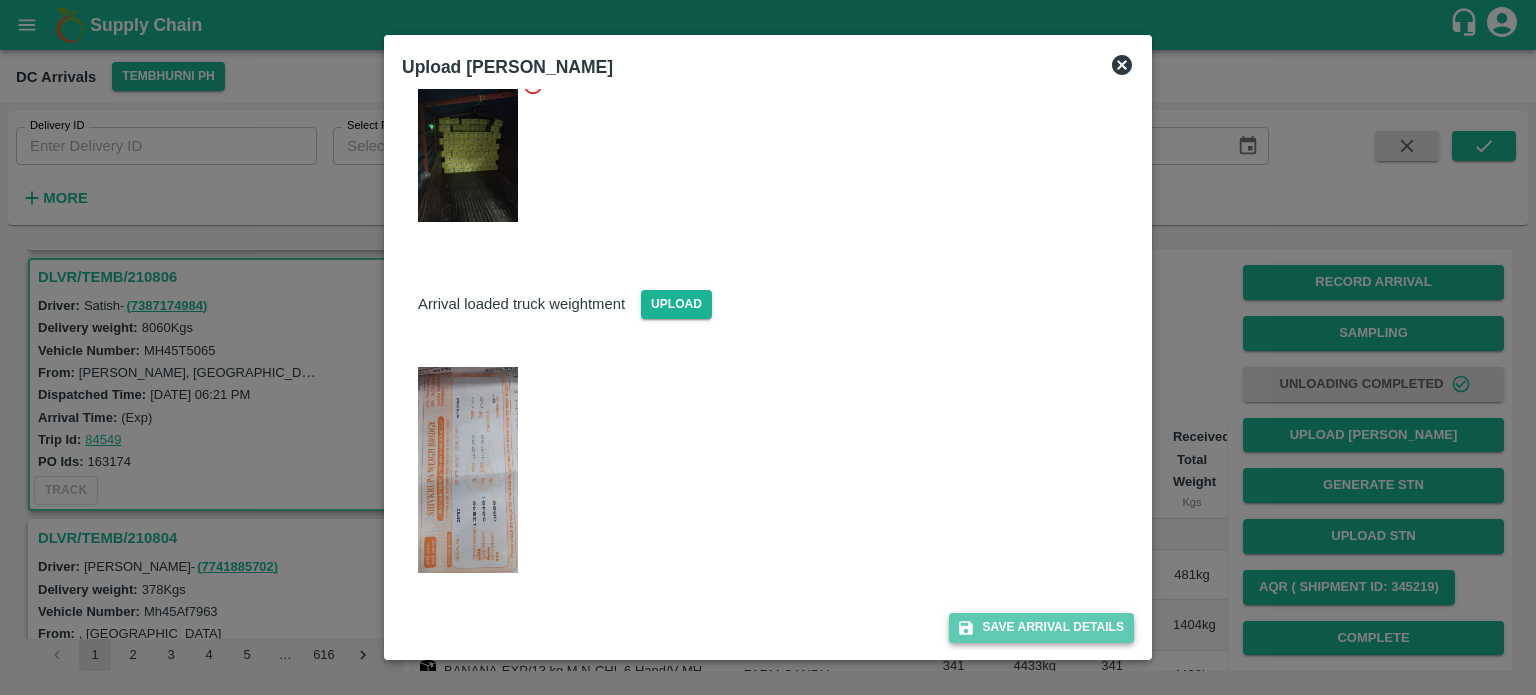 click on "Save Arrival Details" at bounding box center (1041, 627) 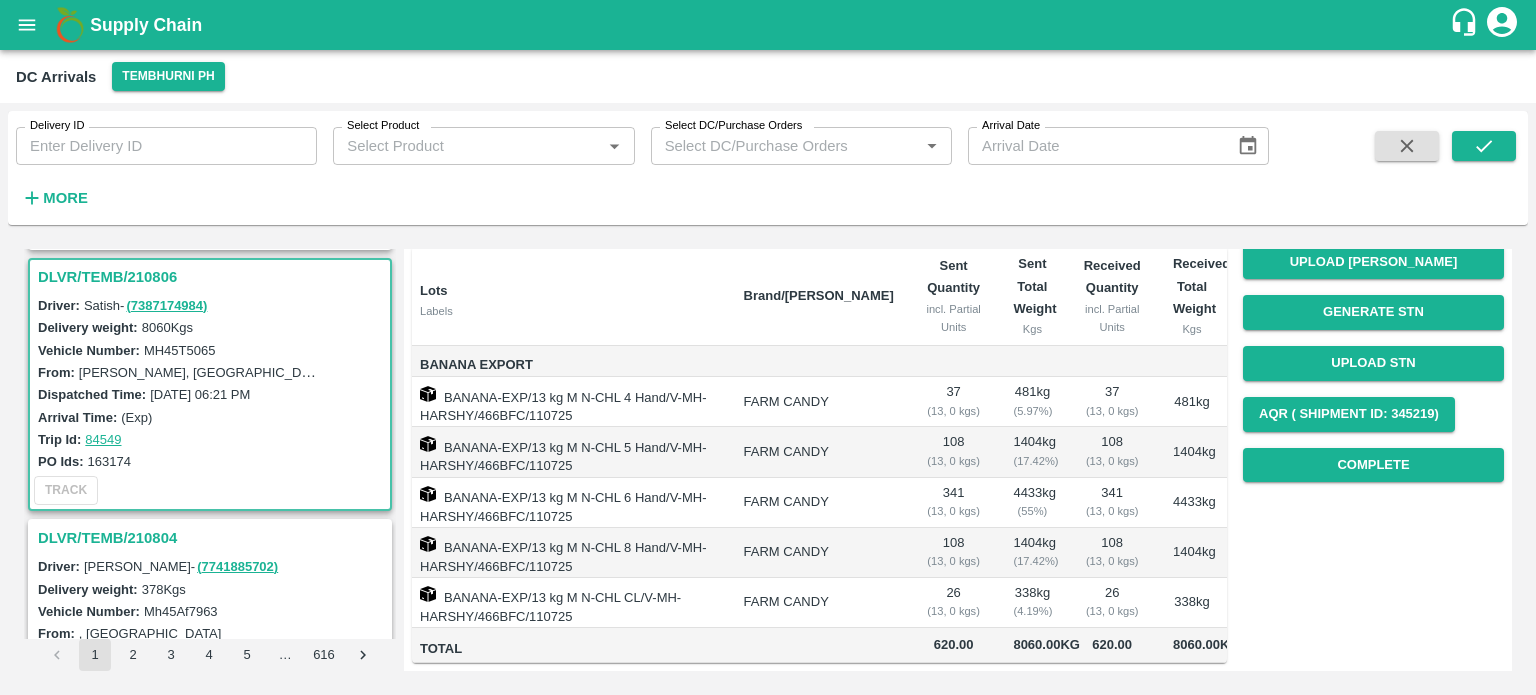 scroll, scrollTop: 216, scrollLeft: 0, axis: vertical 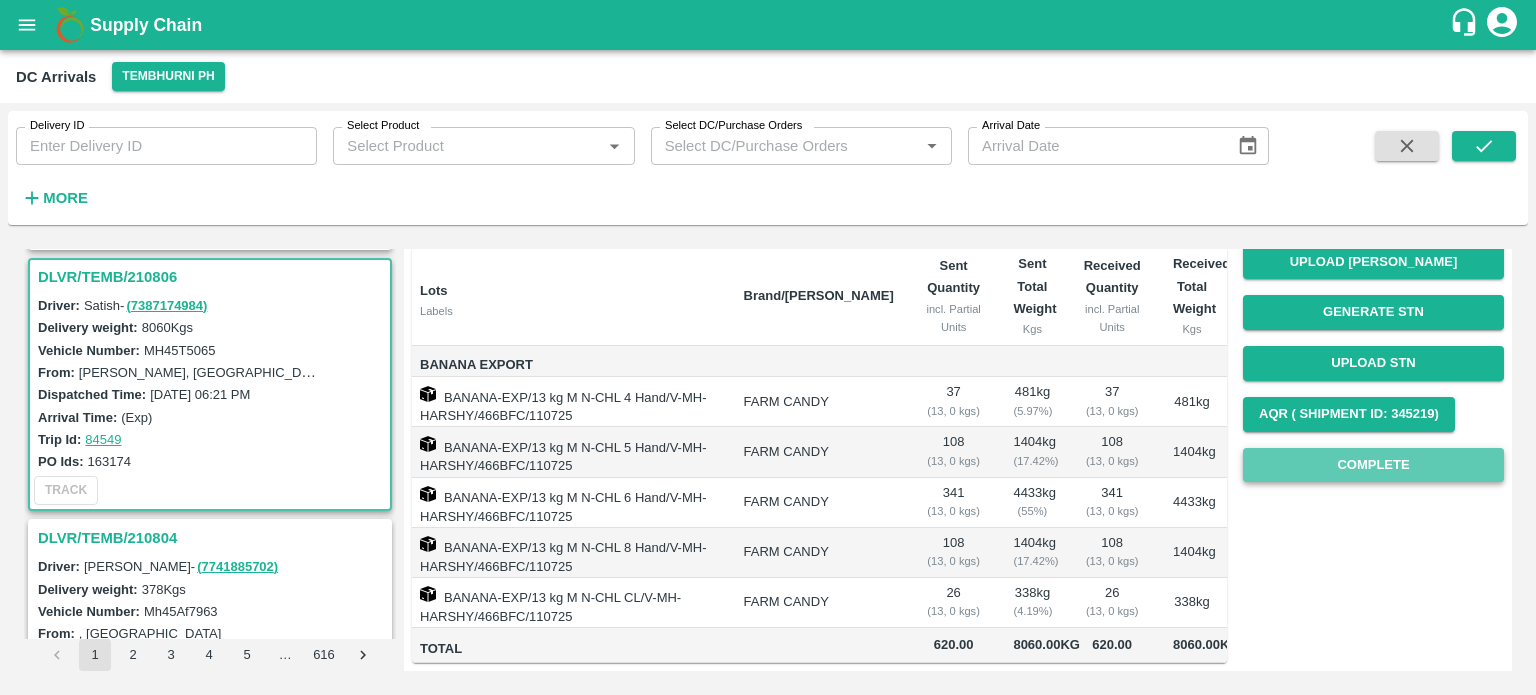 click on "Complete" at bounding box center [1373, 465] 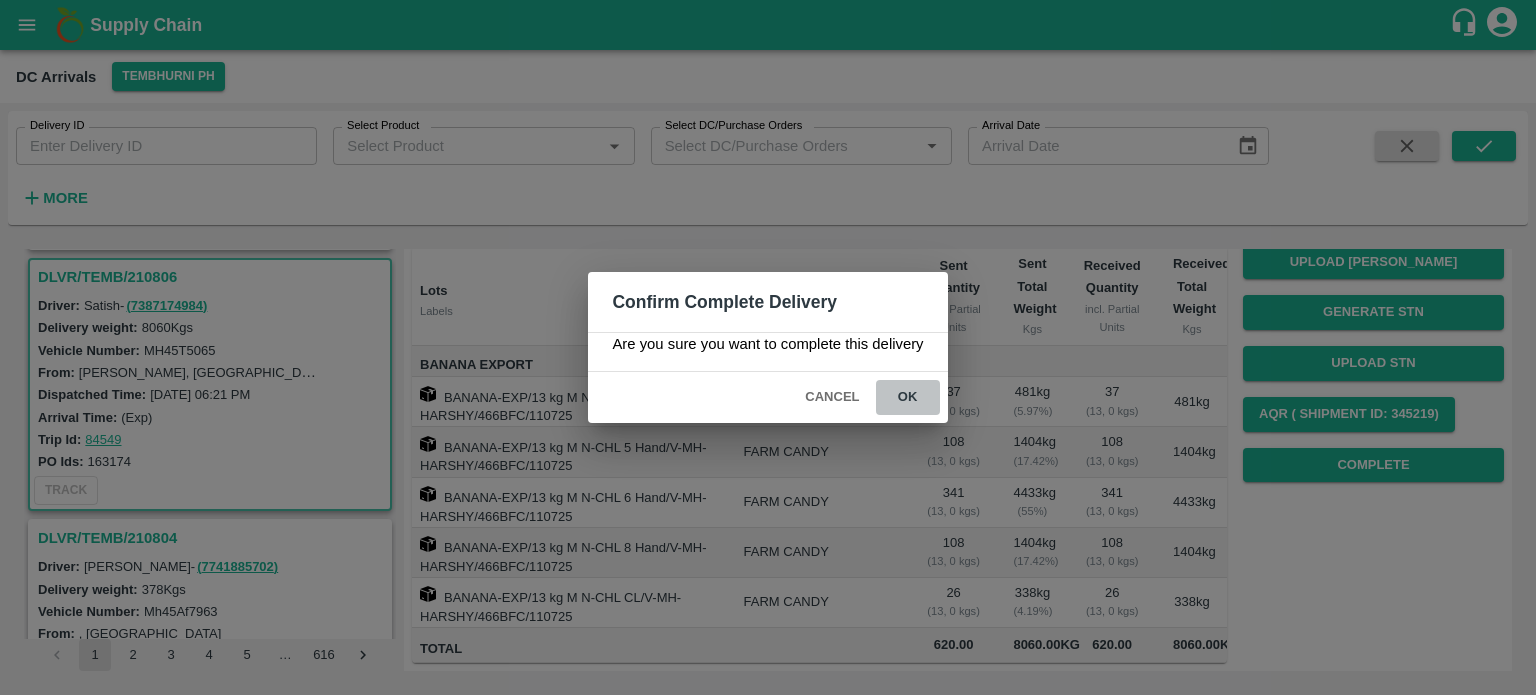 click on "ok" at bounding box center [908, 397] 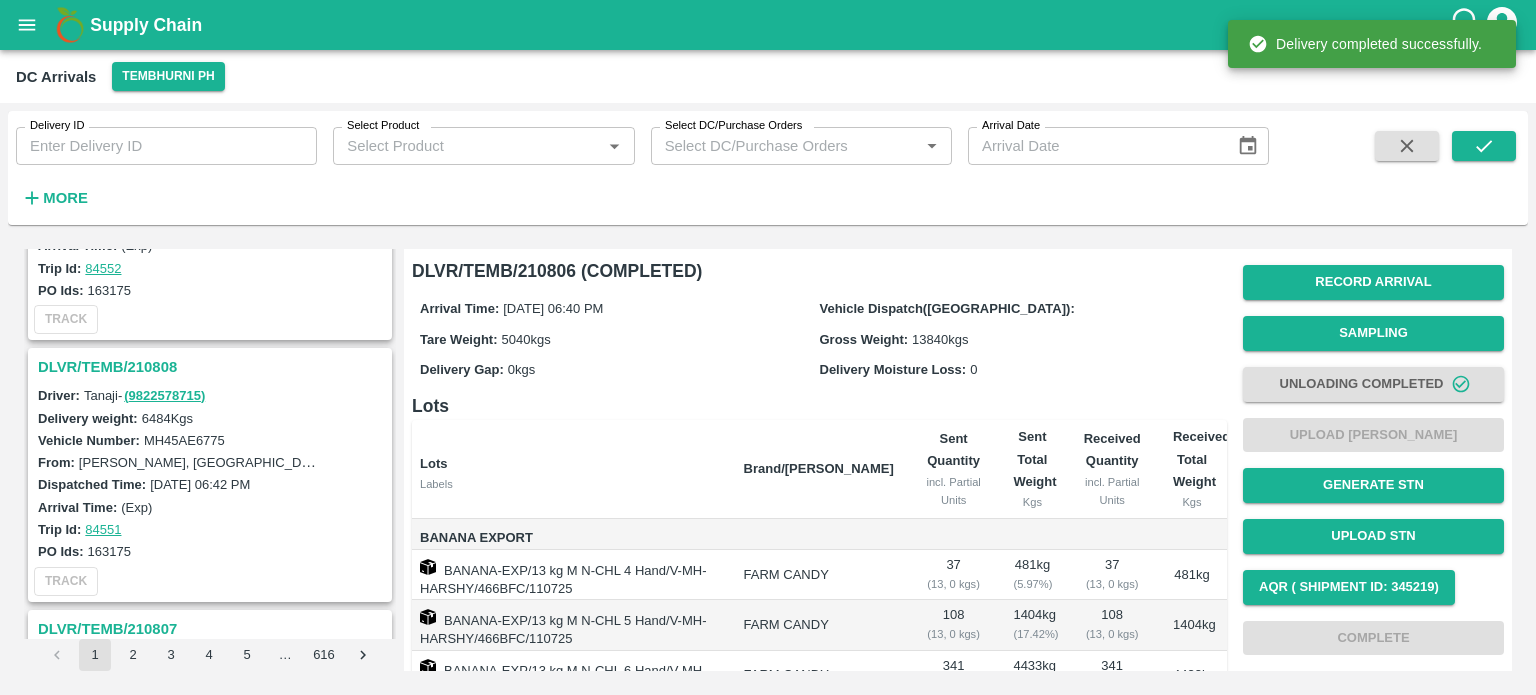 scroll, scrollTop: 1193, scrollLeft: 0, axis: vertical 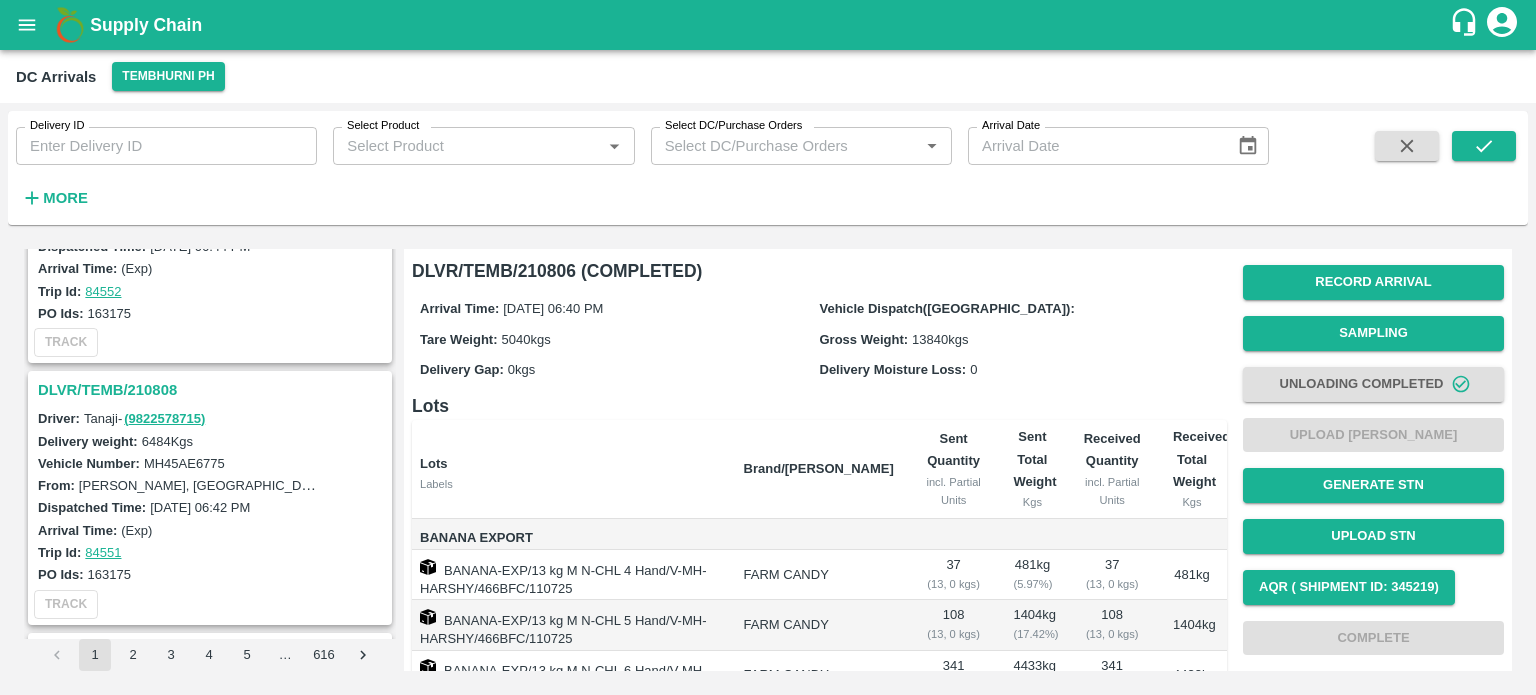 click on "DLVR/TEMB/210808" at bounding box center [213, 390] 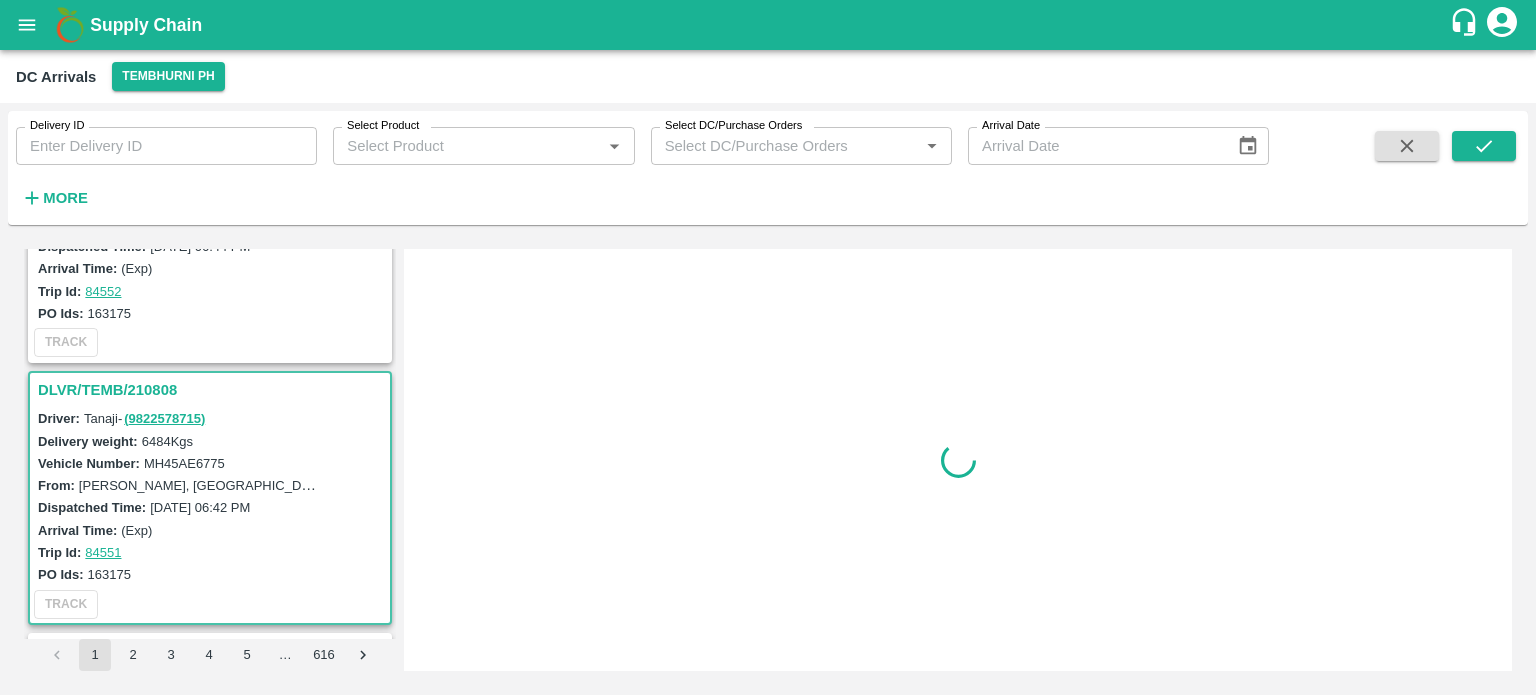 scroll, scrollTop: 1308, scrollLeft: 0, axis: vertical 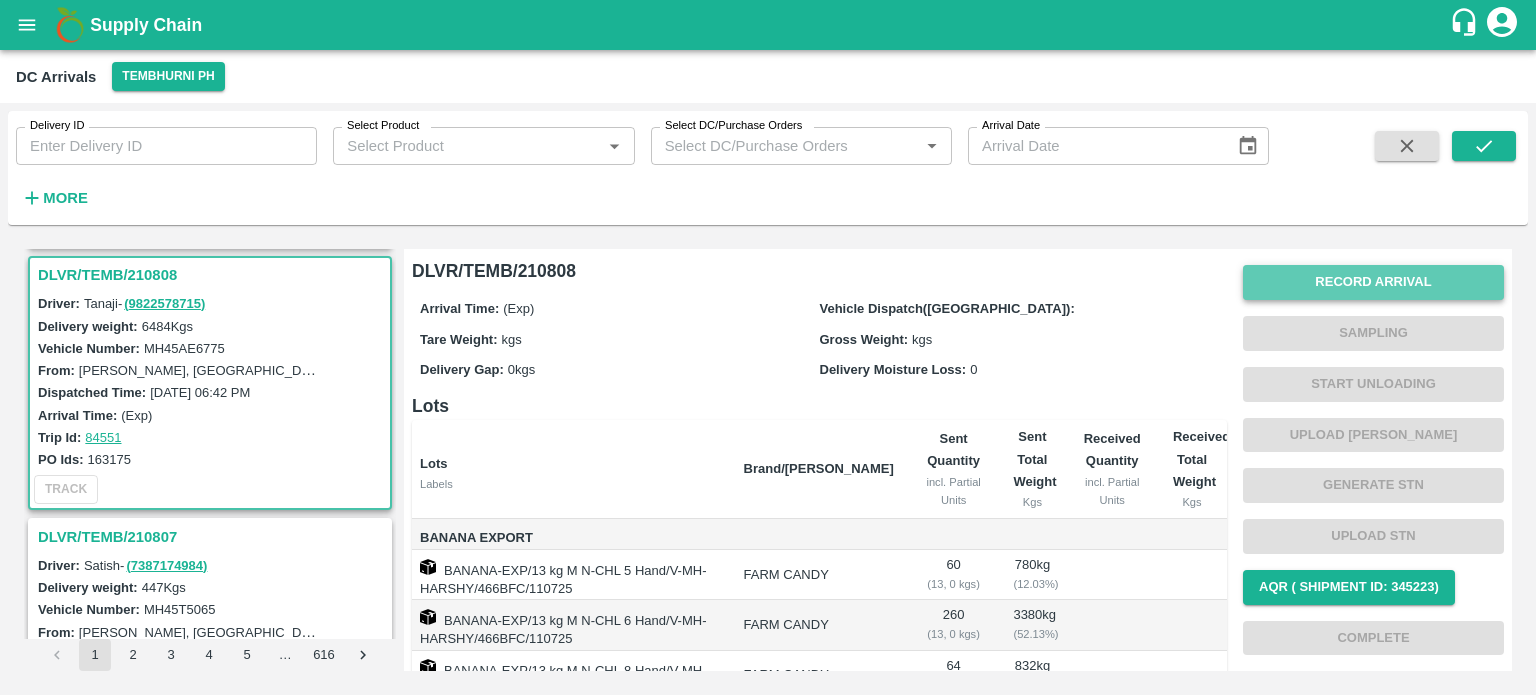 click on "Record Arrival" at bounding box center (1373, 282) 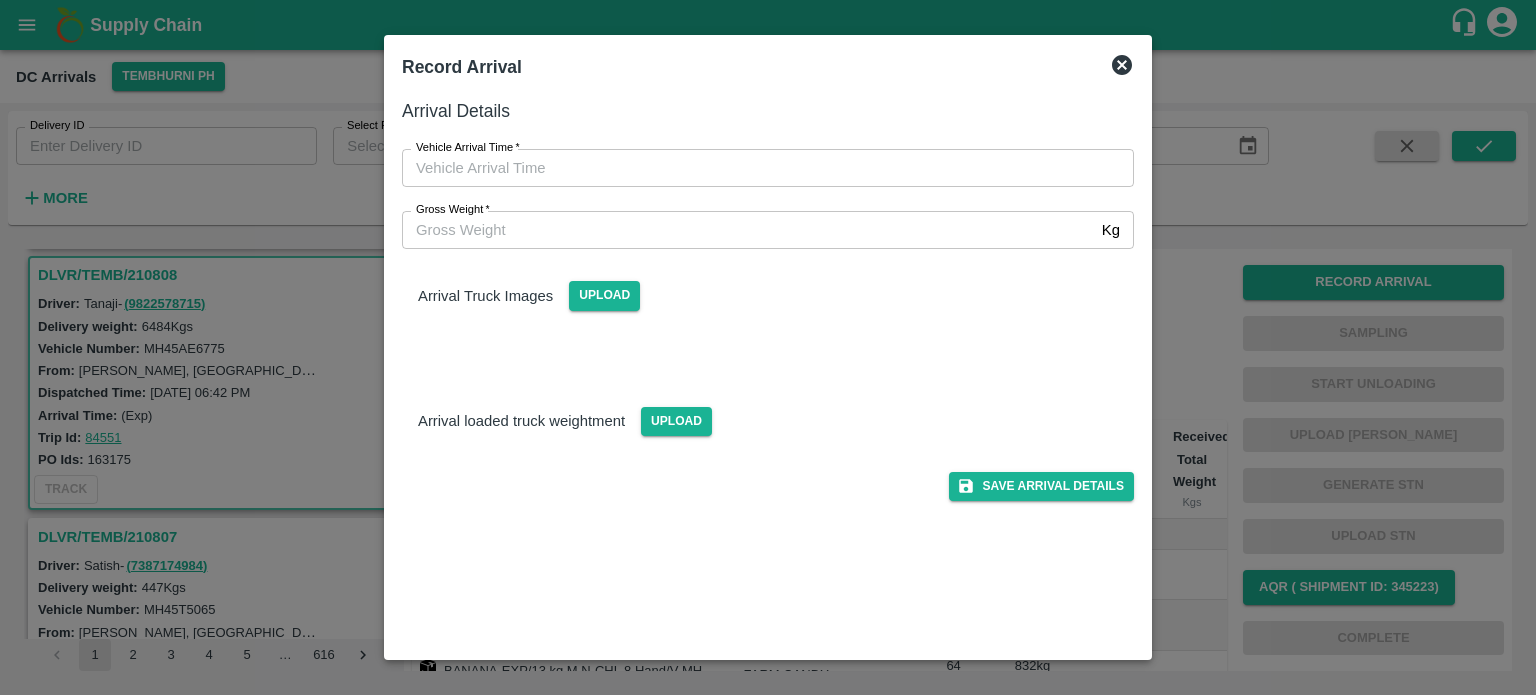 type on "DD/MM/YYYY hh:mm aa" 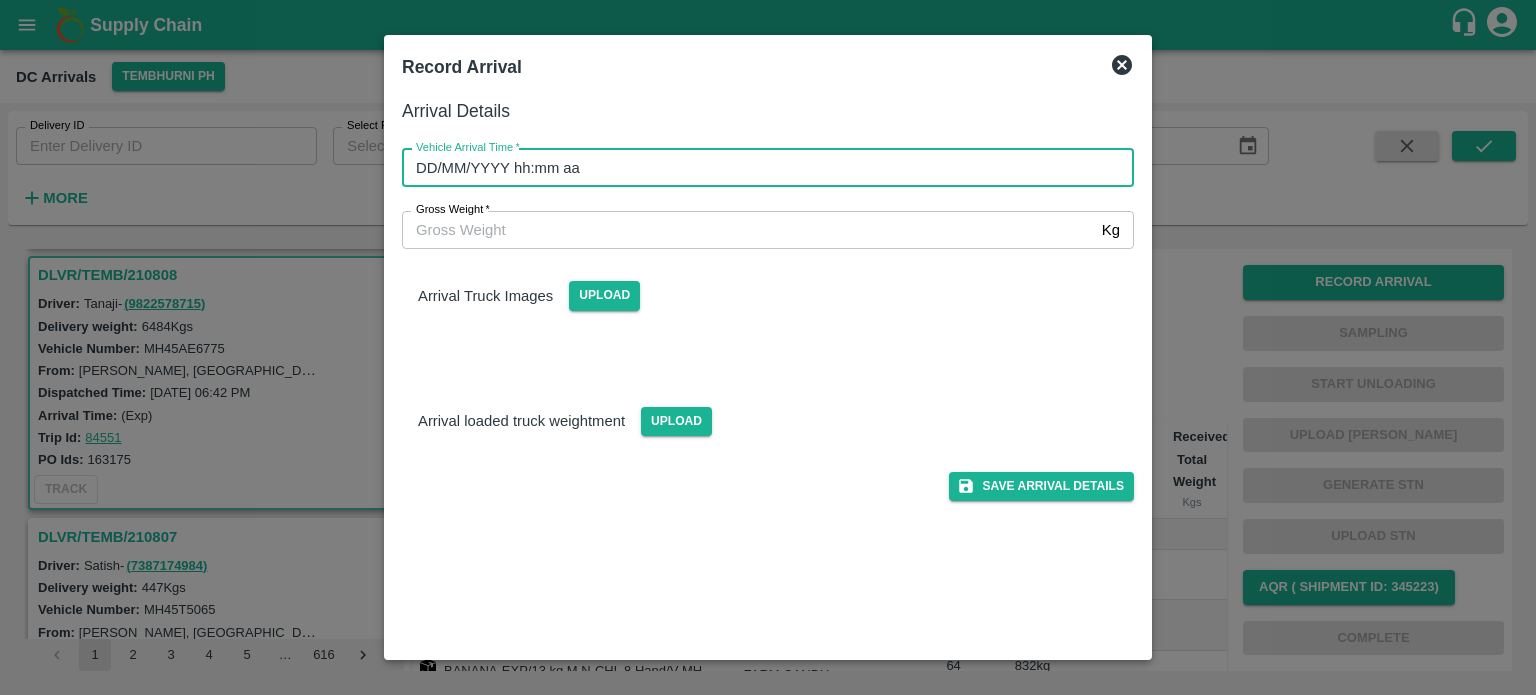 click on "DD/MM/YYYY hh:mm aa" at bounding box center [761, 168] 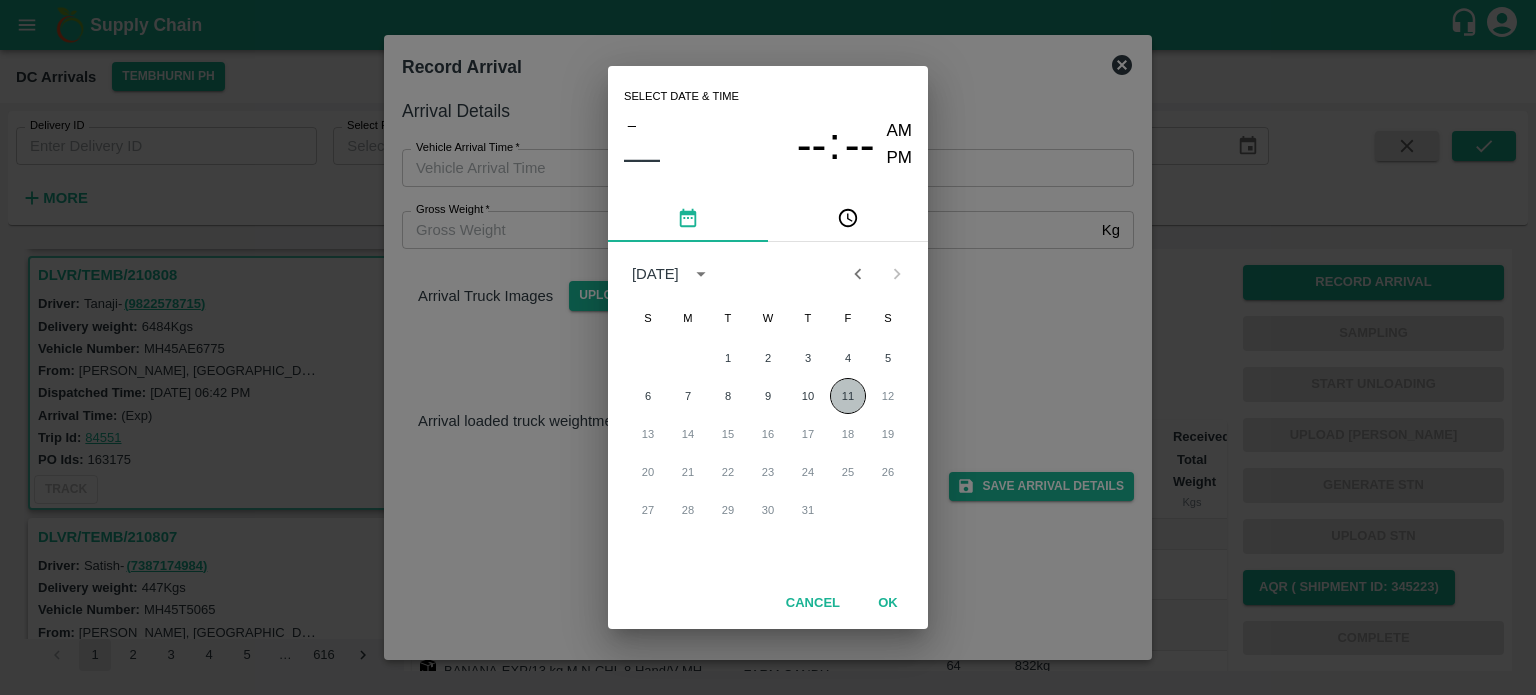 click on "11" at bounding box center (848, 396) 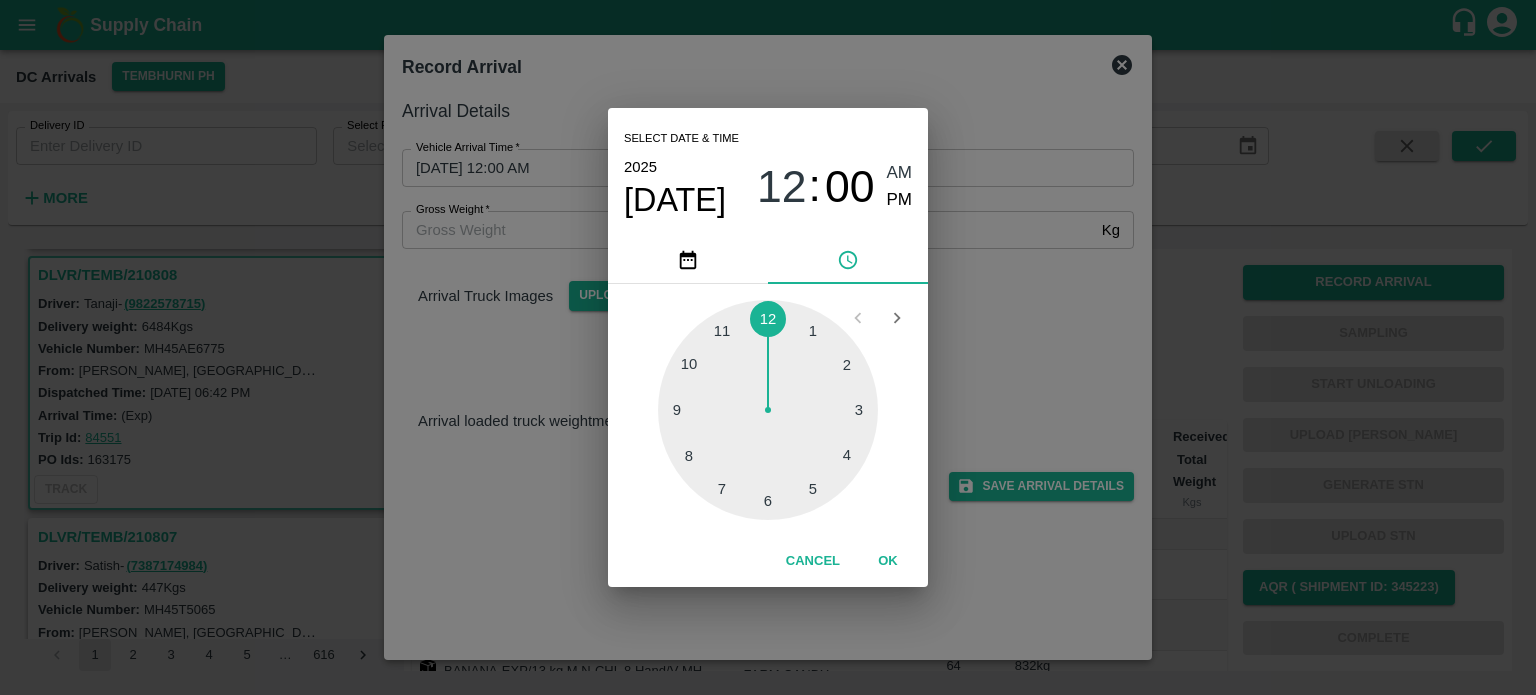 click at bounding box center (768, 410) 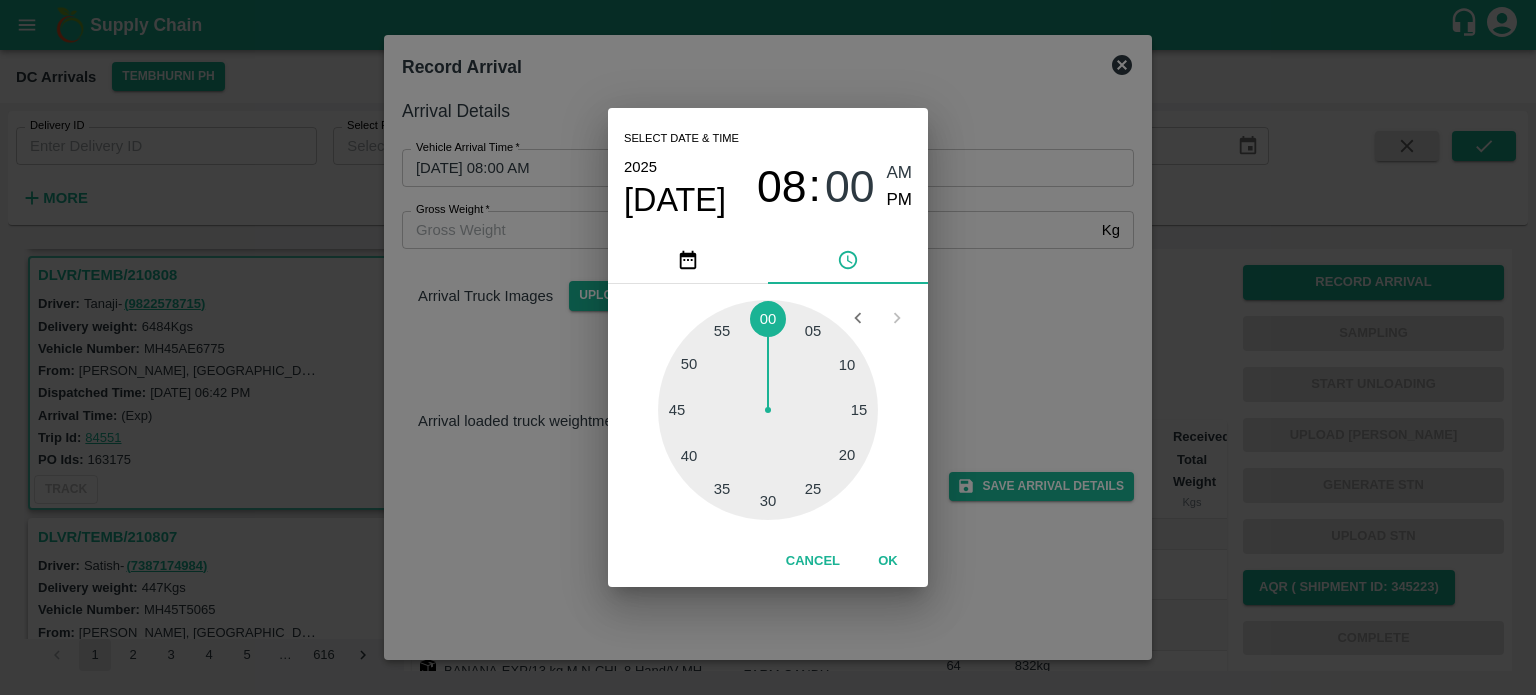click at bounding box center (768, 410) 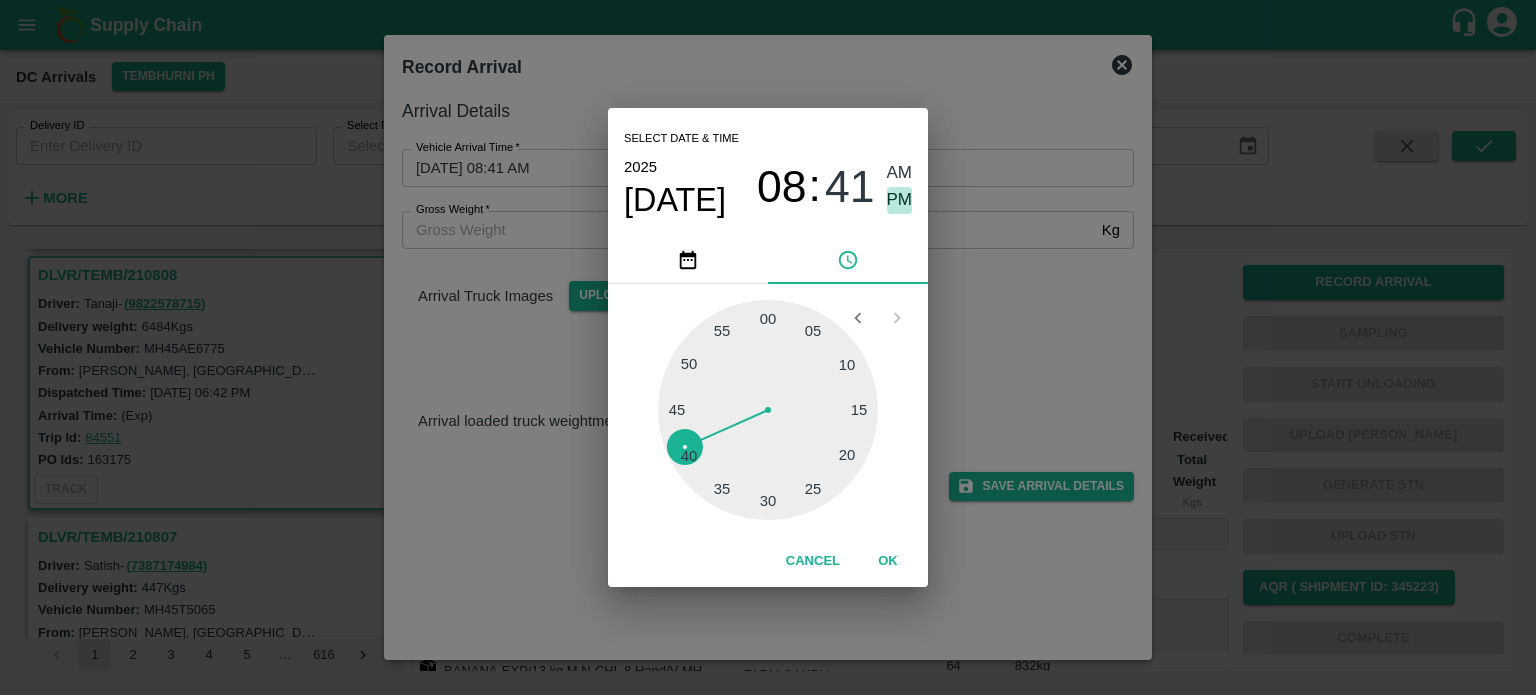 click on "PM" at bounding box center [900, 200] 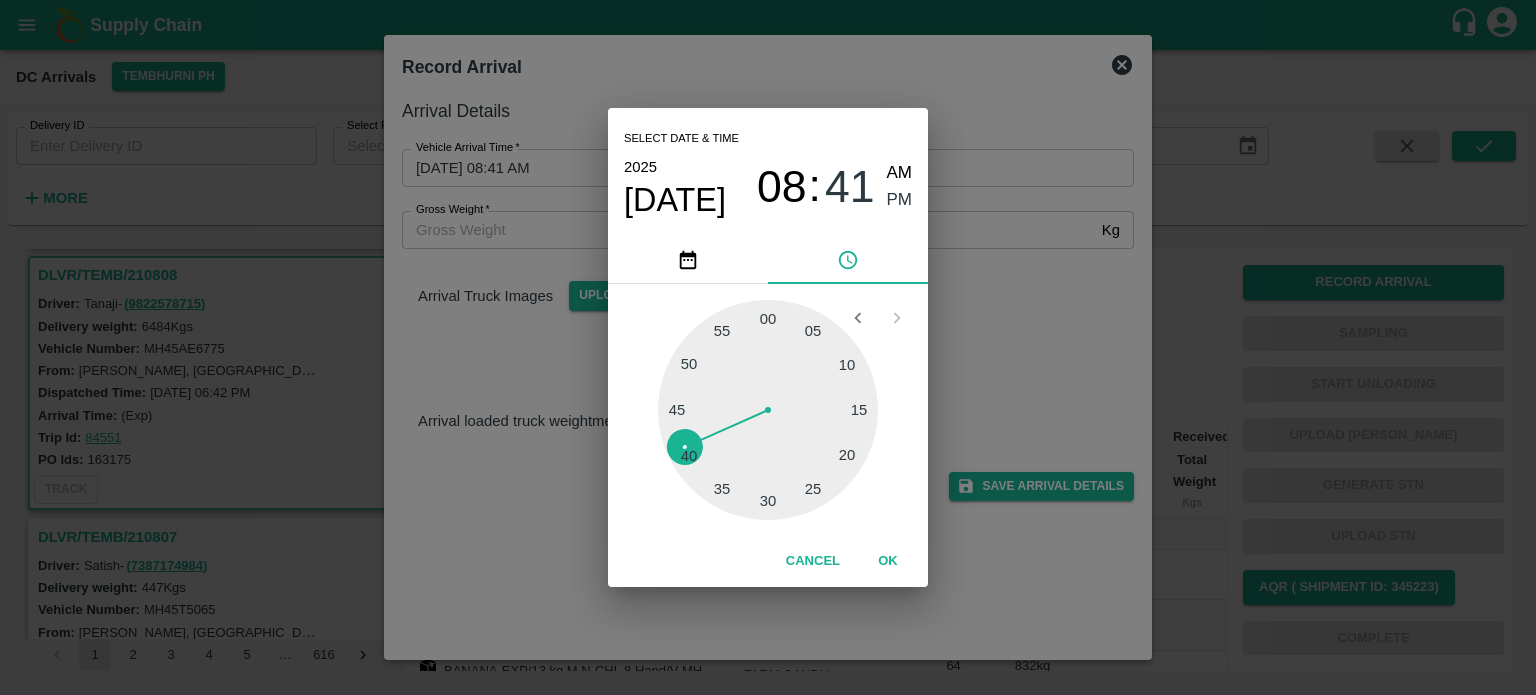 type on "[DATE] 08:41 PM" 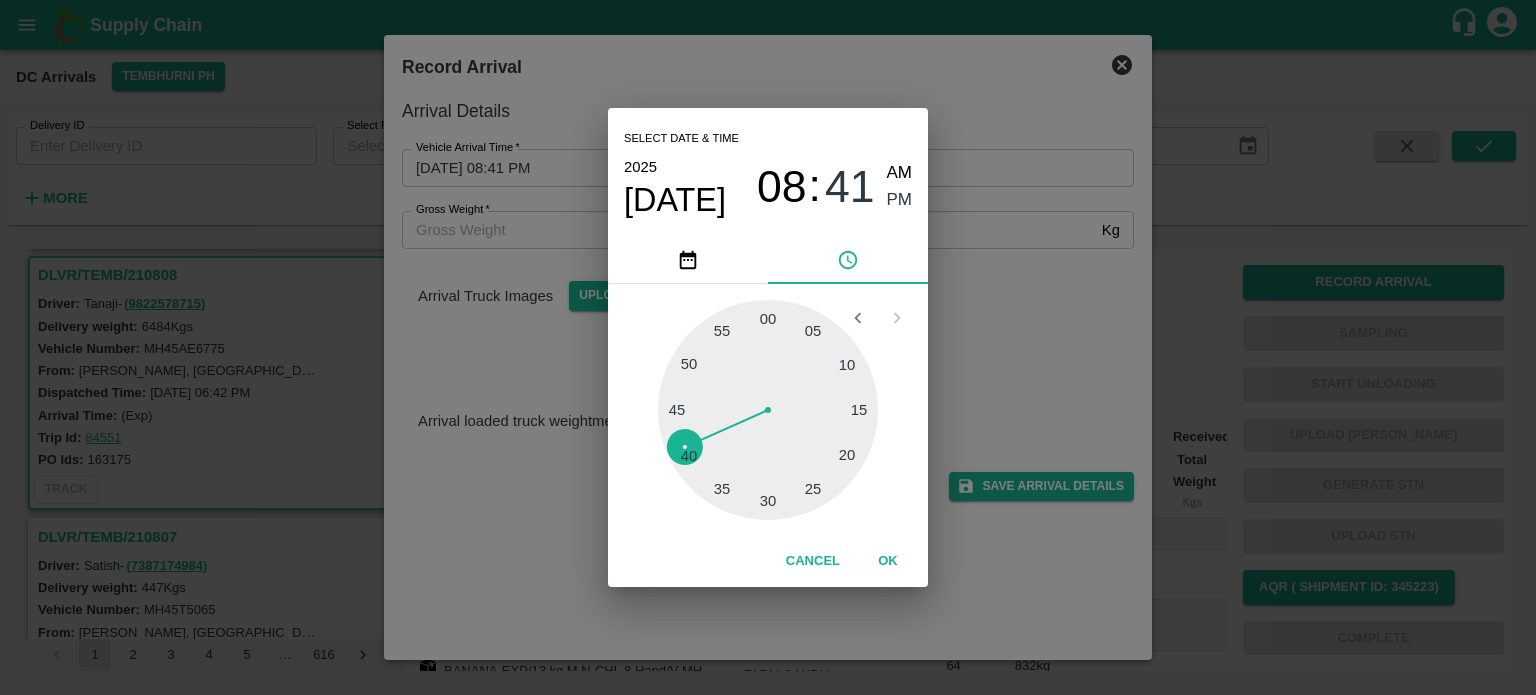click on "Select date & time [DATE] 08 : 41 AM PM 05 10 15 20 25 30 35 40 45 50 55 00 Cancel OK" at bounding box center (768, 347) 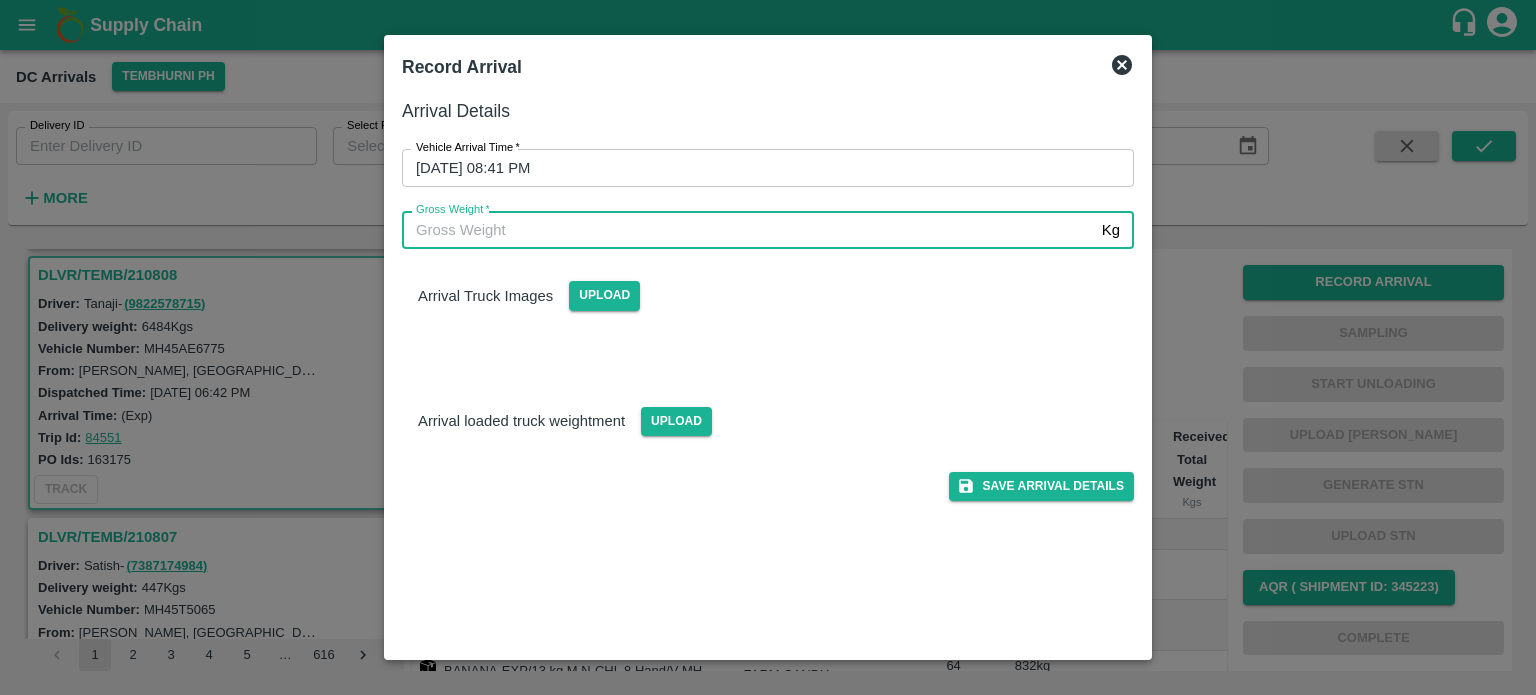 click on "Gross Weight   *" at bounding box center (748, 230) 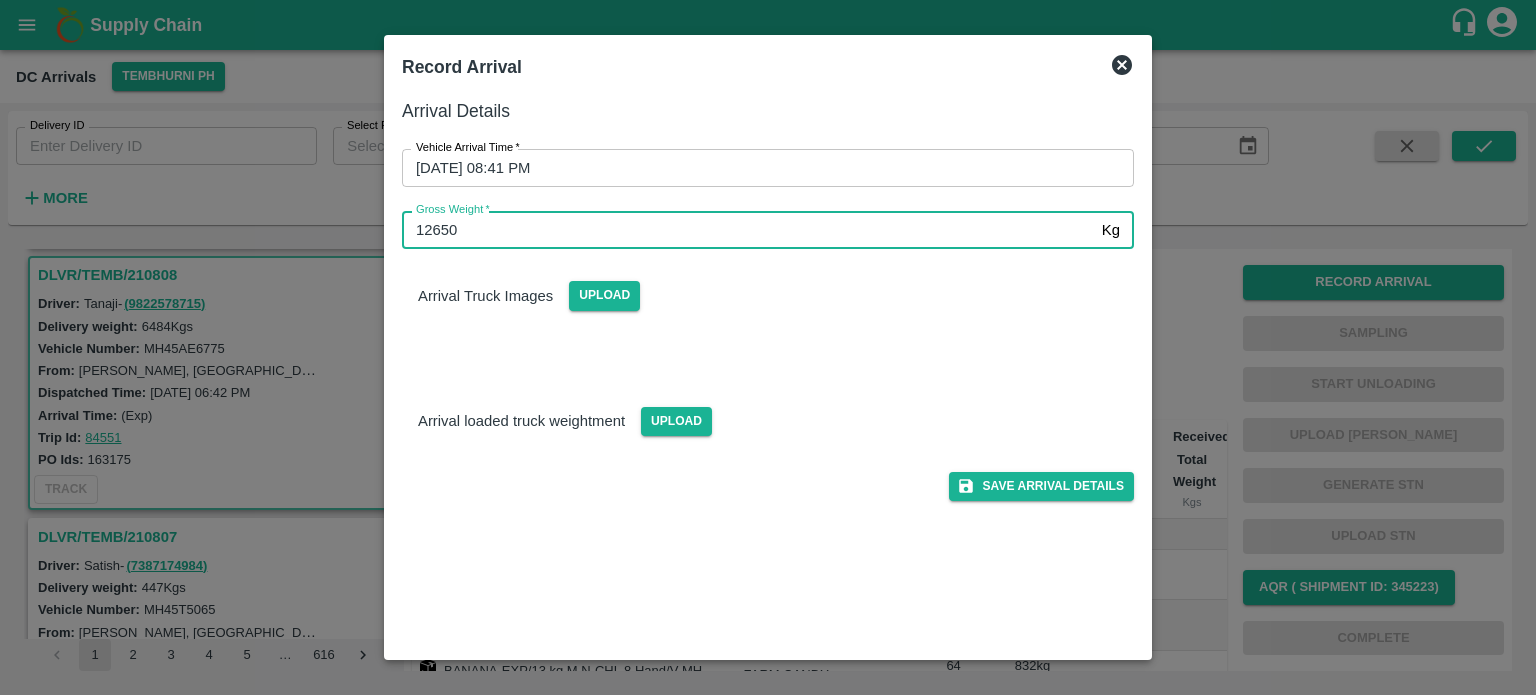 type on "12650" 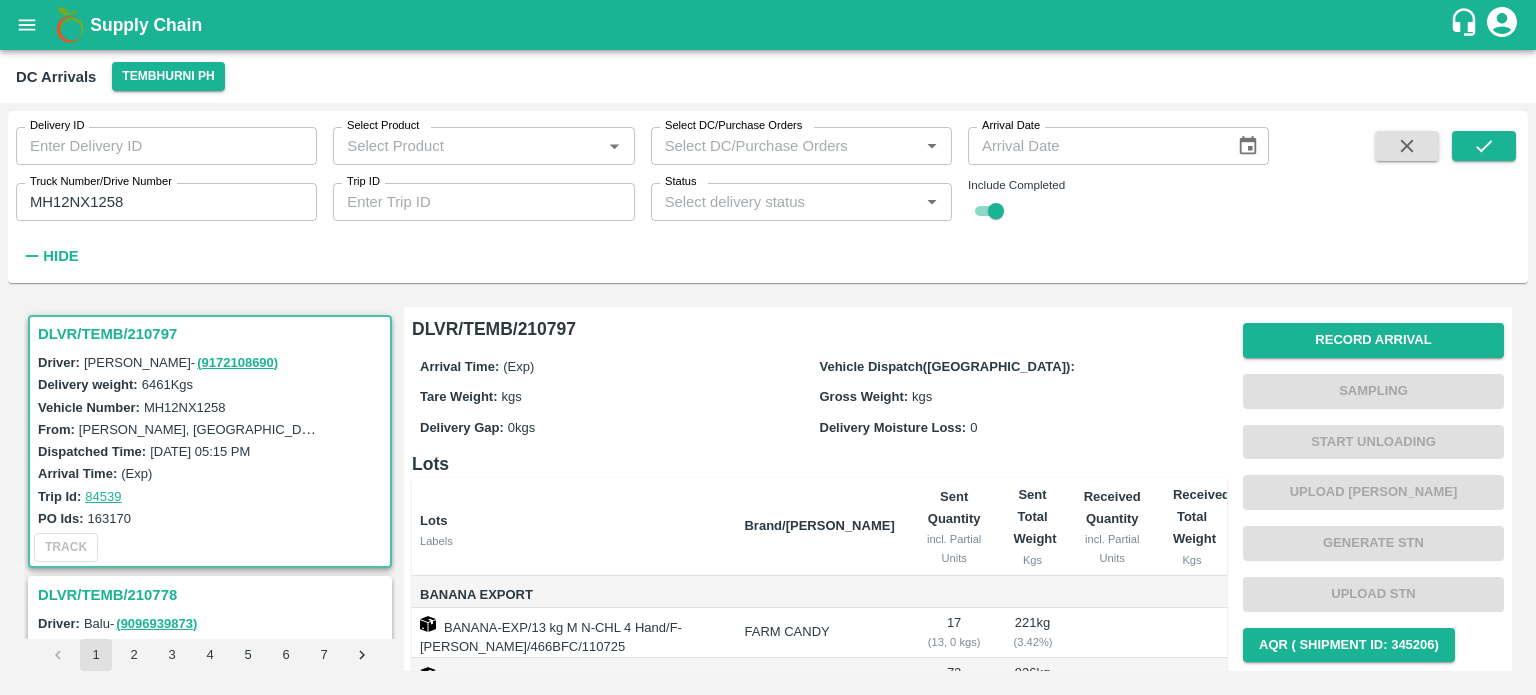 scroll, scrollTop: 0, scrollLeft: 0, axis: both 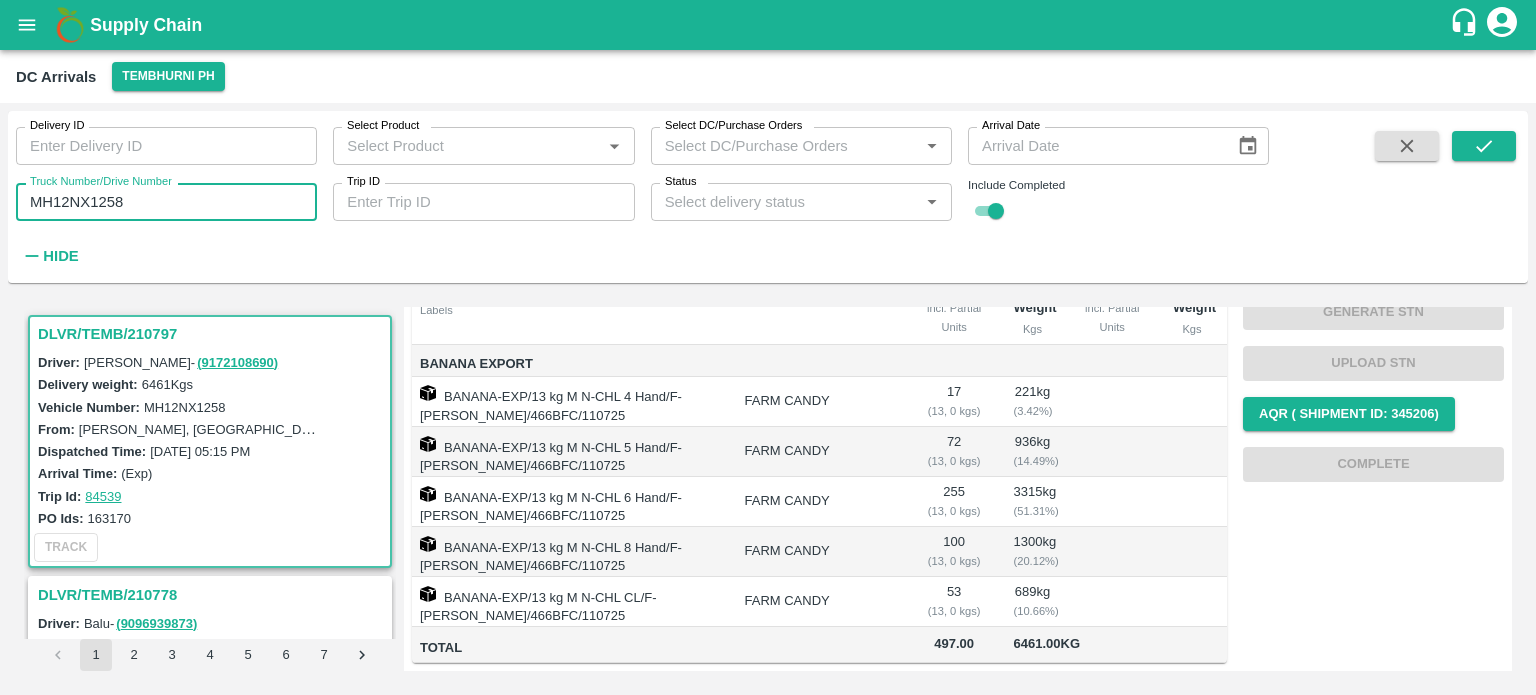 click on "MH12NX1258" at bounding box center [166, 202] 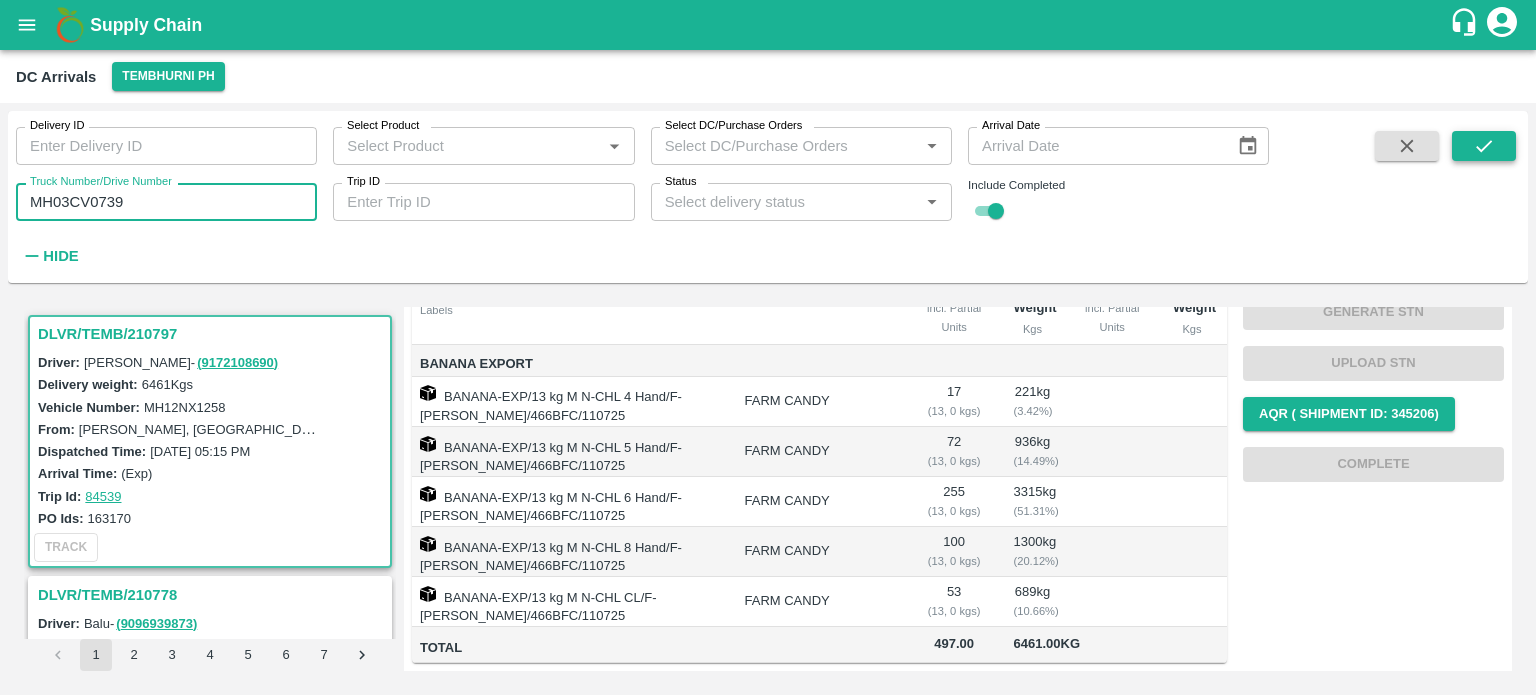 type on "MH03CV0739" 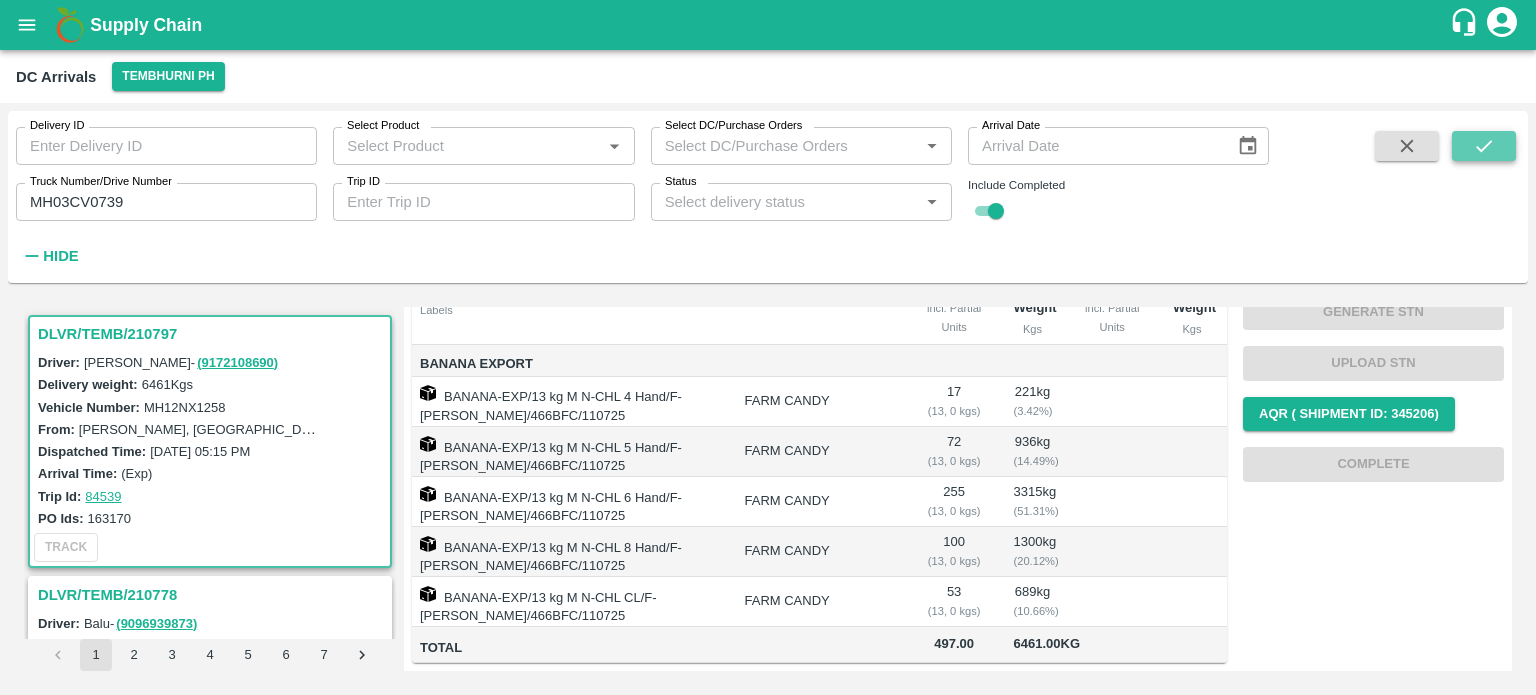 click 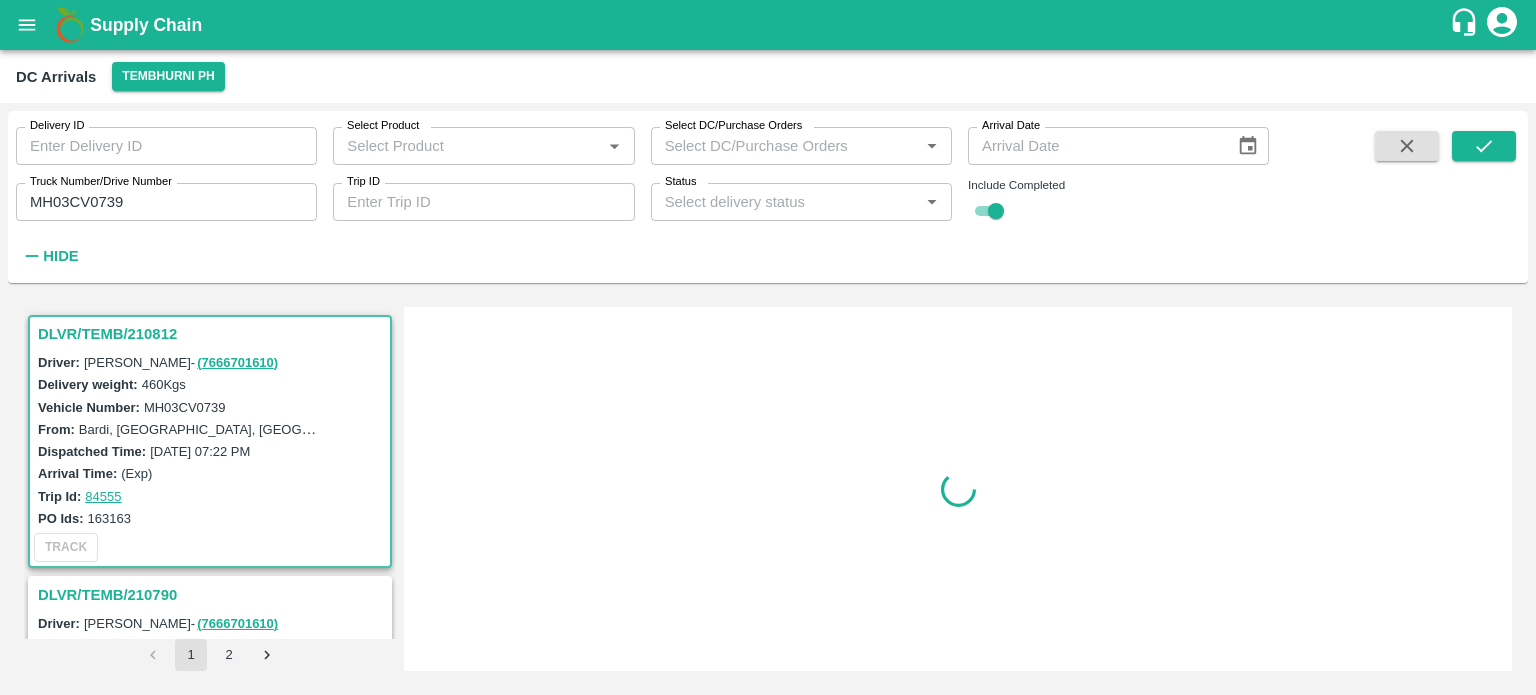 scroll, scrollTop: 0, scrollLeft: 0, axis: both 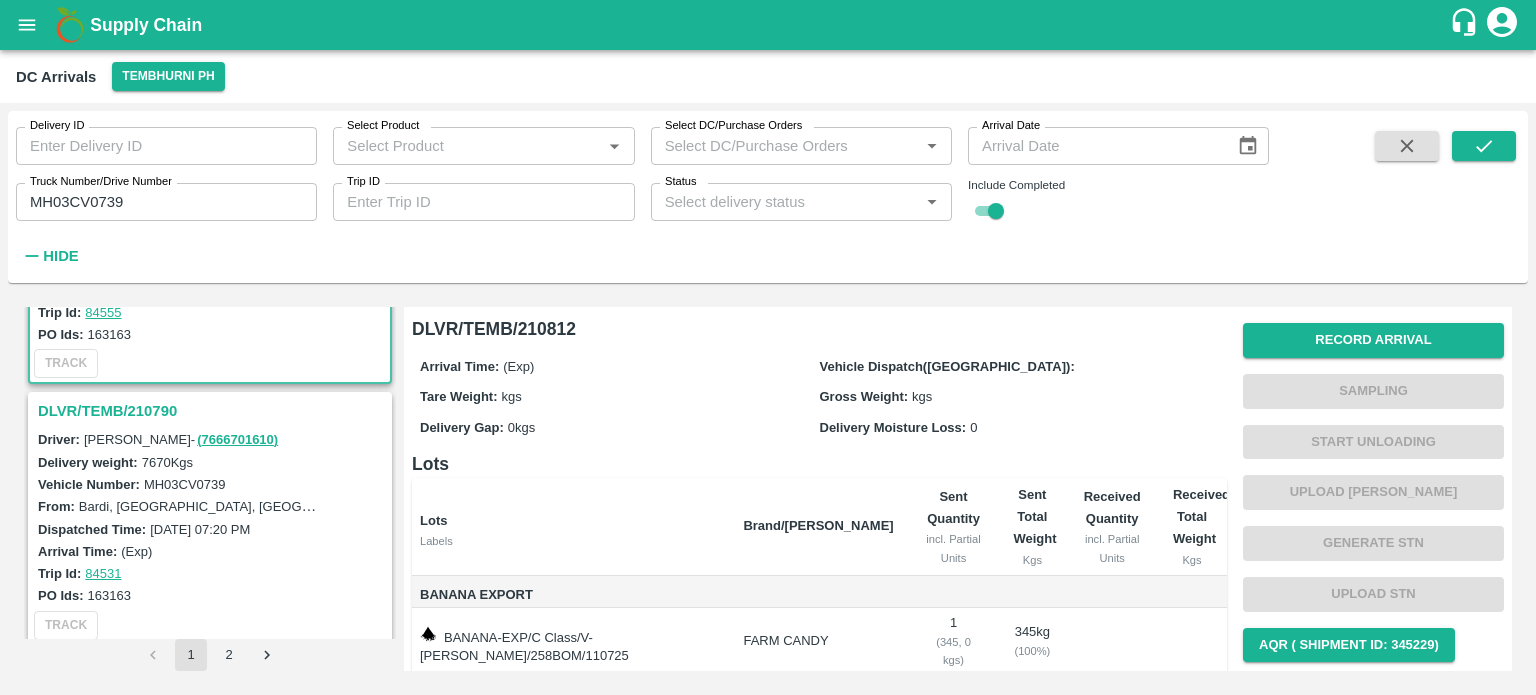 type 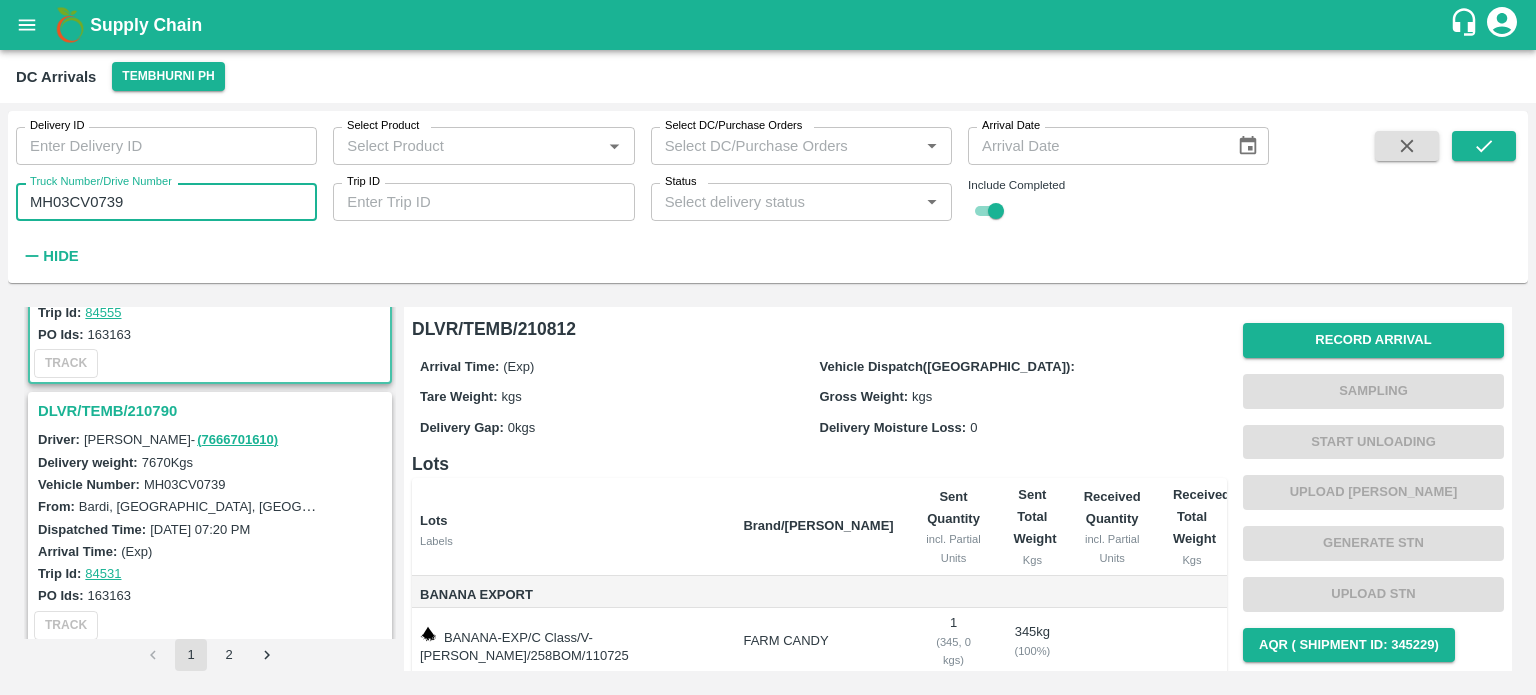 click on "MH03CV0739" at bounding box center [166, 202] 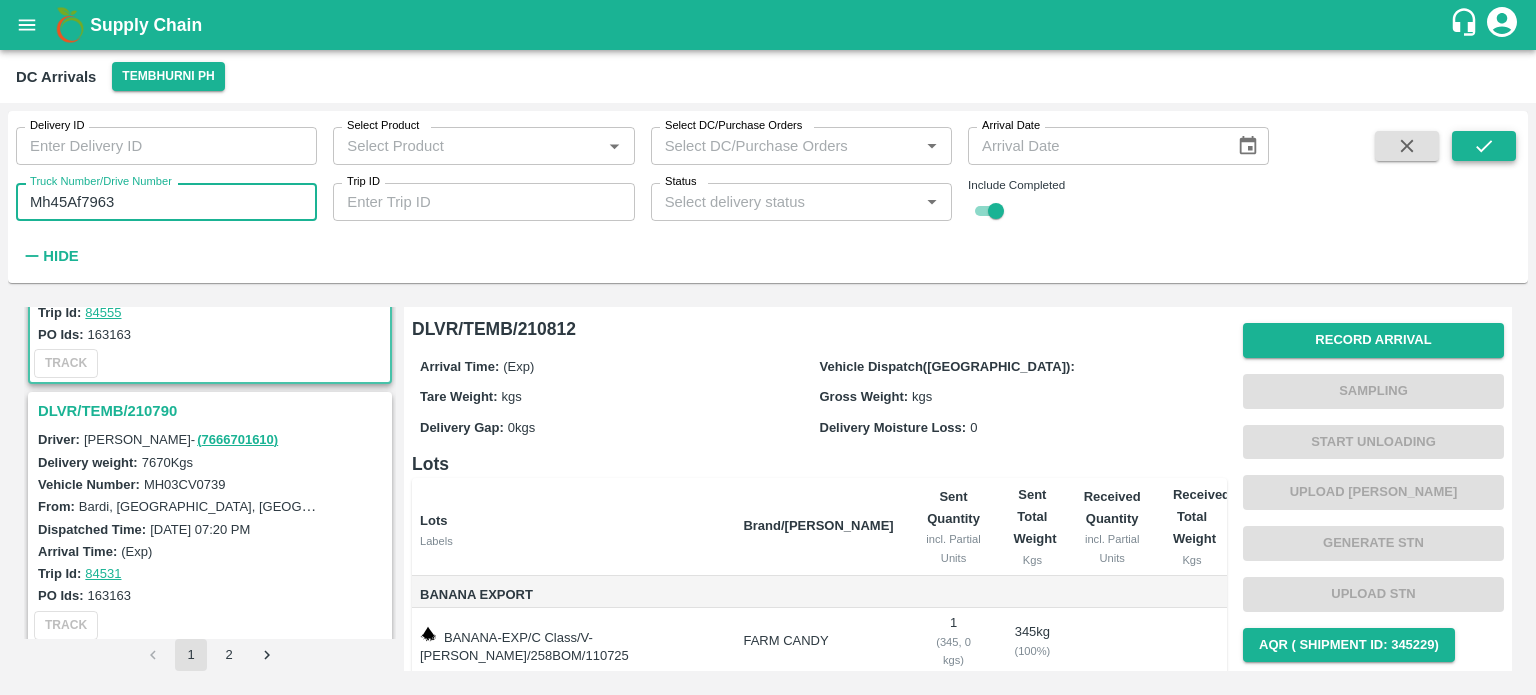 click 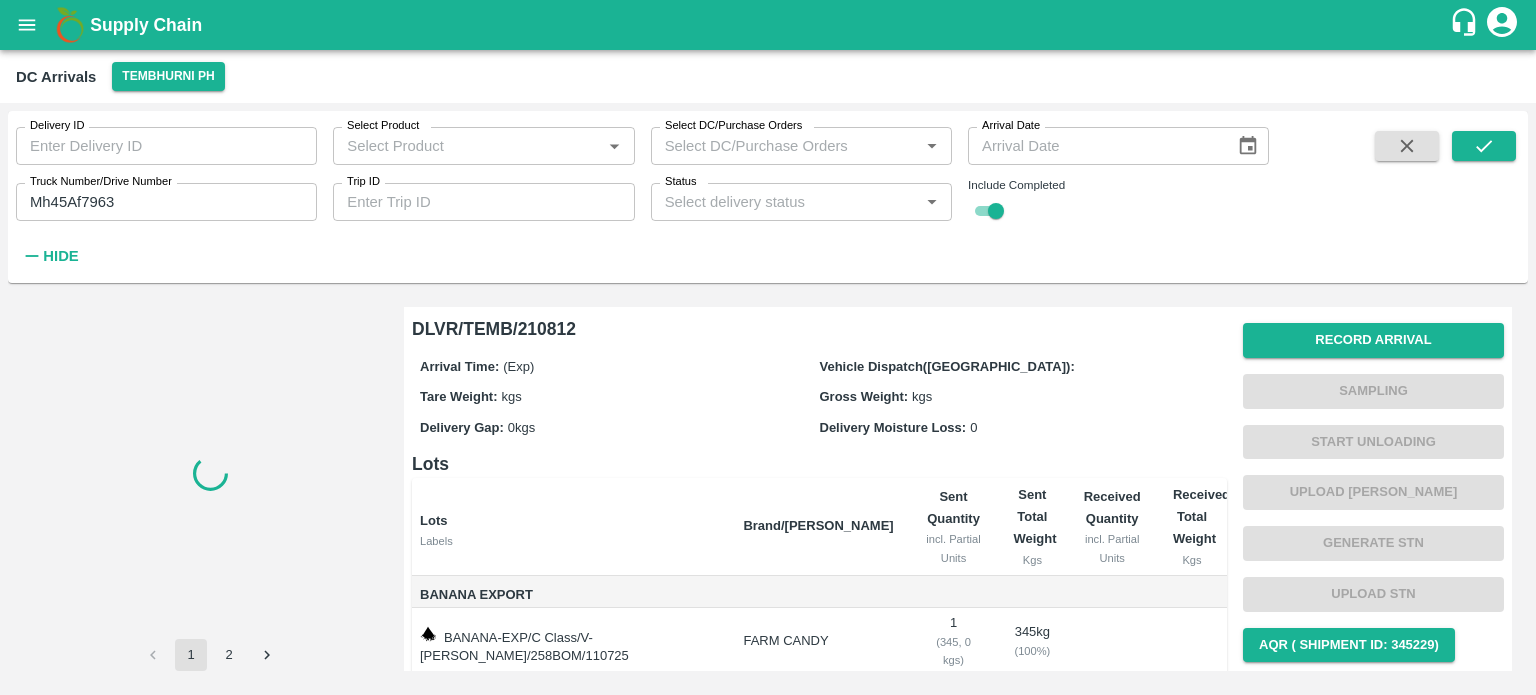 scroll, scrollTop: 0, scrollLeft: 0, axis: both 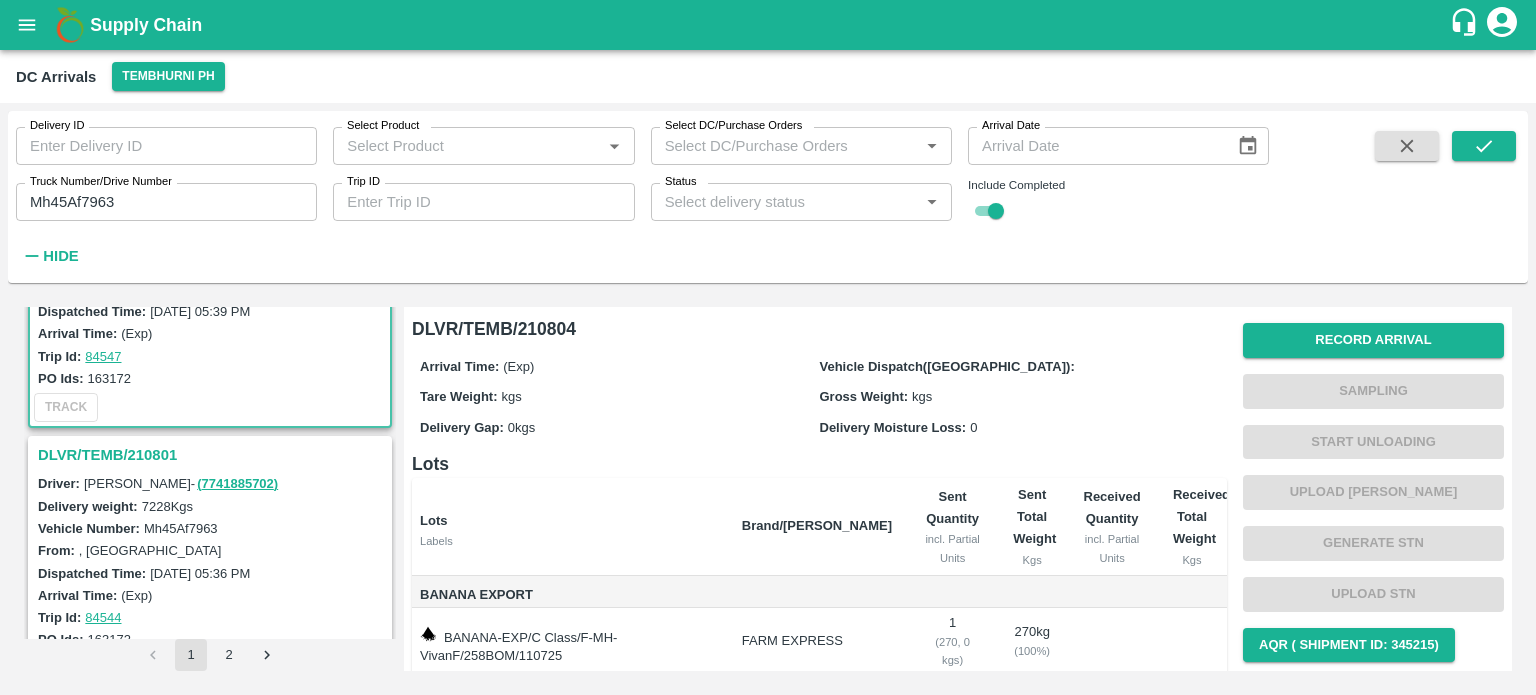 click on "DLVR/TEMB/210801" at bounding box center [213, 455] 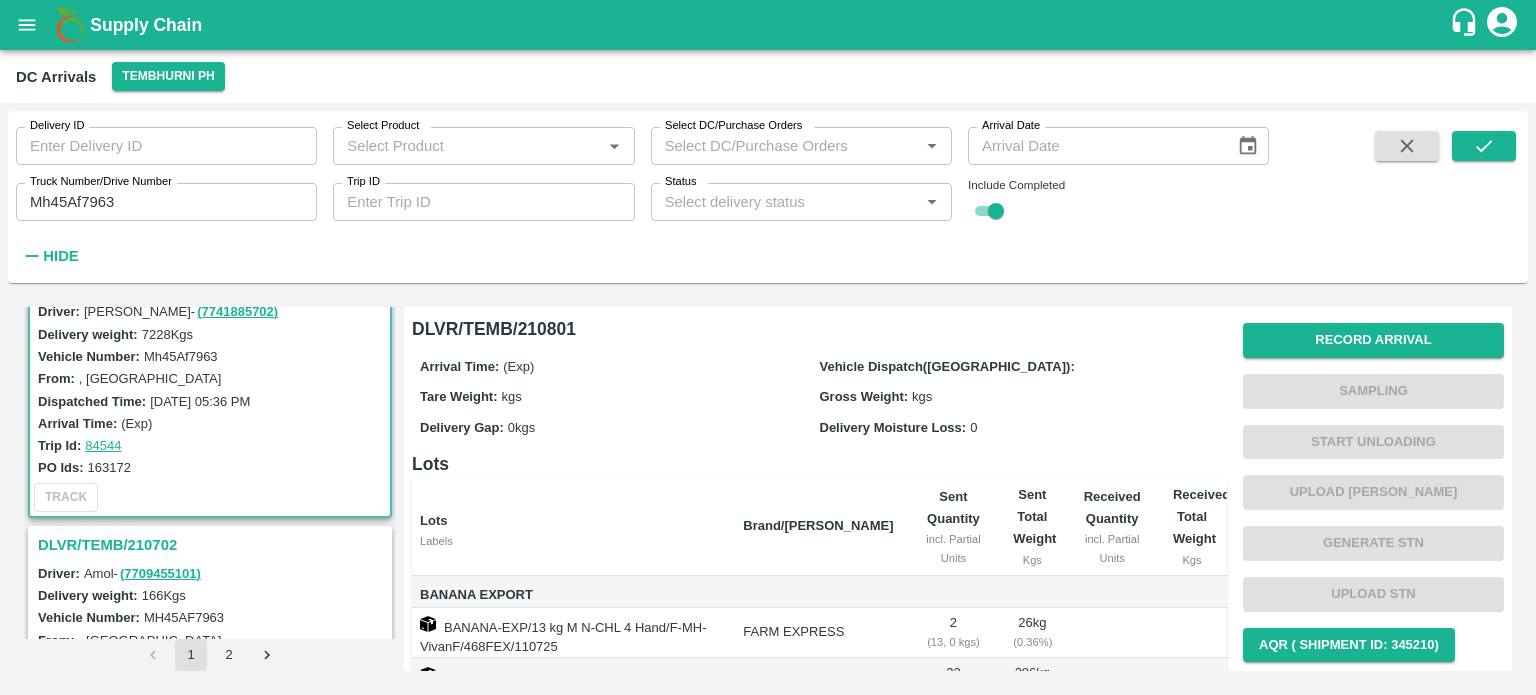 scroll, scrollTop: 311, scrollLeft: 0, axis: vertical 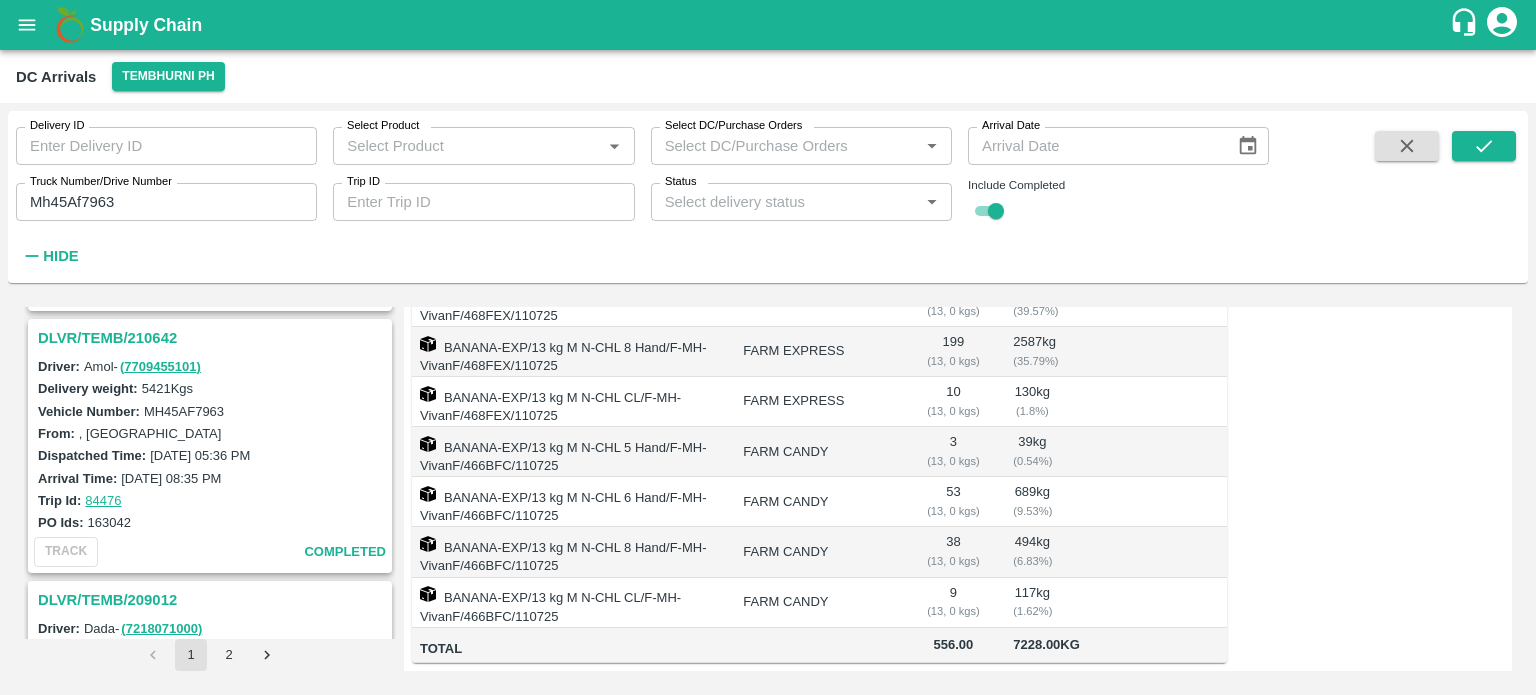 click on "DLVR/TEMB/210642" at bounding box center (213, 338) 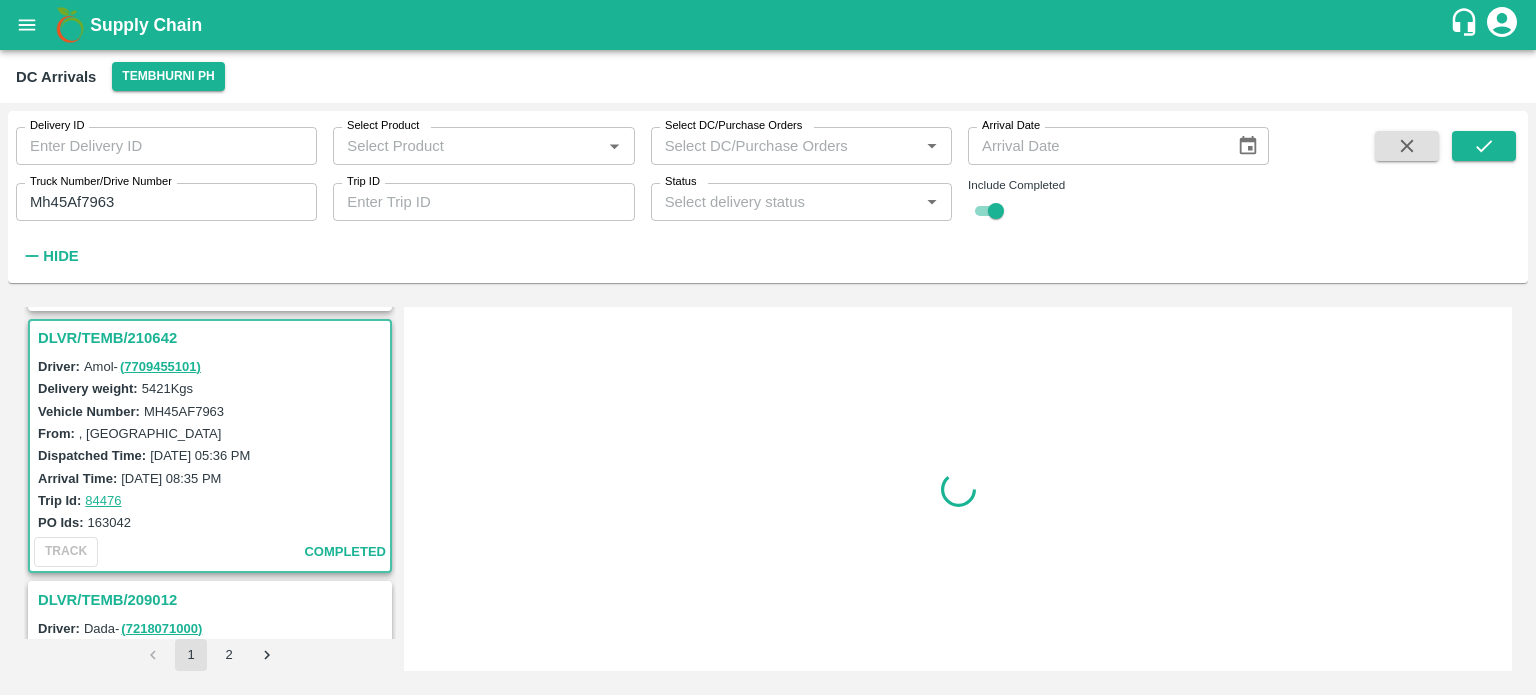 scroll, scrollTop: 0, scrollLeft: 0, axis: both 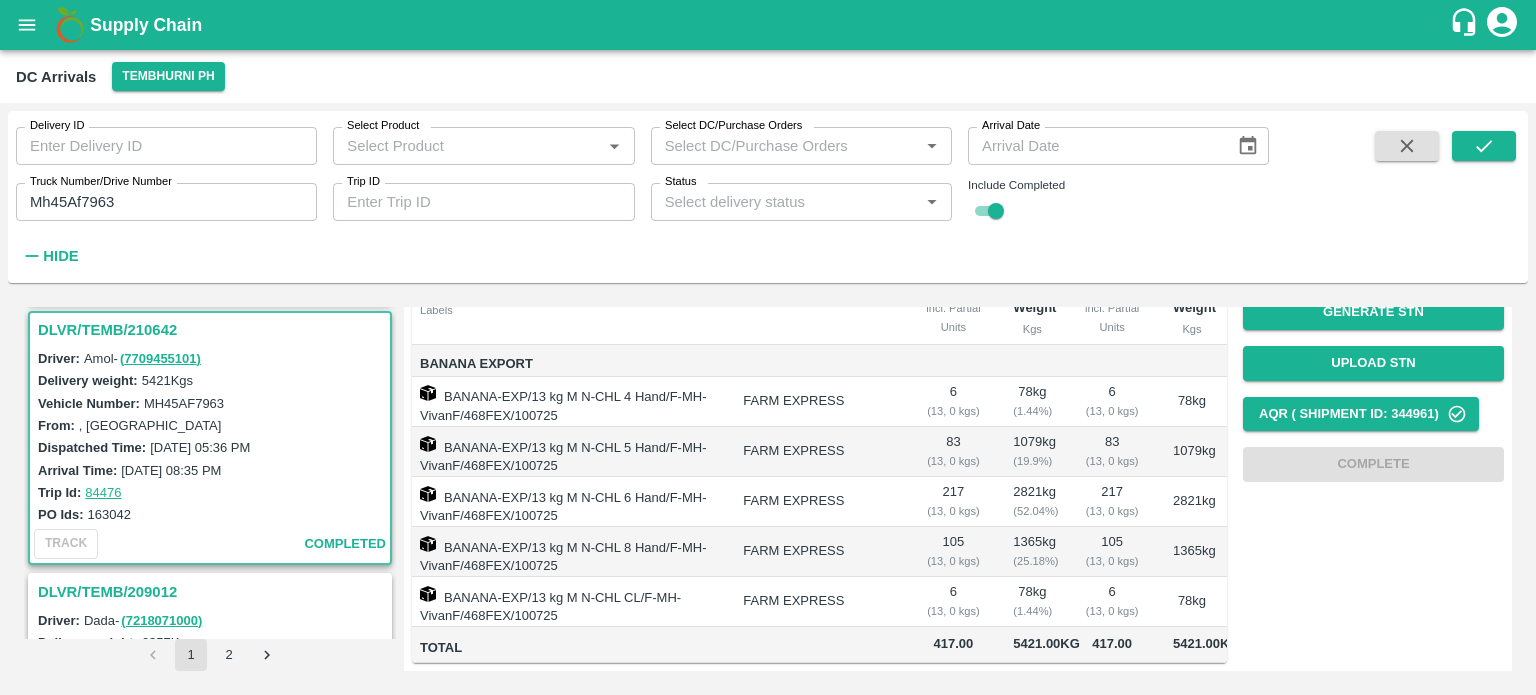 click on ", [GEOGRAPHIC_DATA]" at bounding box center (199, 425) 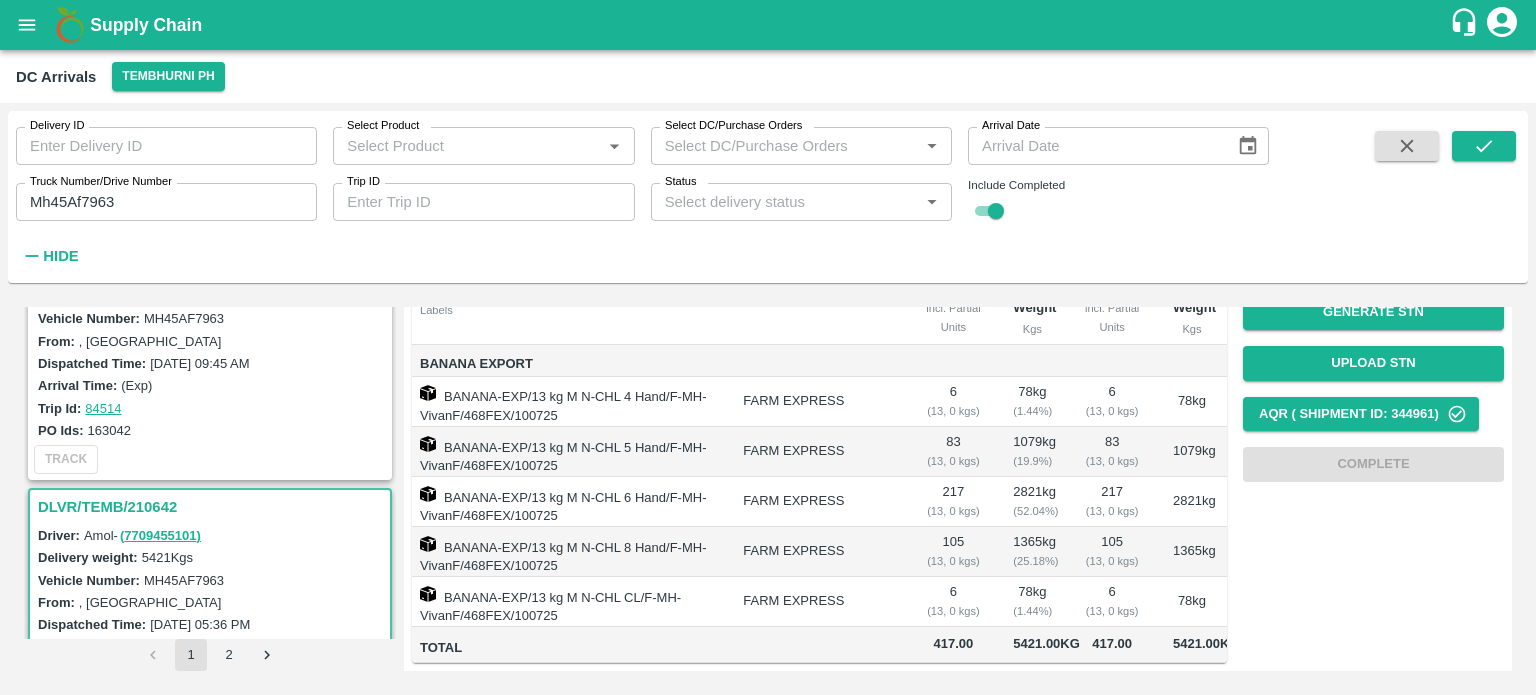 scroll, scrollTop: 612, scrollLeft: 0, axis: vertical 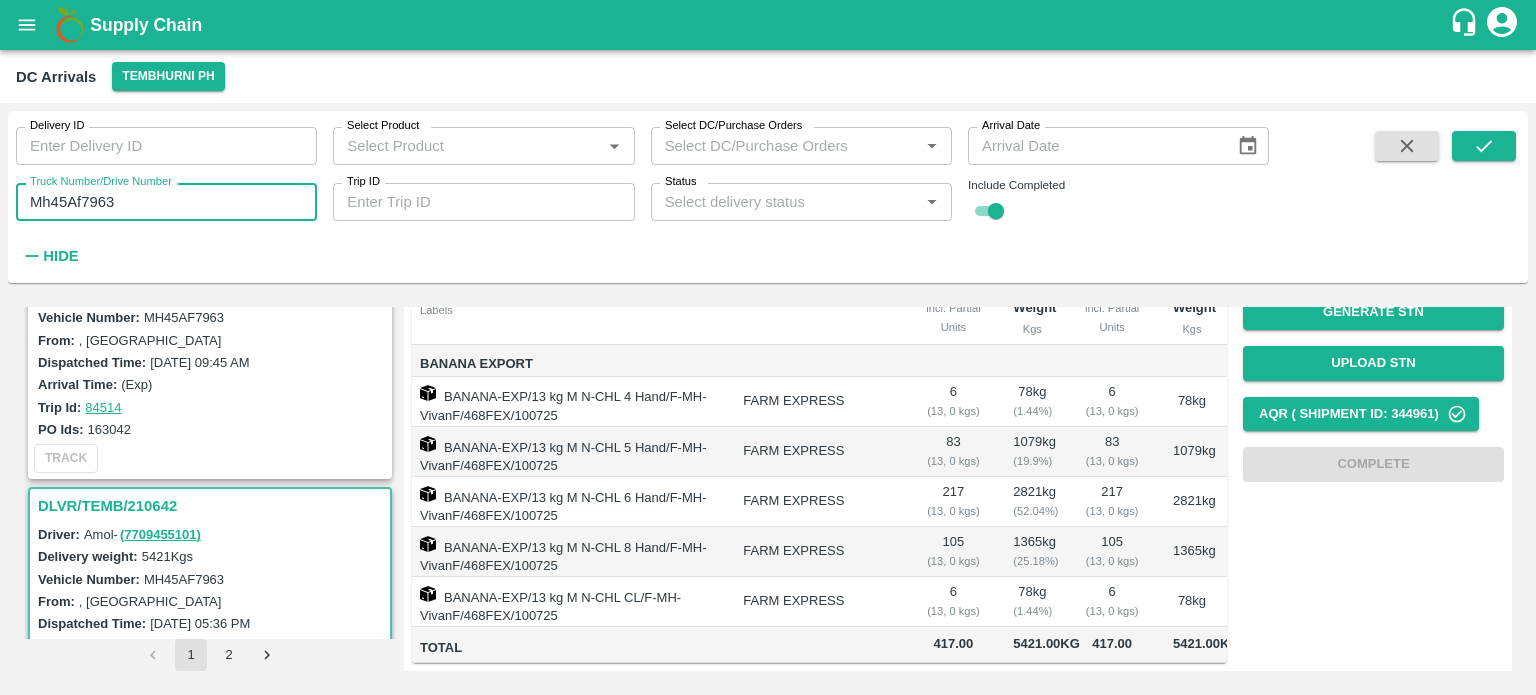 click on "Mh45Af7963" at bounding box center [166, 202] 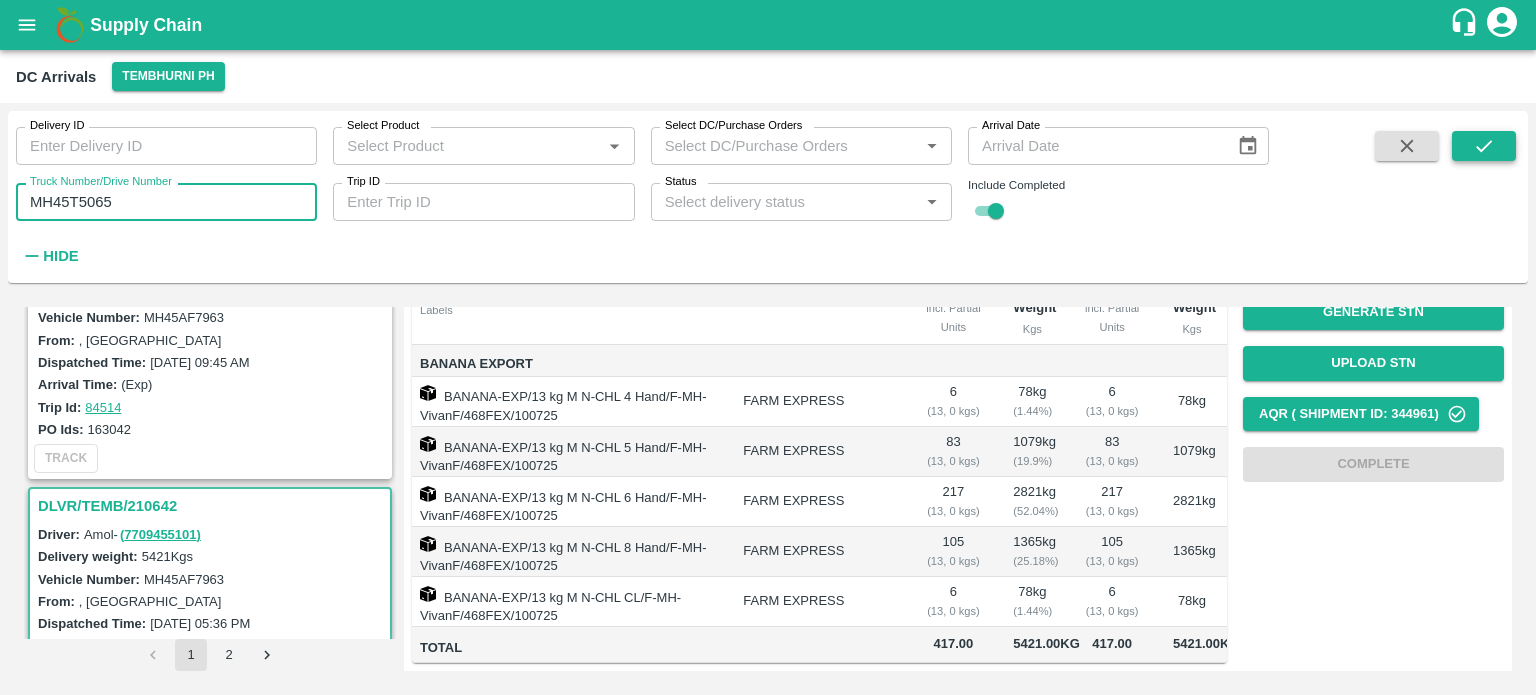type on "MH45T5065" 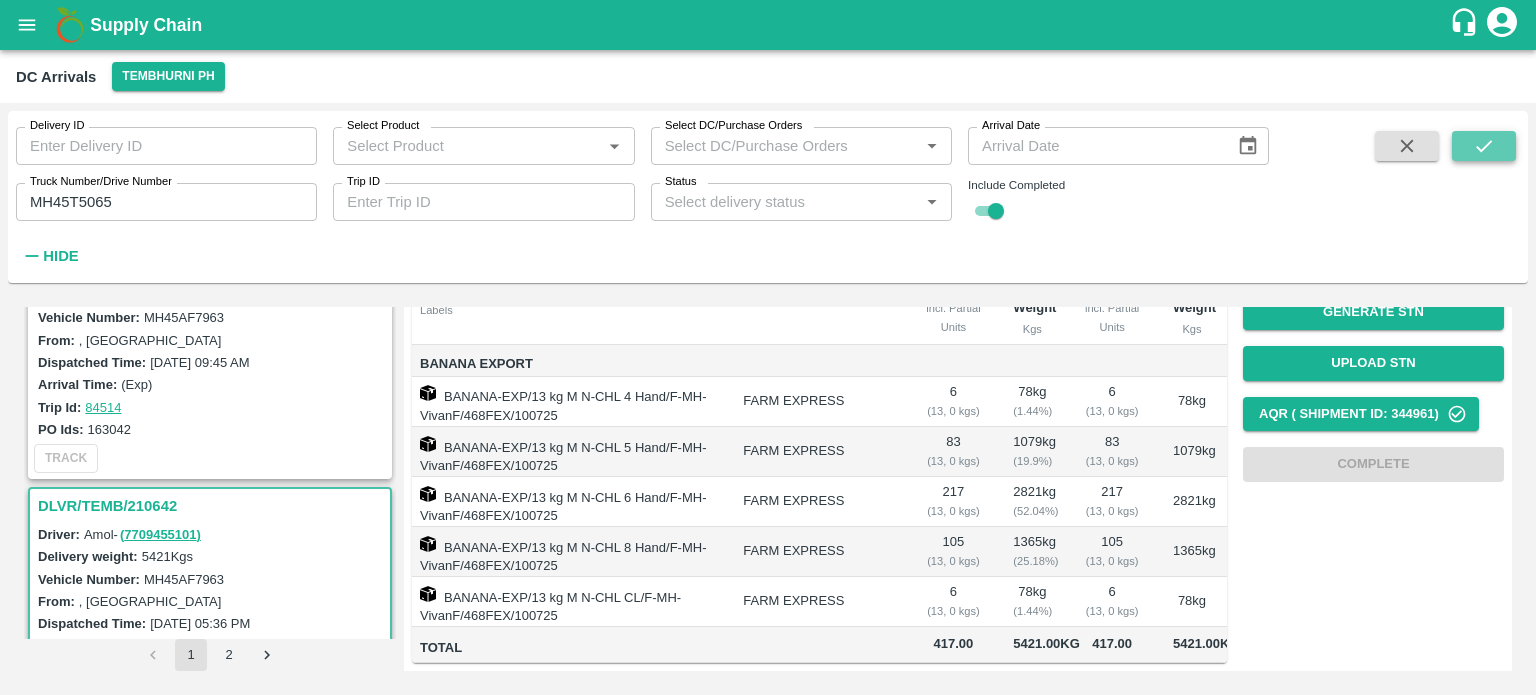 click 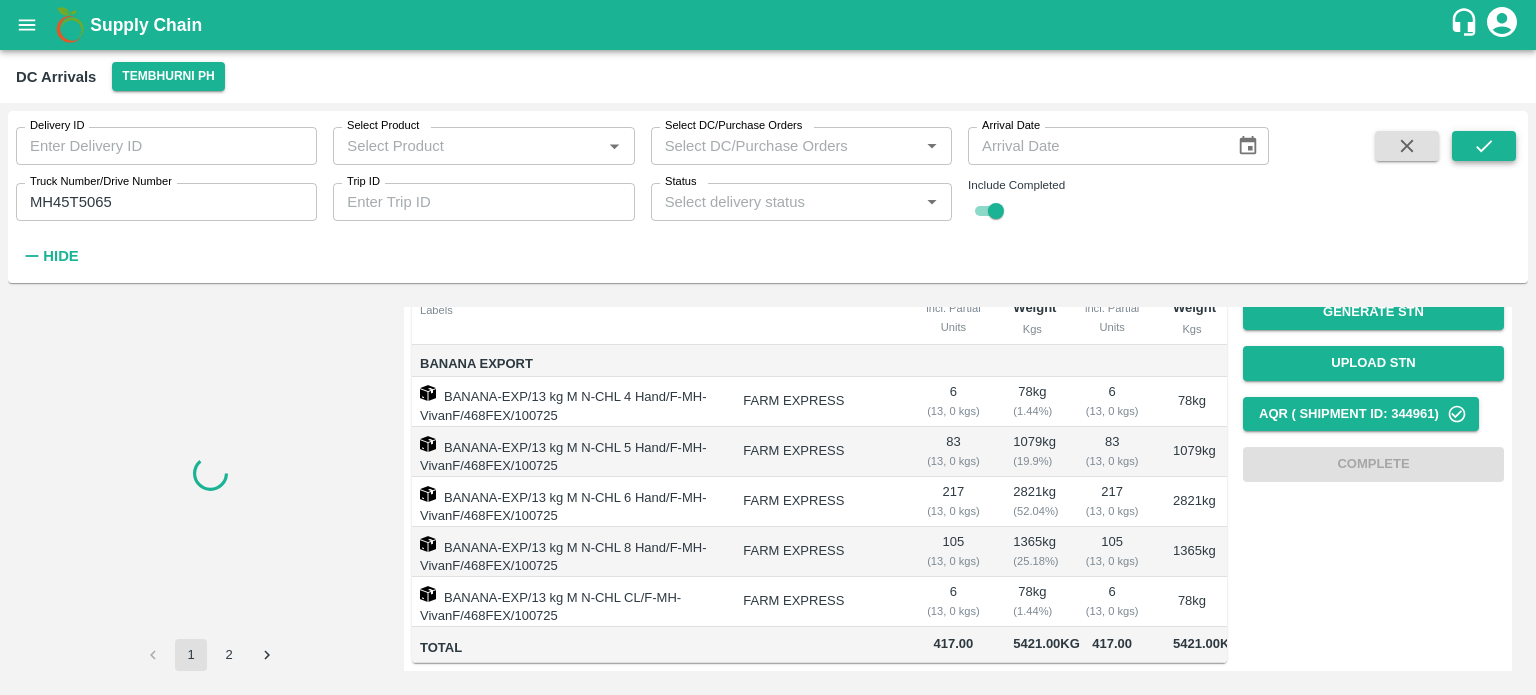 scroll, scrollTop: 0, scrollLeft: 0, axis: both 